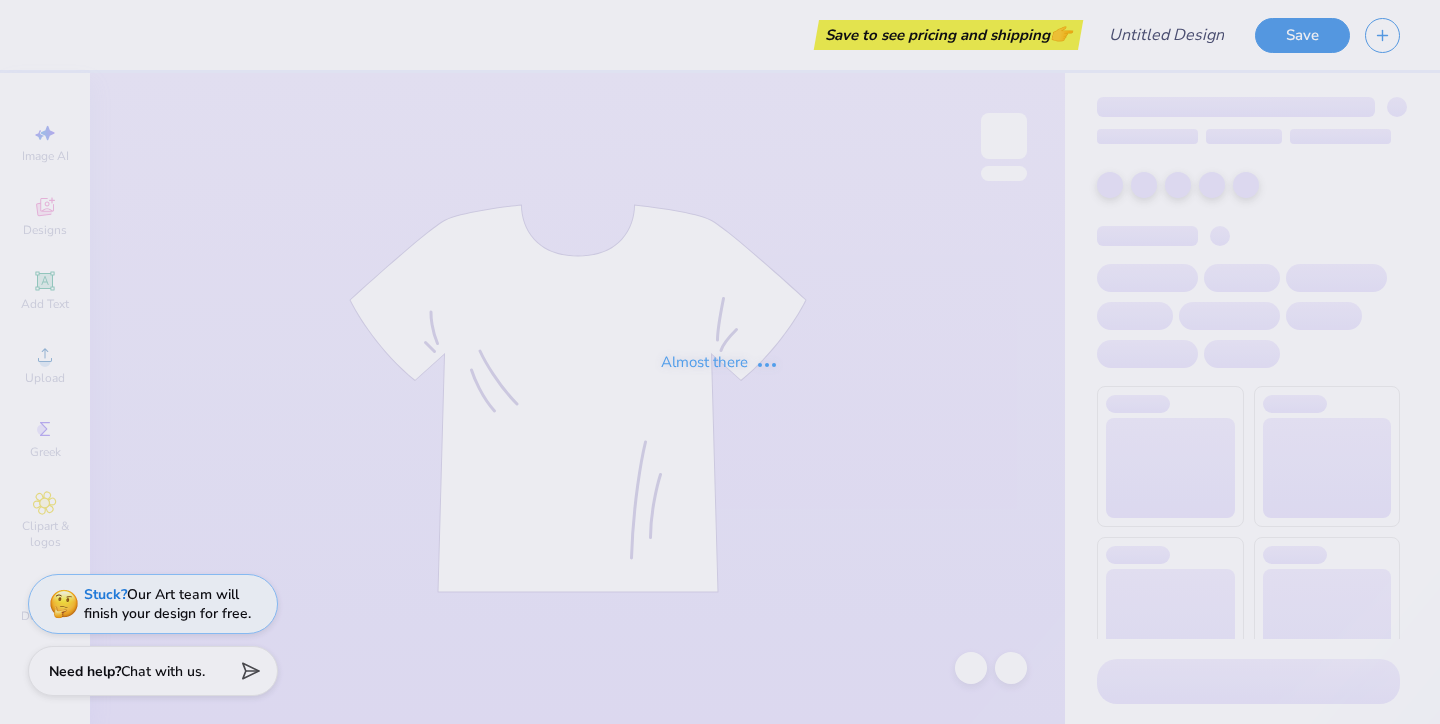 scroll, scrollTop: 1, scrollLeft: 0, axis: vertical 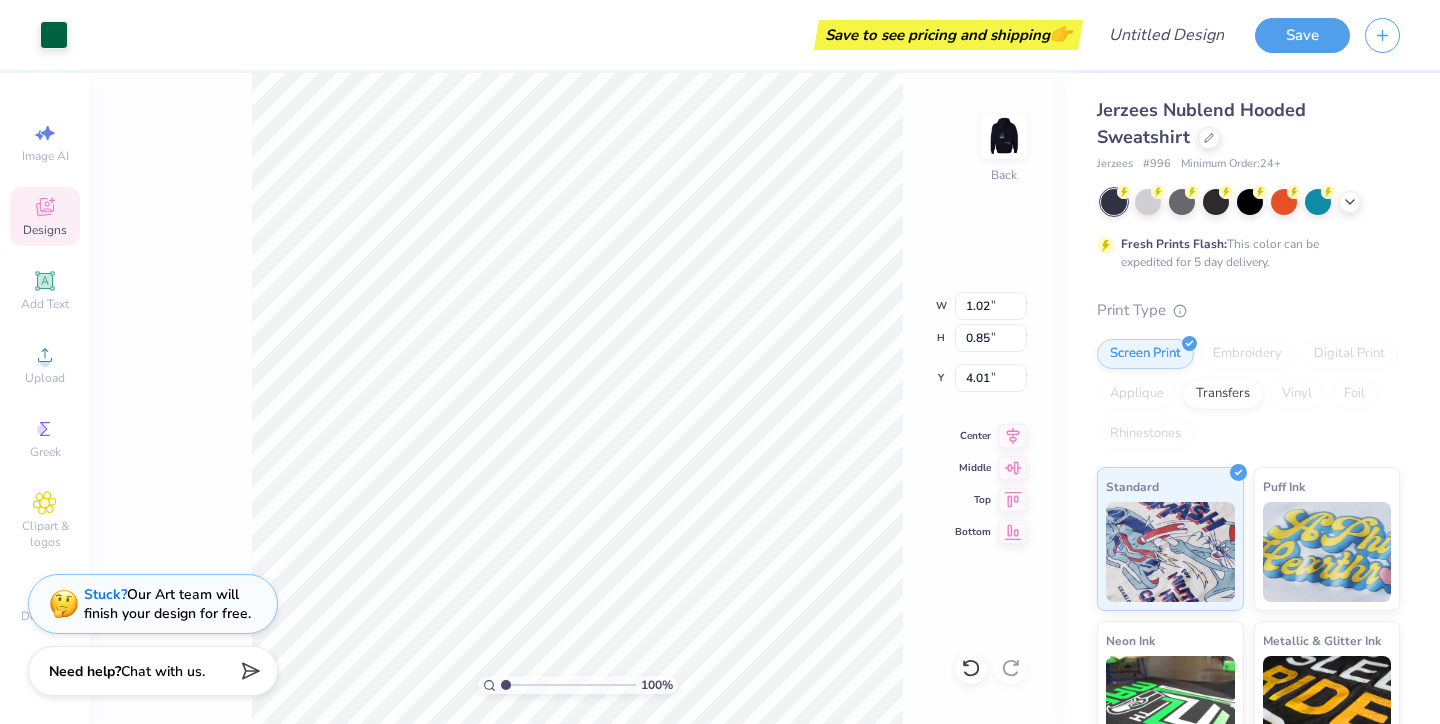 type on "1.82" 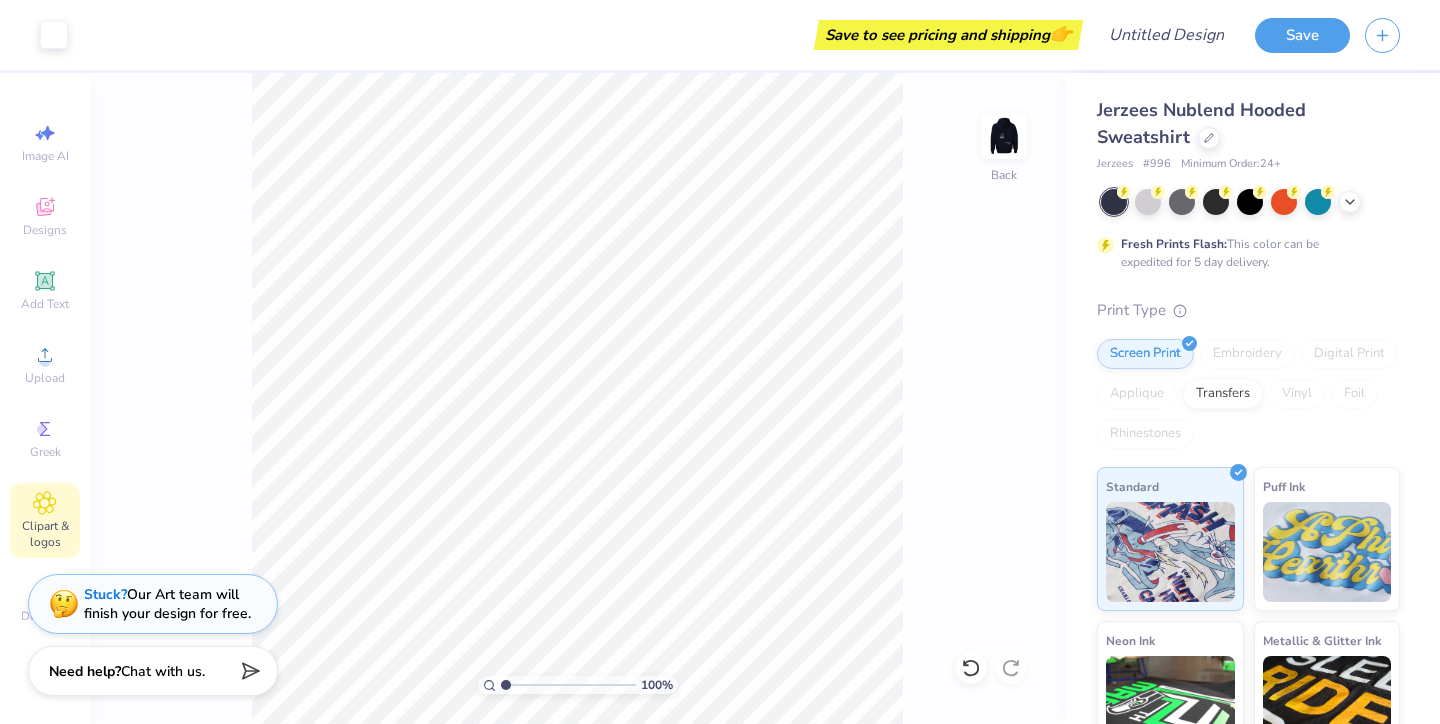 click on "Clipart & logos" at bounding box center [45, 520] 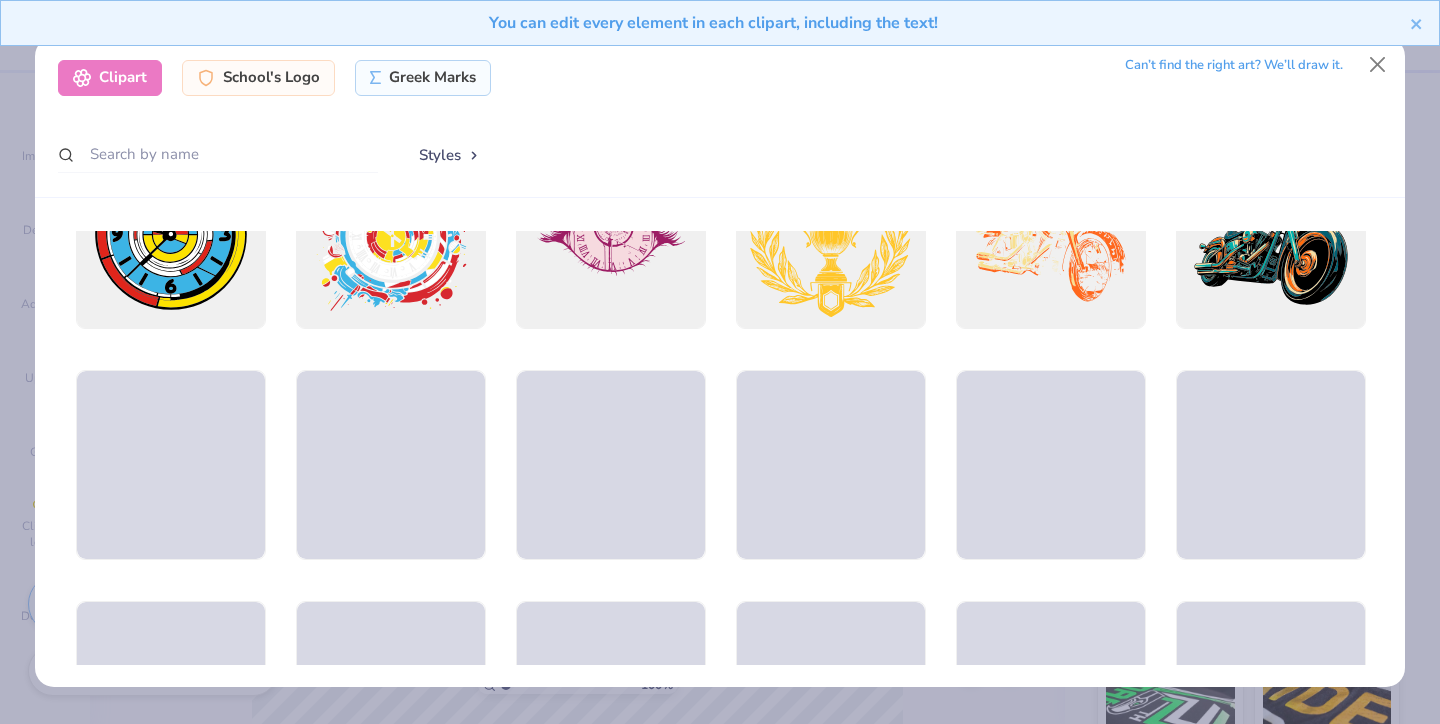 scroll, scrollTop: 875, scrollLeft: 0, axis: vertical 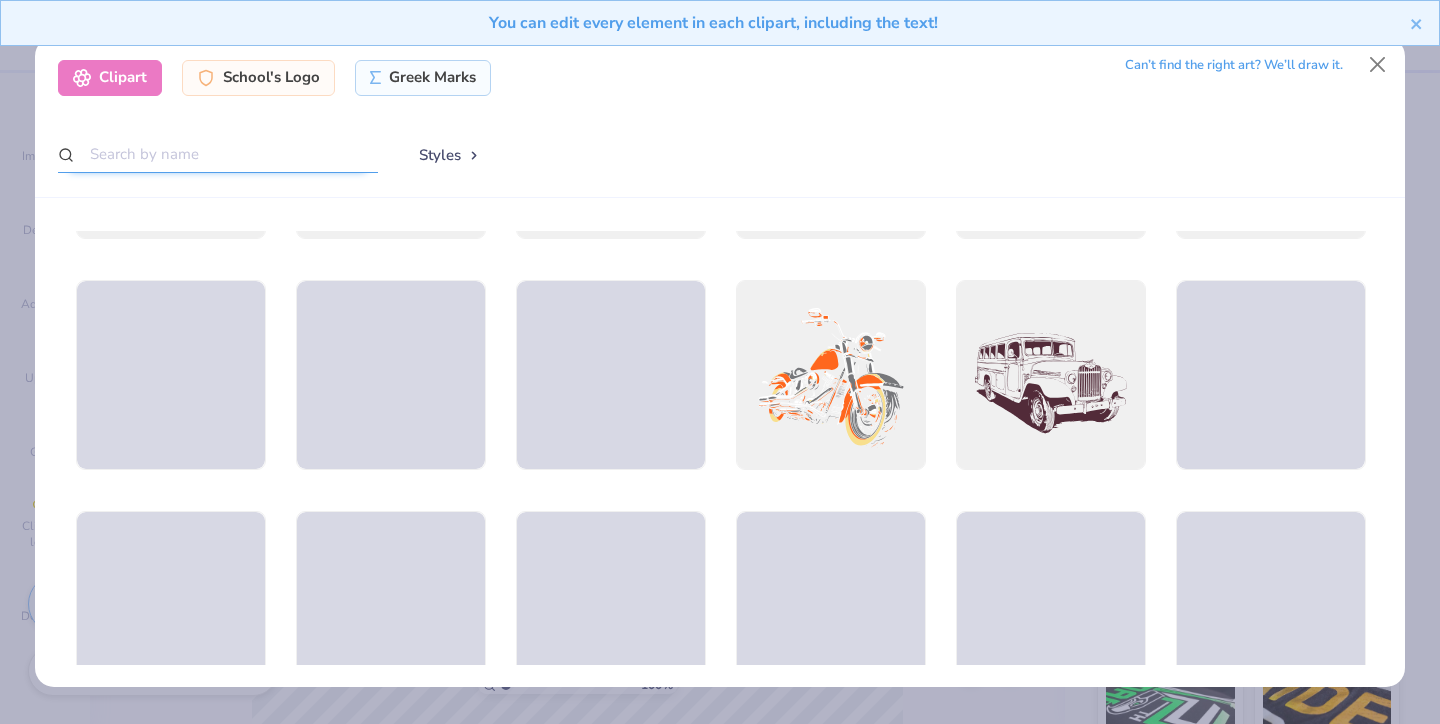 click at bounding box center [218, 154] 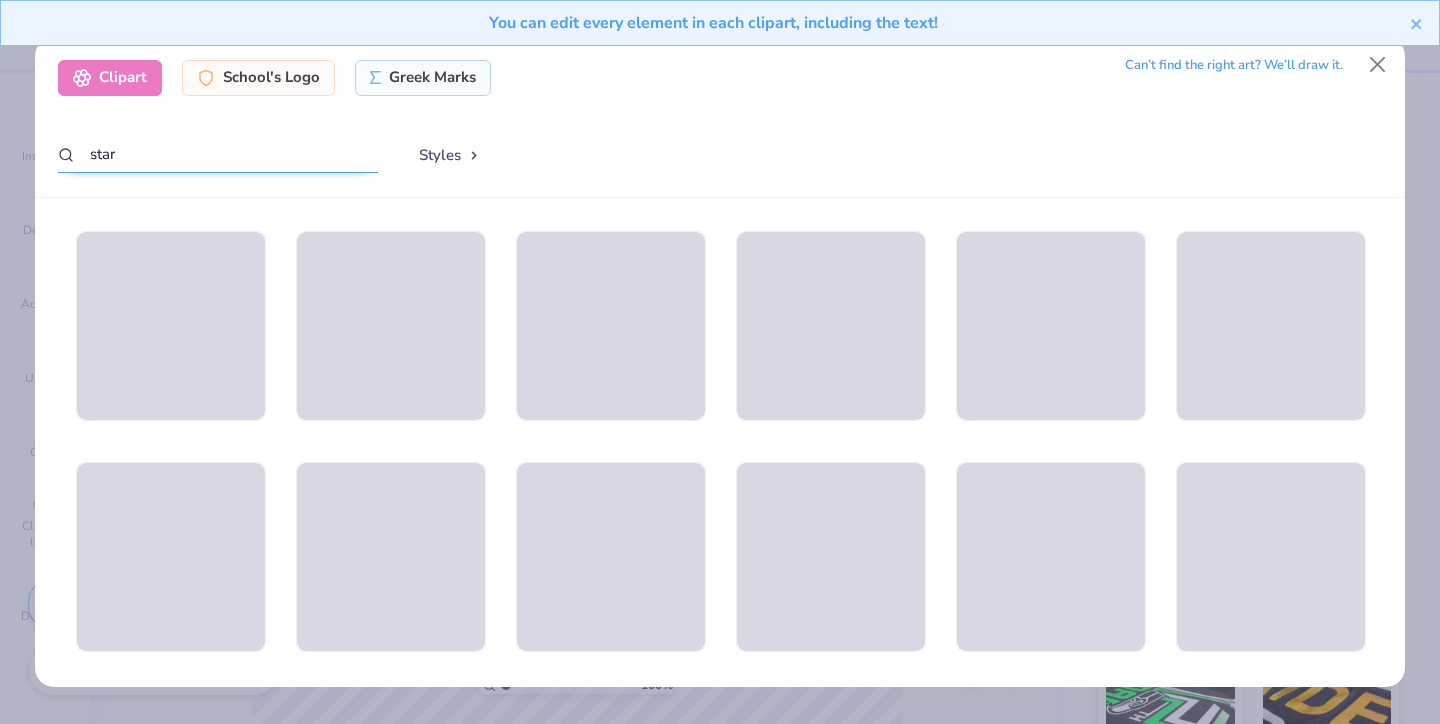 type on "star" 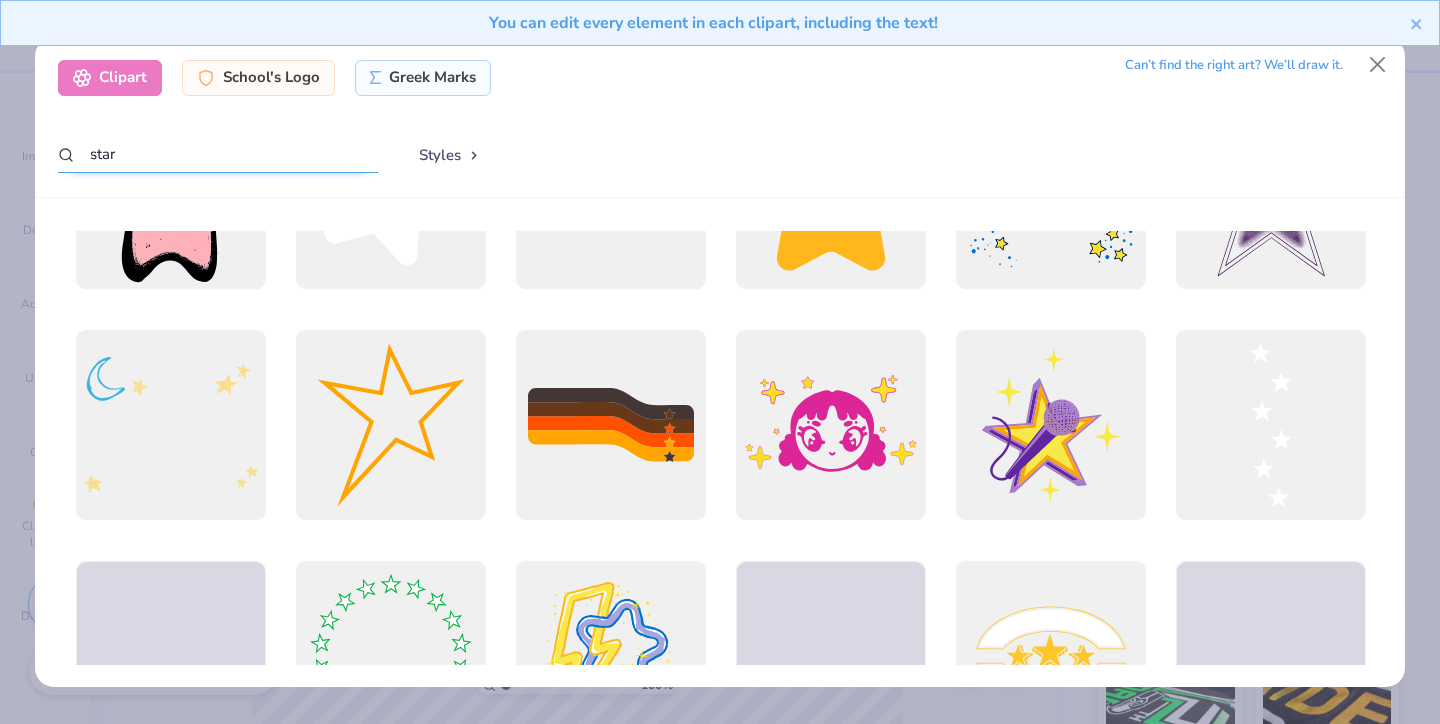 scroll, scrollTop: 815, scrollLeft: 0, axis: vertical 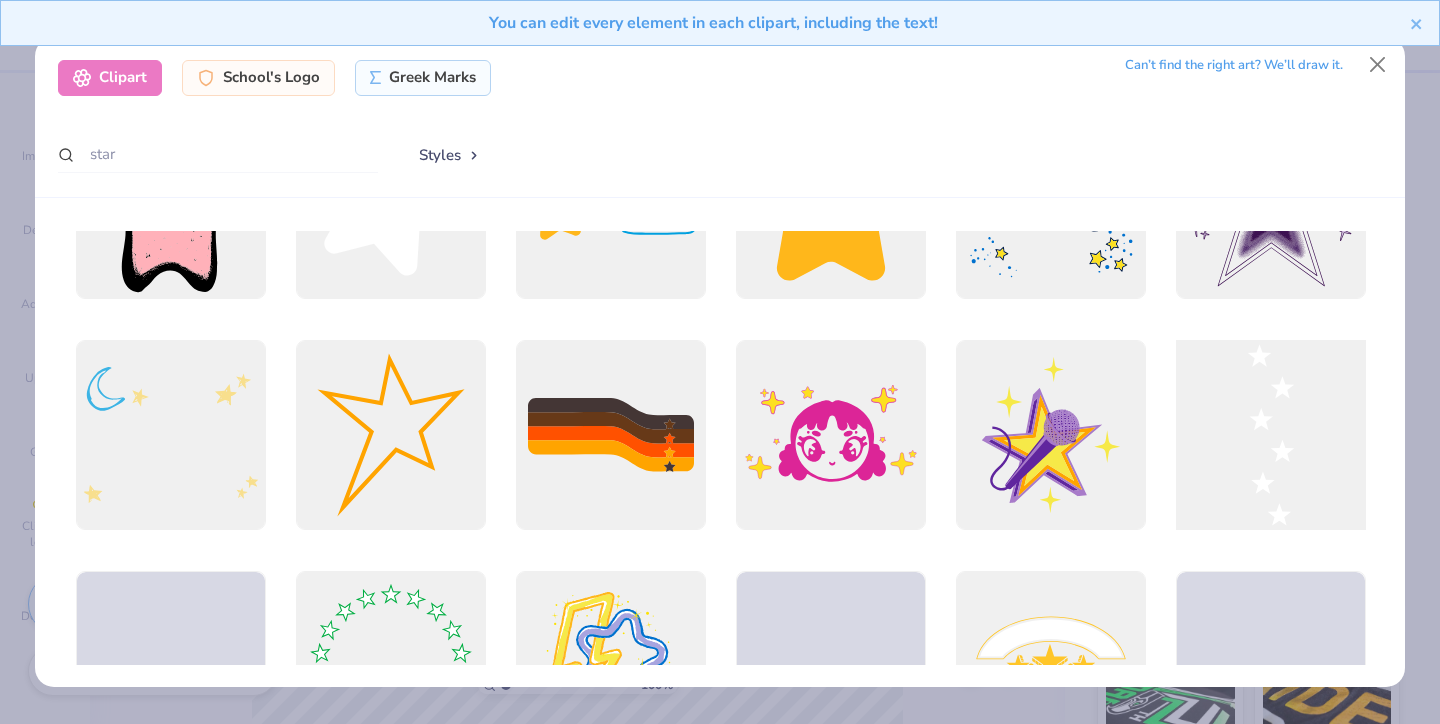 click at bounding box center (1270, 434) 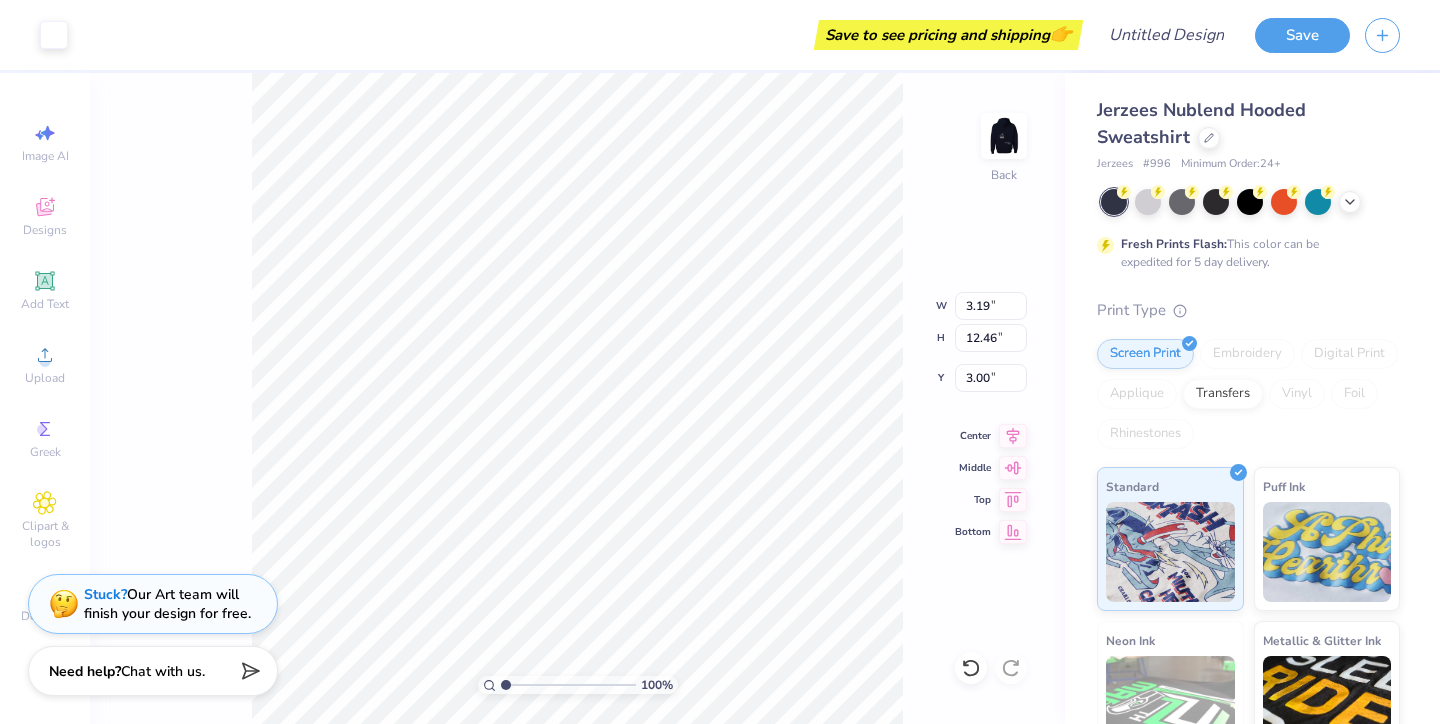 type on "1.86" 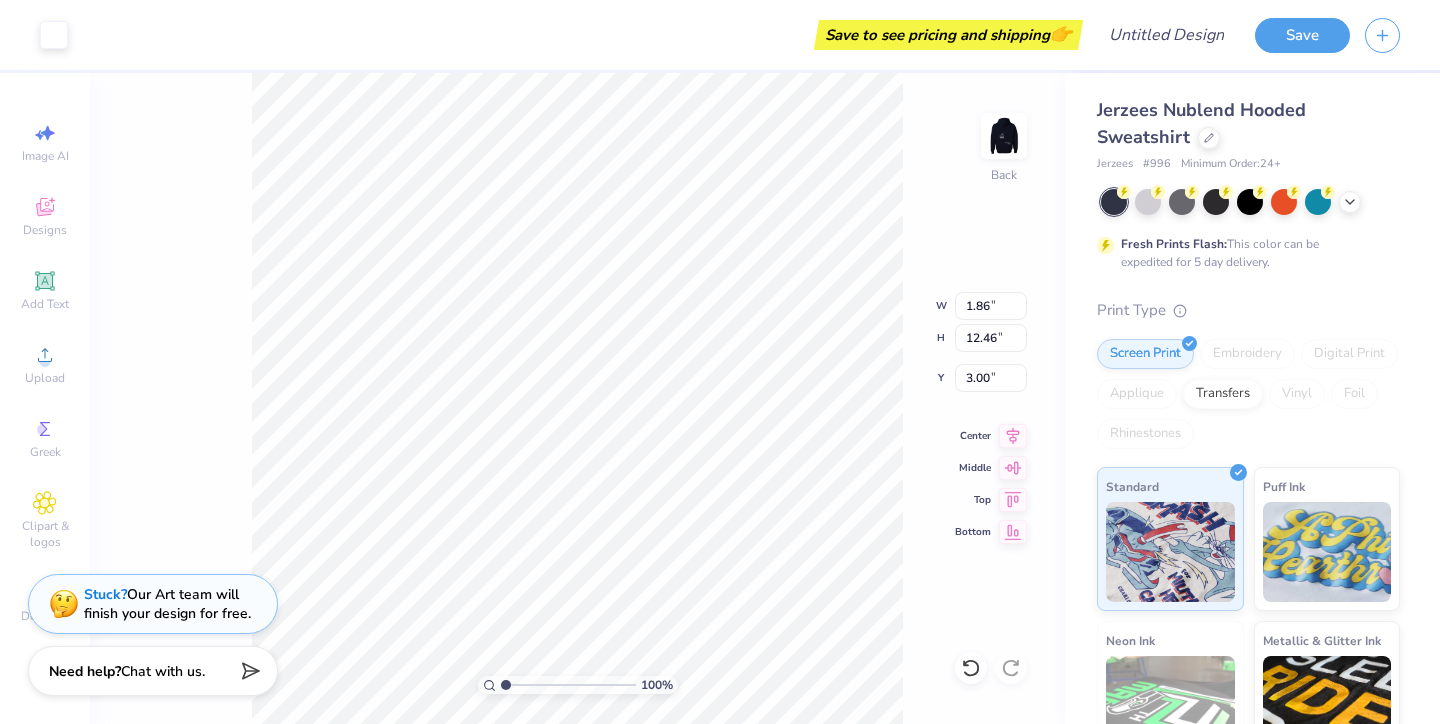 type on "7.28" 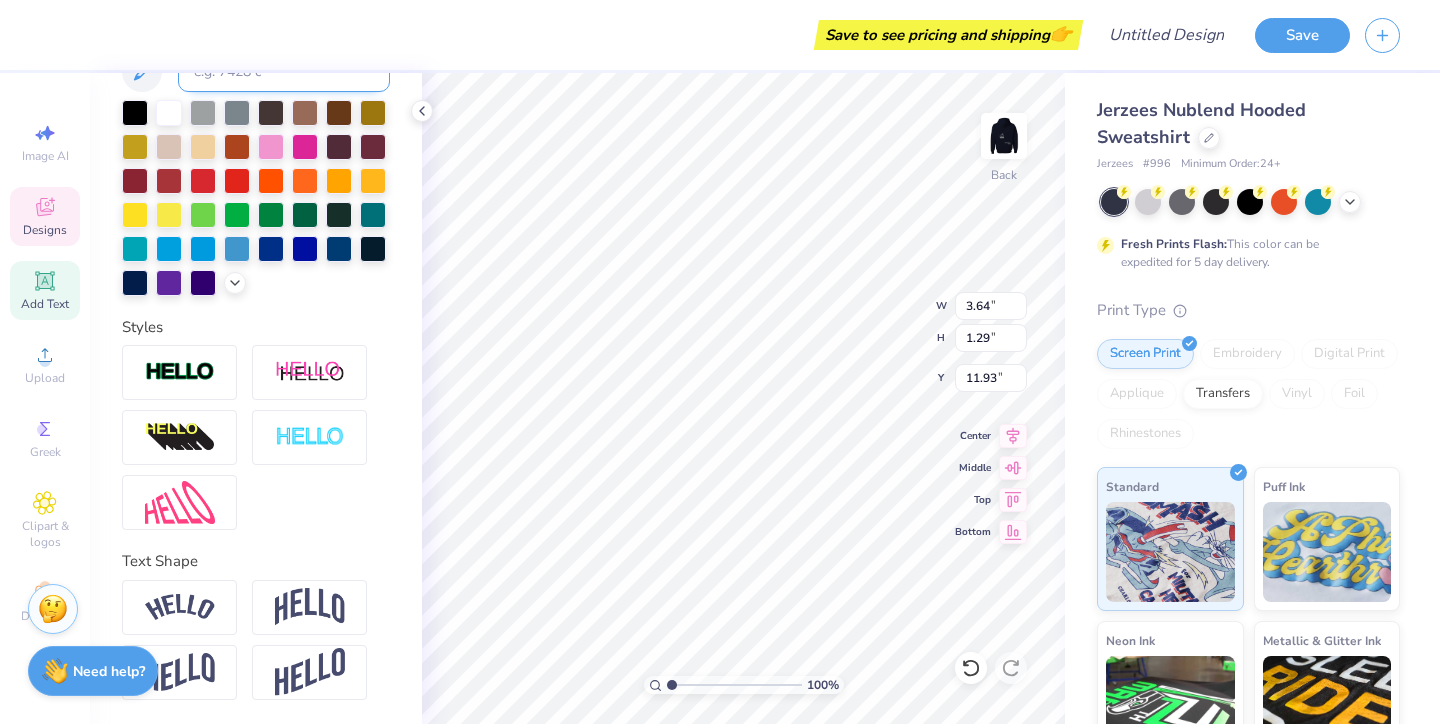 scroll, scrollTop: 439, scrollLeft: 0, axis: vertical 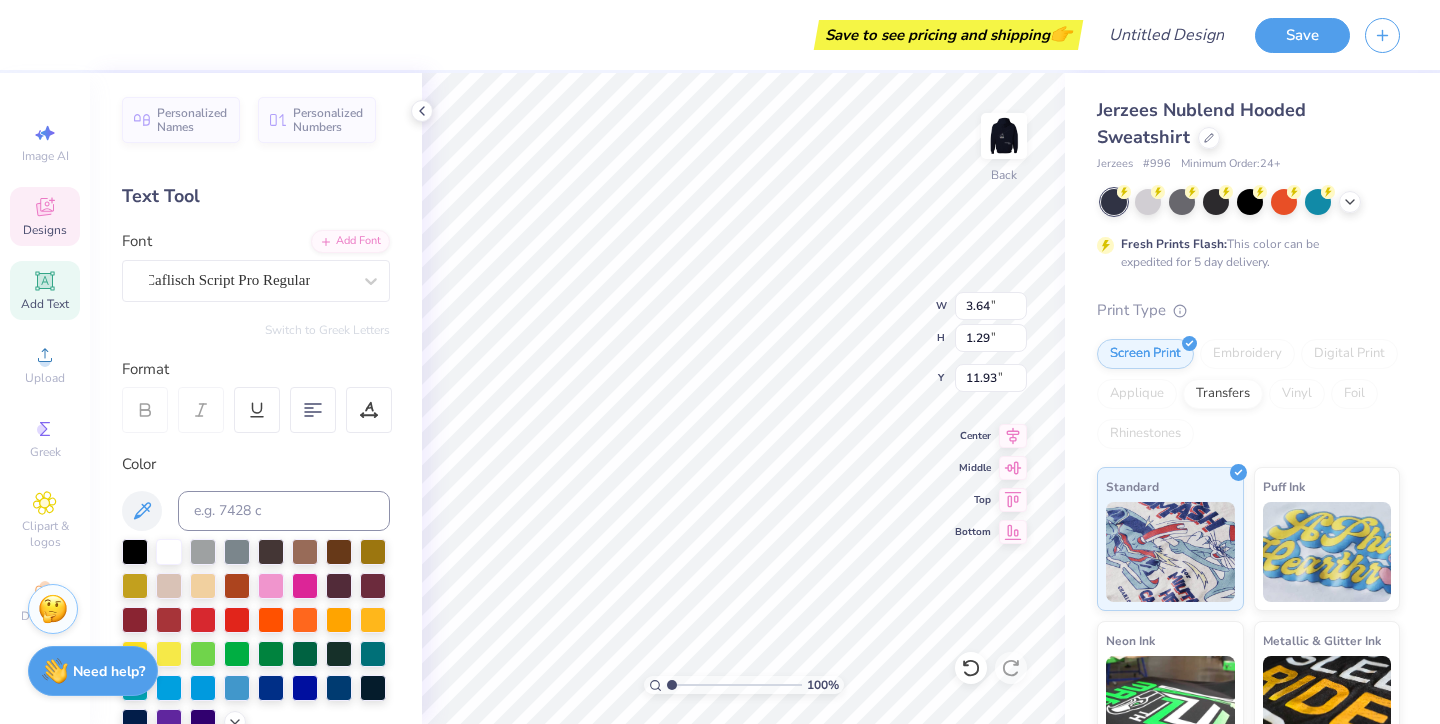 type on "K" 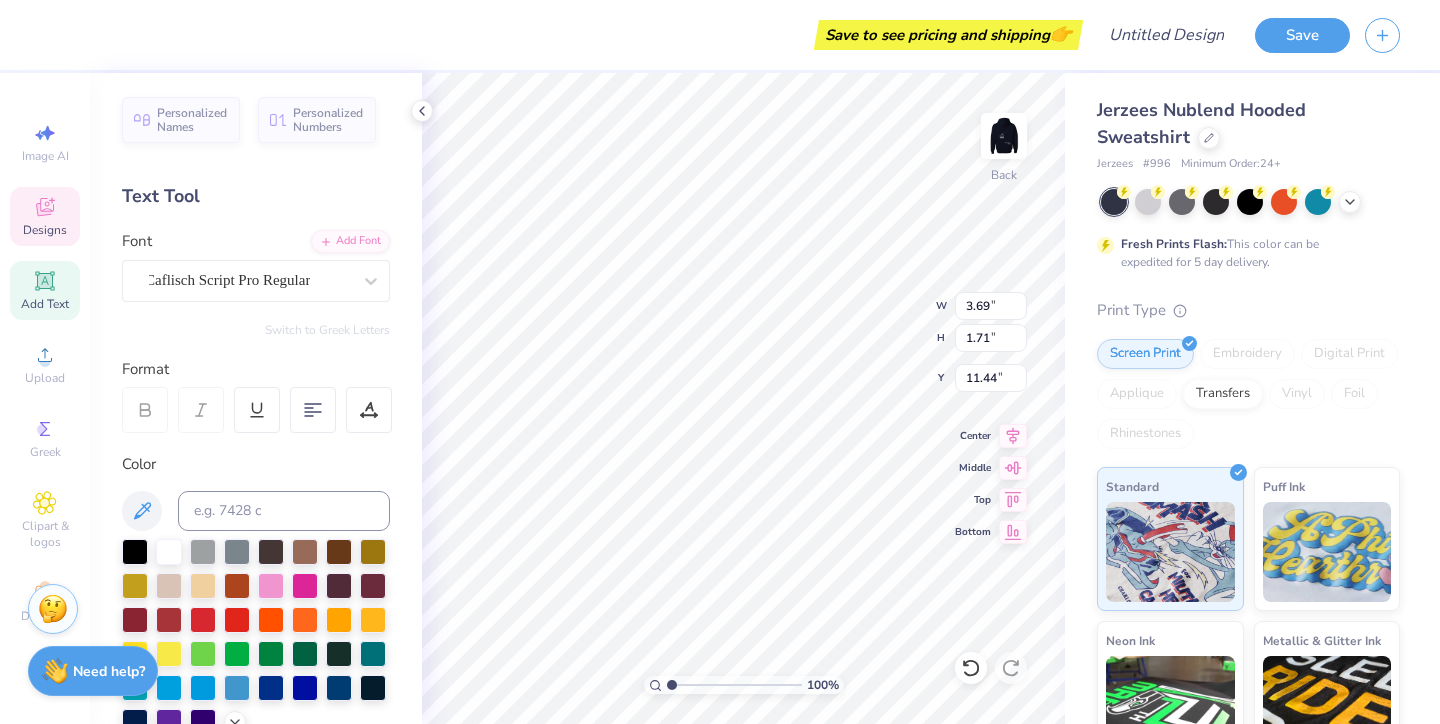 scroll, scrollTop: 0, scrollLeft: 2, axis: horizontal 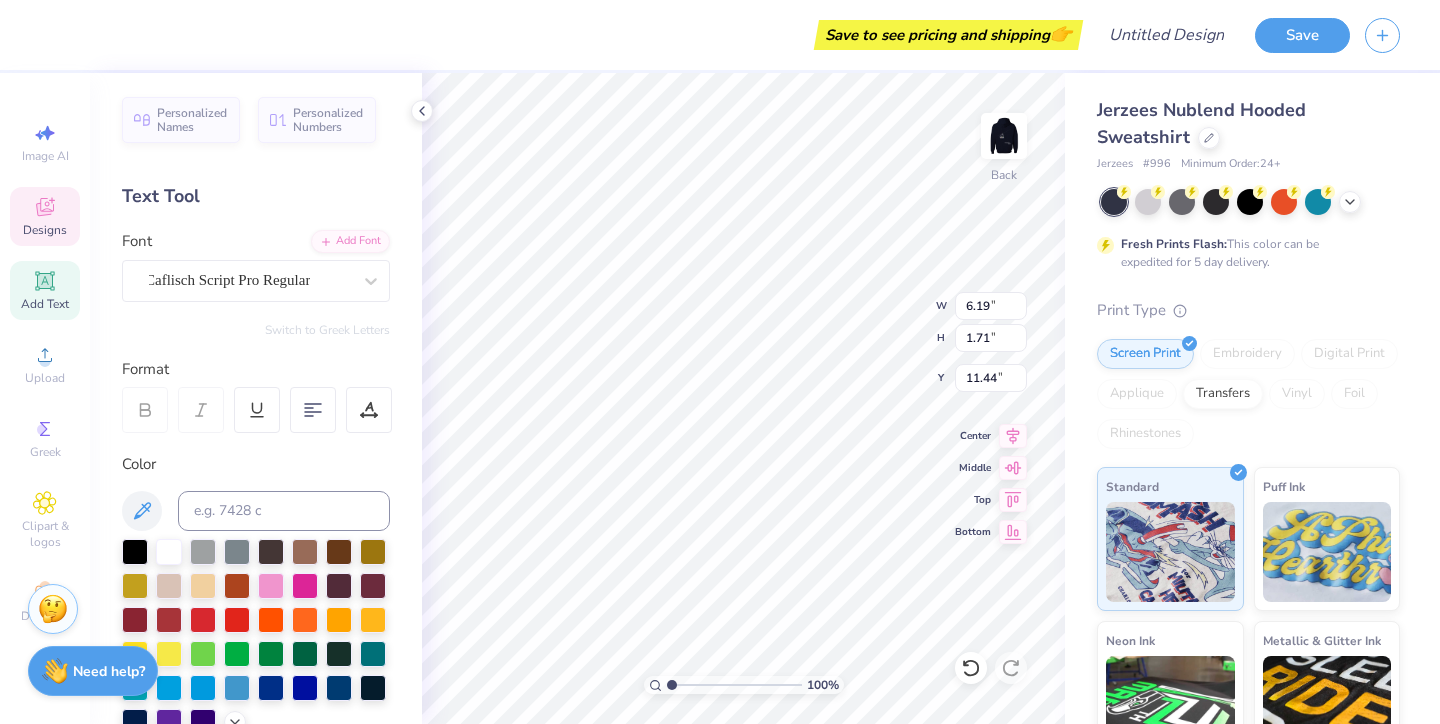 type on "Alpha Xi" 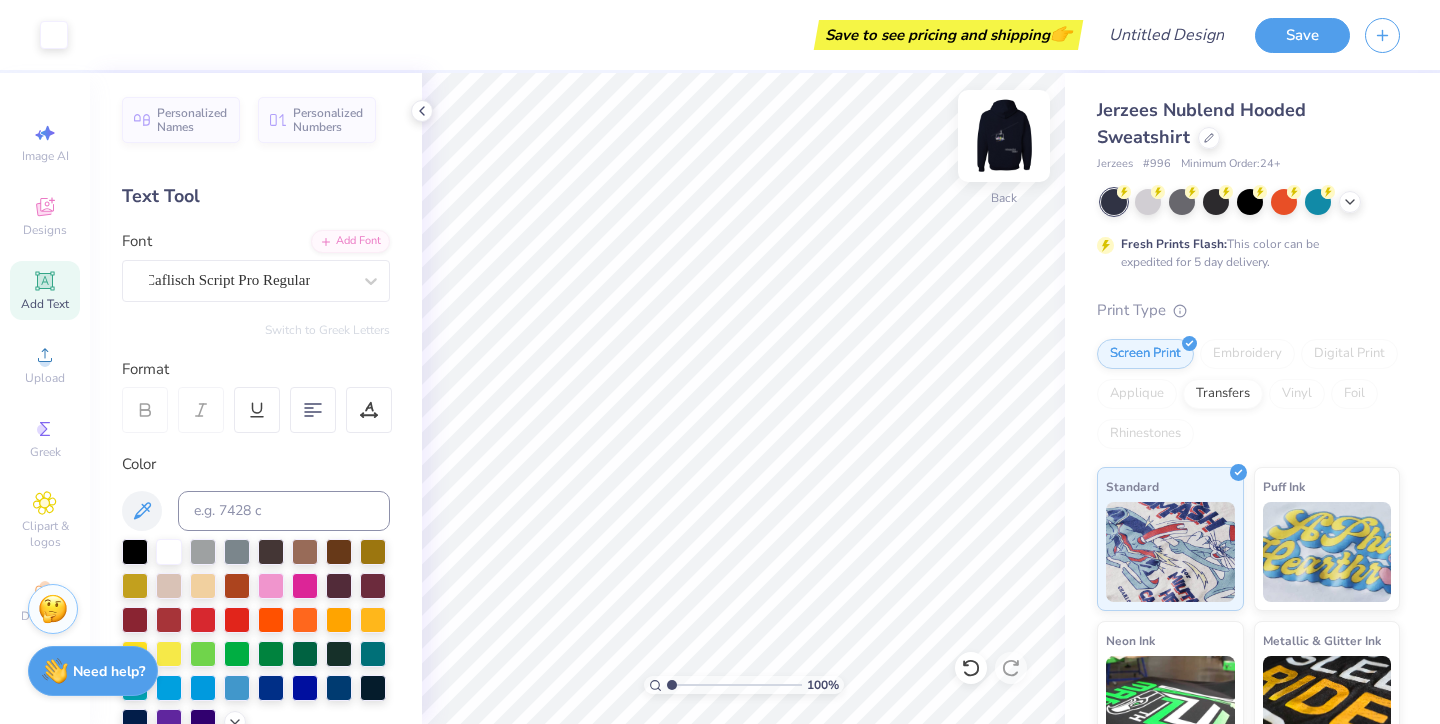 click at bounding box center (1004, 136) 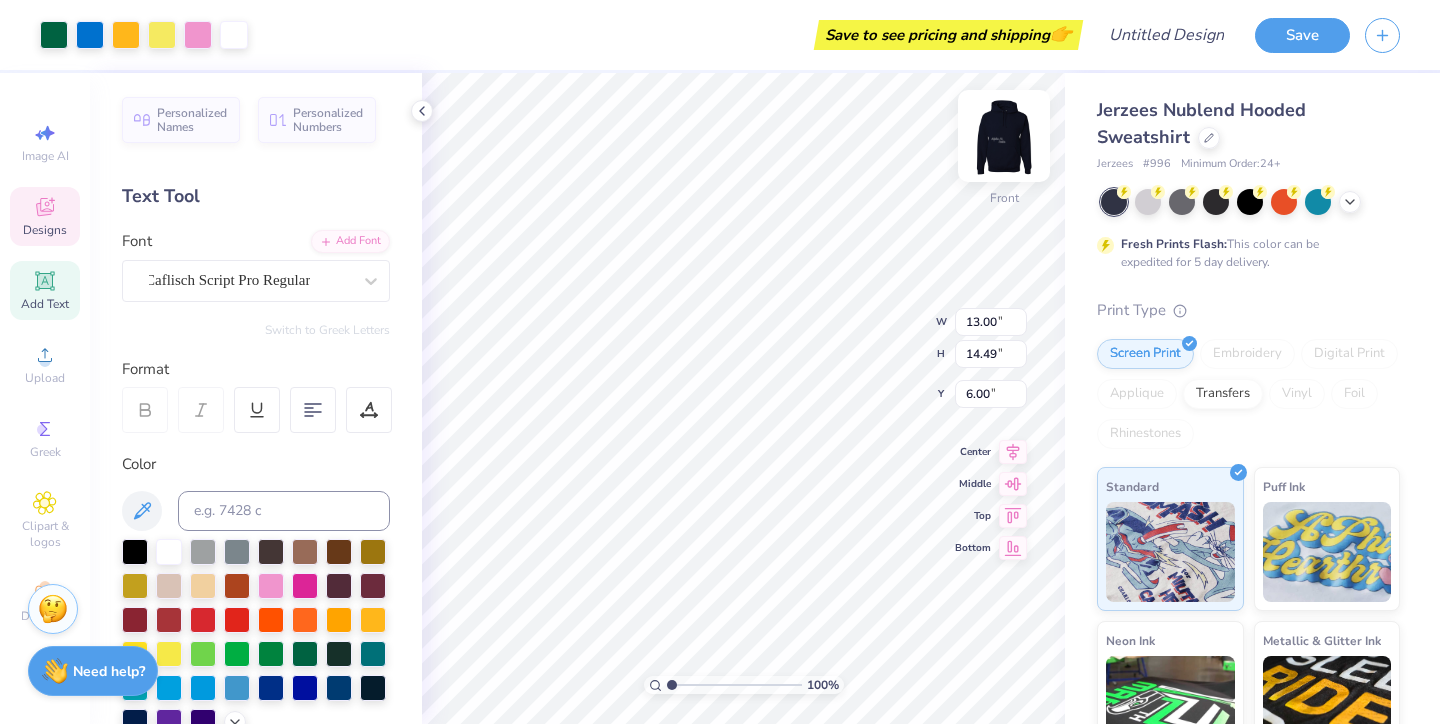 type on "7.11" 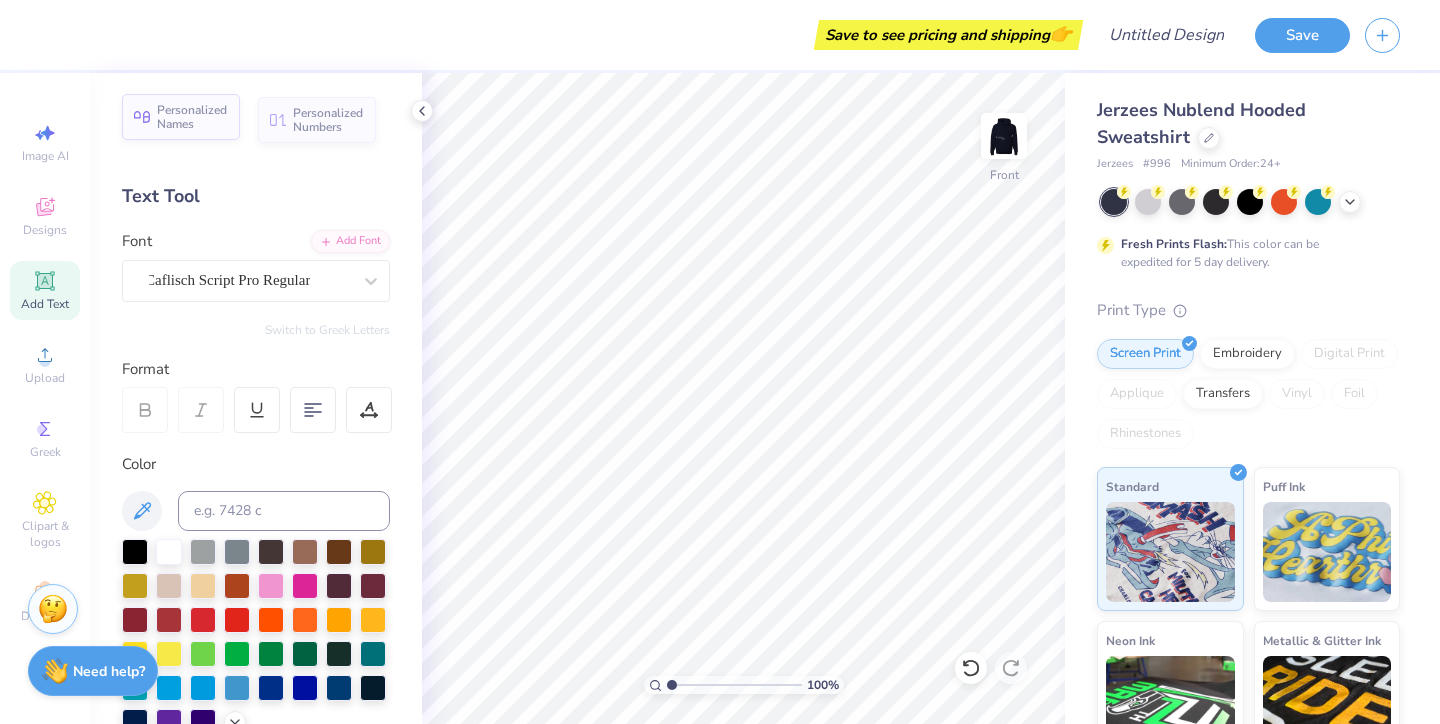 click on "Personalized Names" at bounding box center (192, 117) 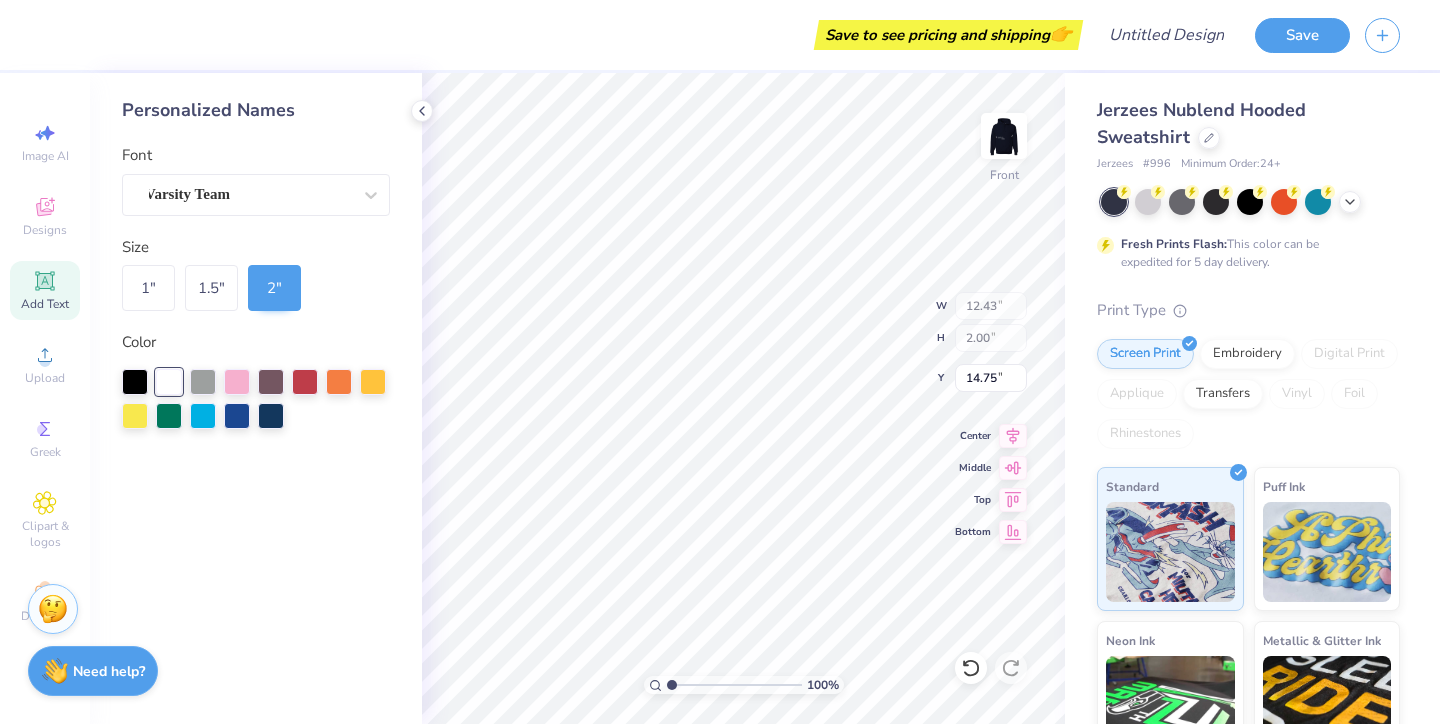 type on "6.35" 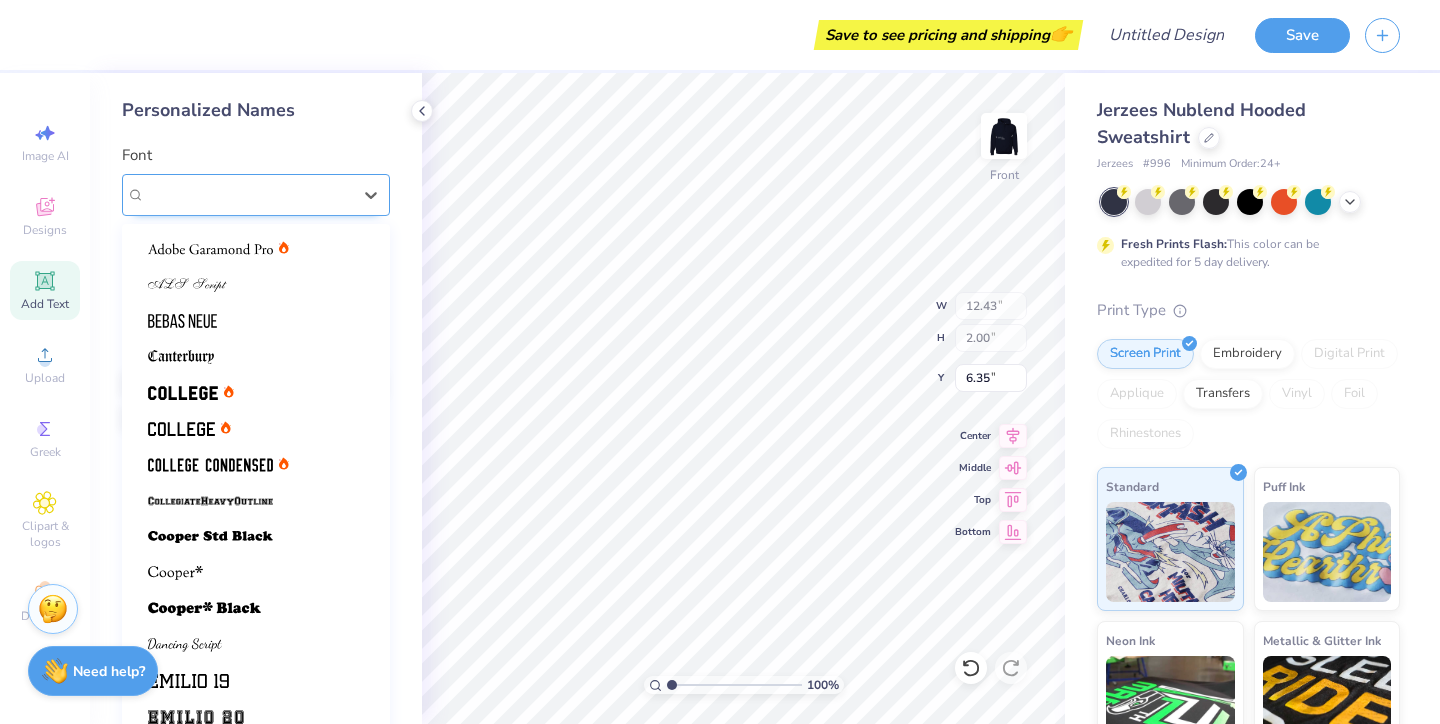 click on "Varsity Team" at bounding box center [256, 195] 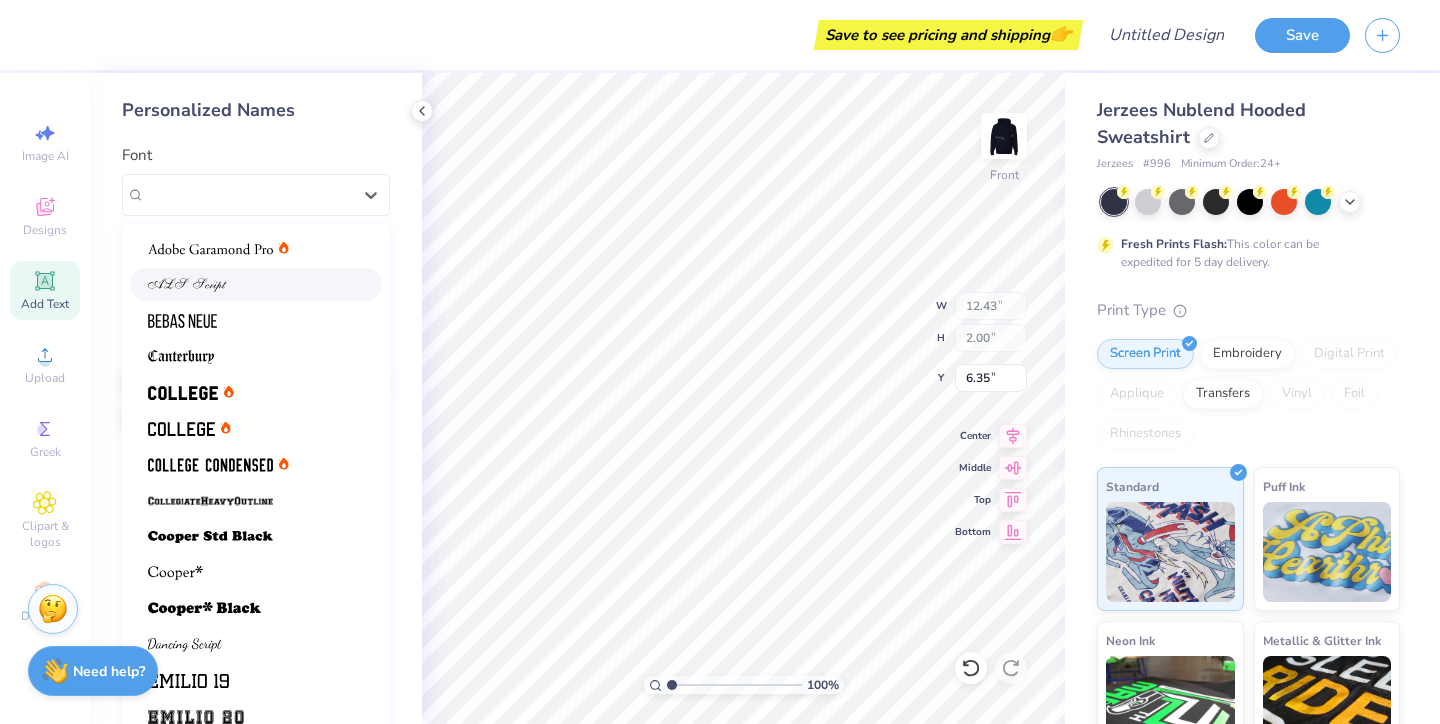 click at bounding box center (256, 284) 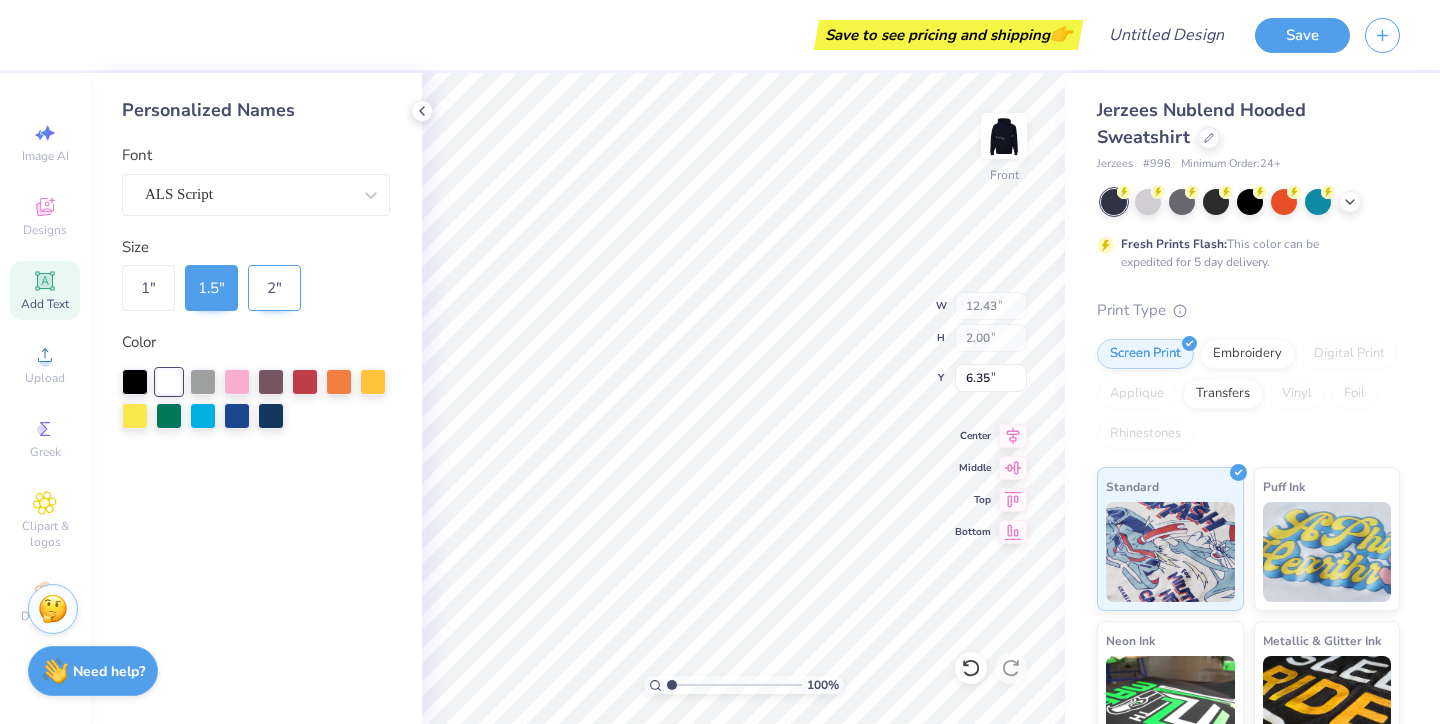 type on "10.94" 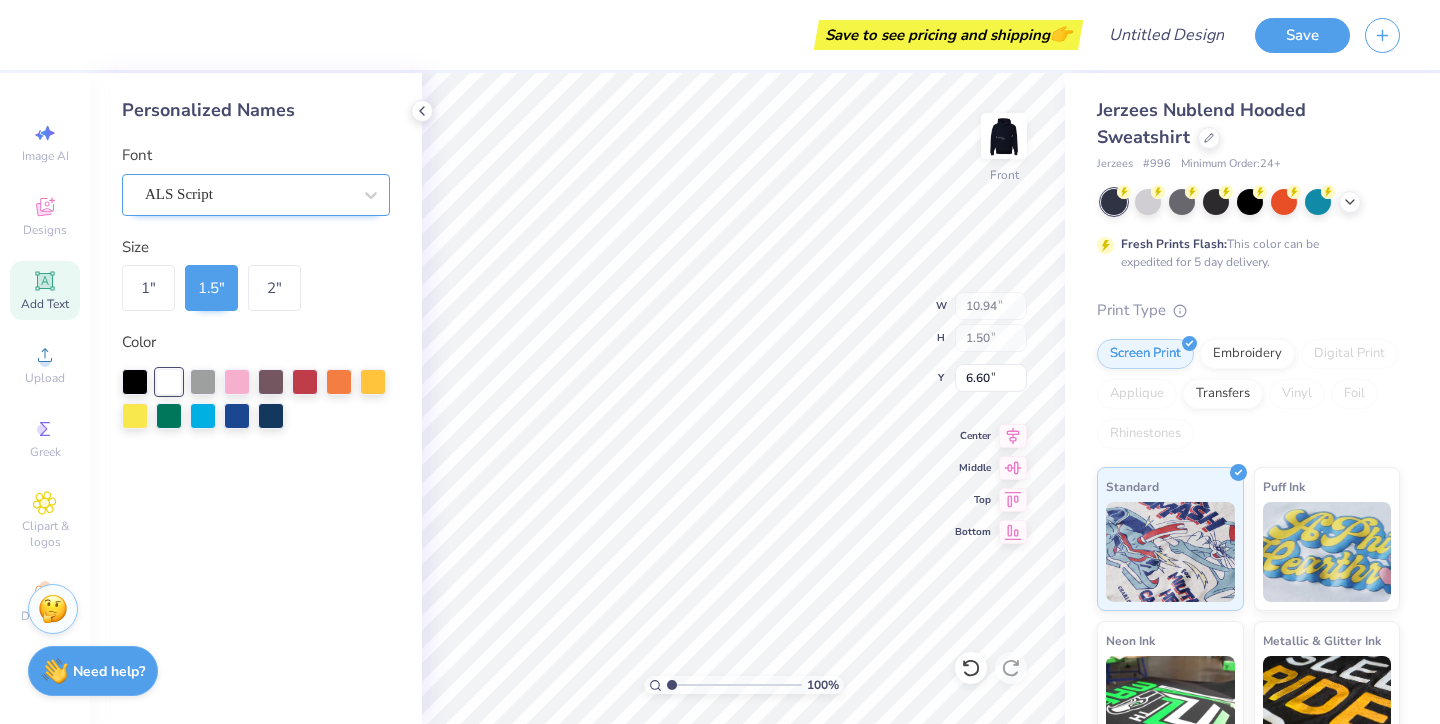 click on "ALS Script" at bounding box center [248, 194] 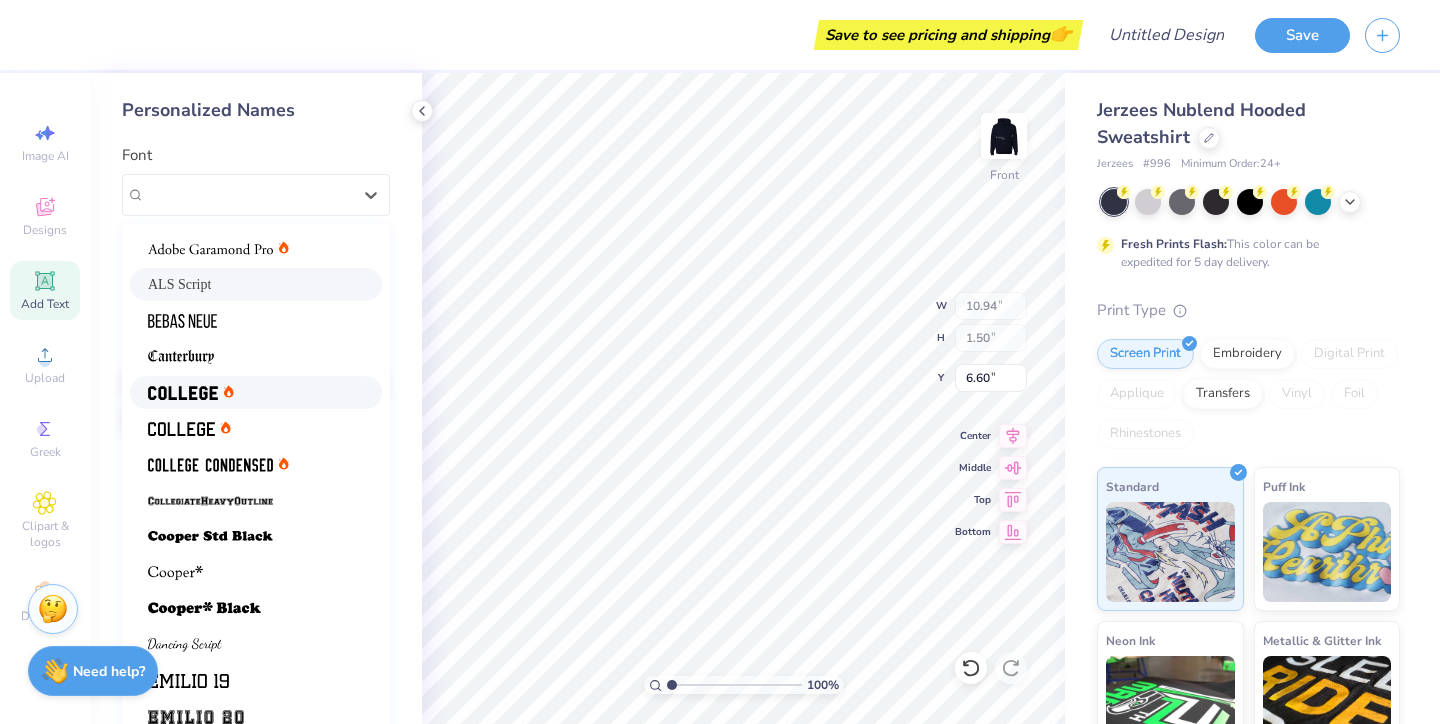 scroll, scrollTop: 0, scrollLeft: 0, axis: both 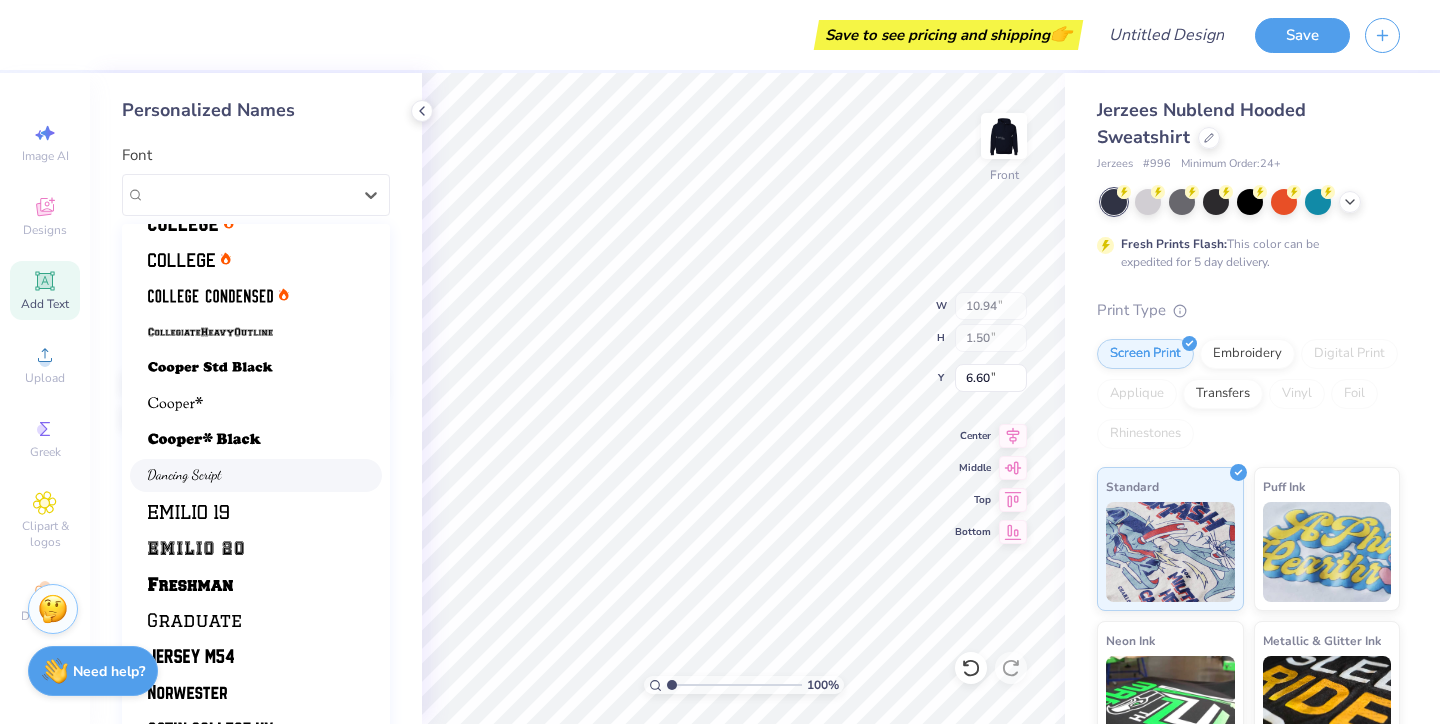 click at bounding box center [256, 475] 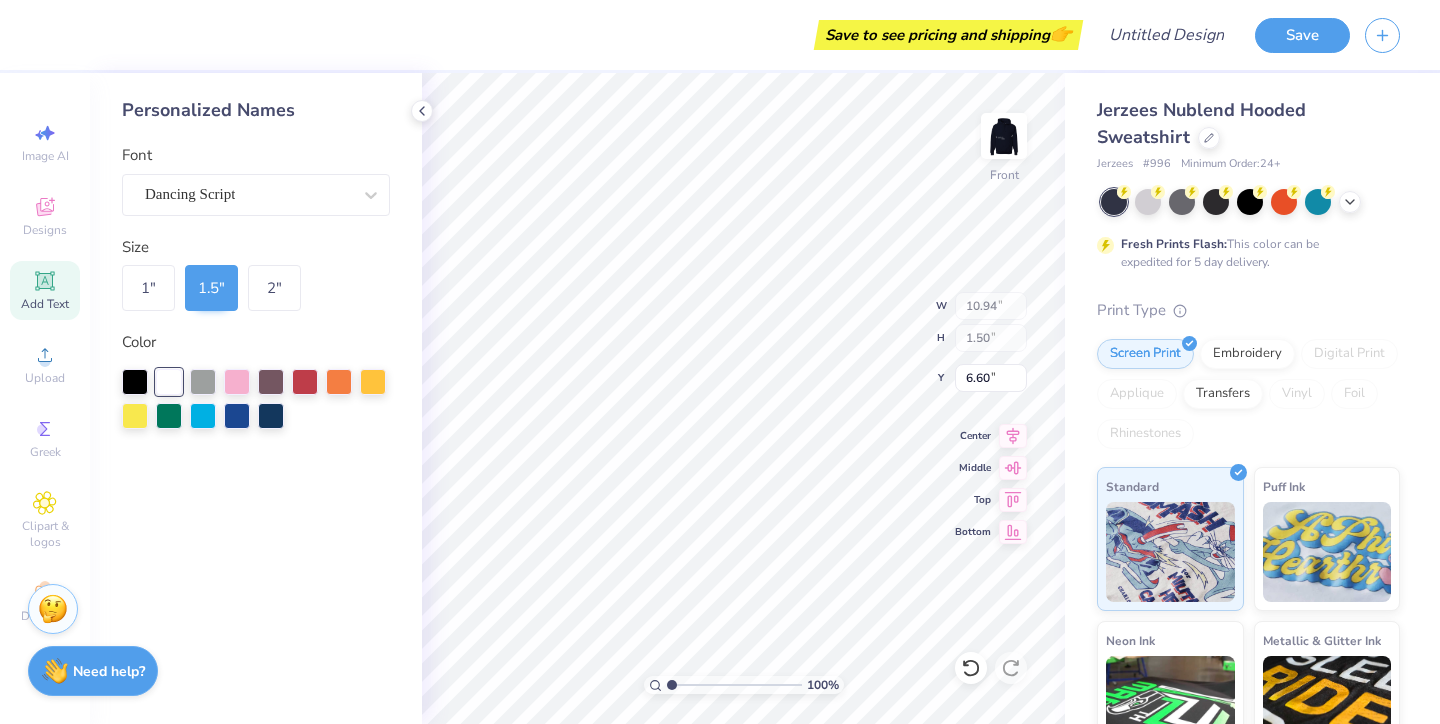 type on "7.32" 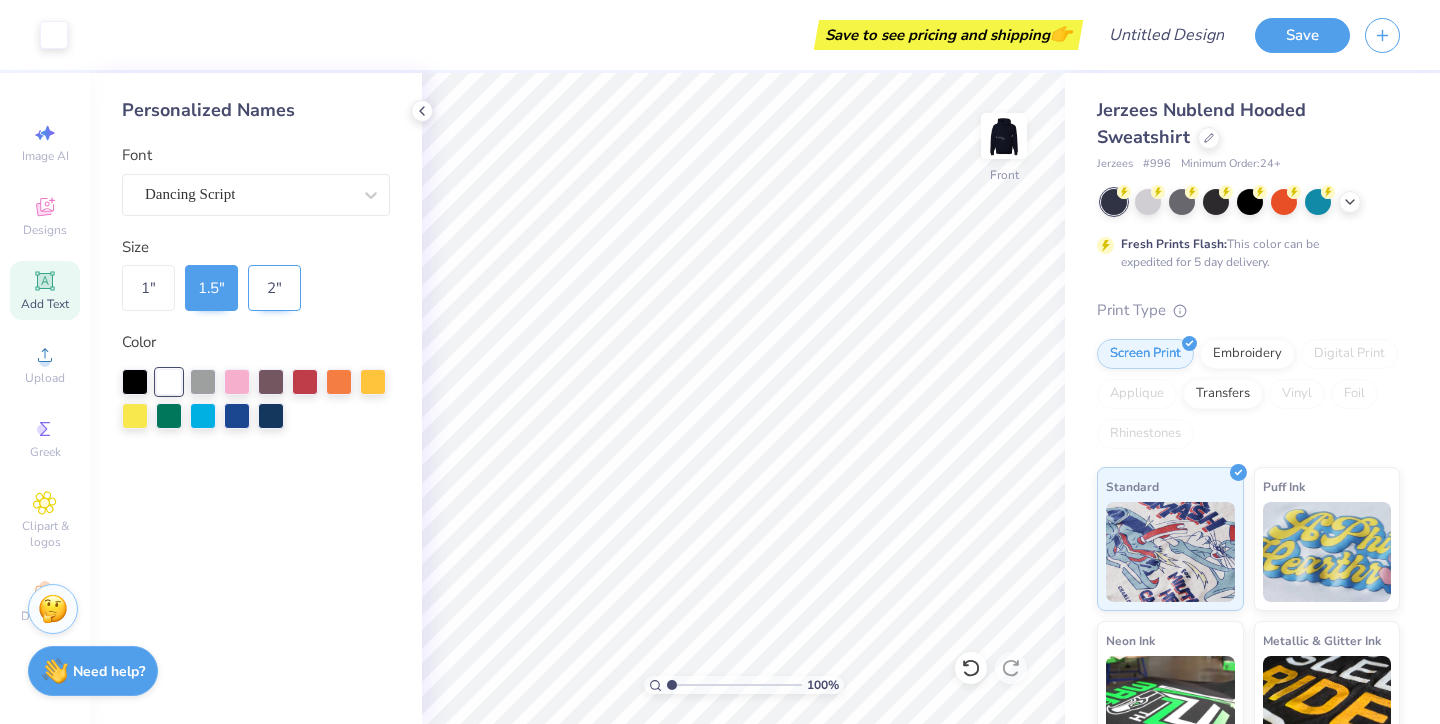 click on "2 "" at bounding box center [274, 288] 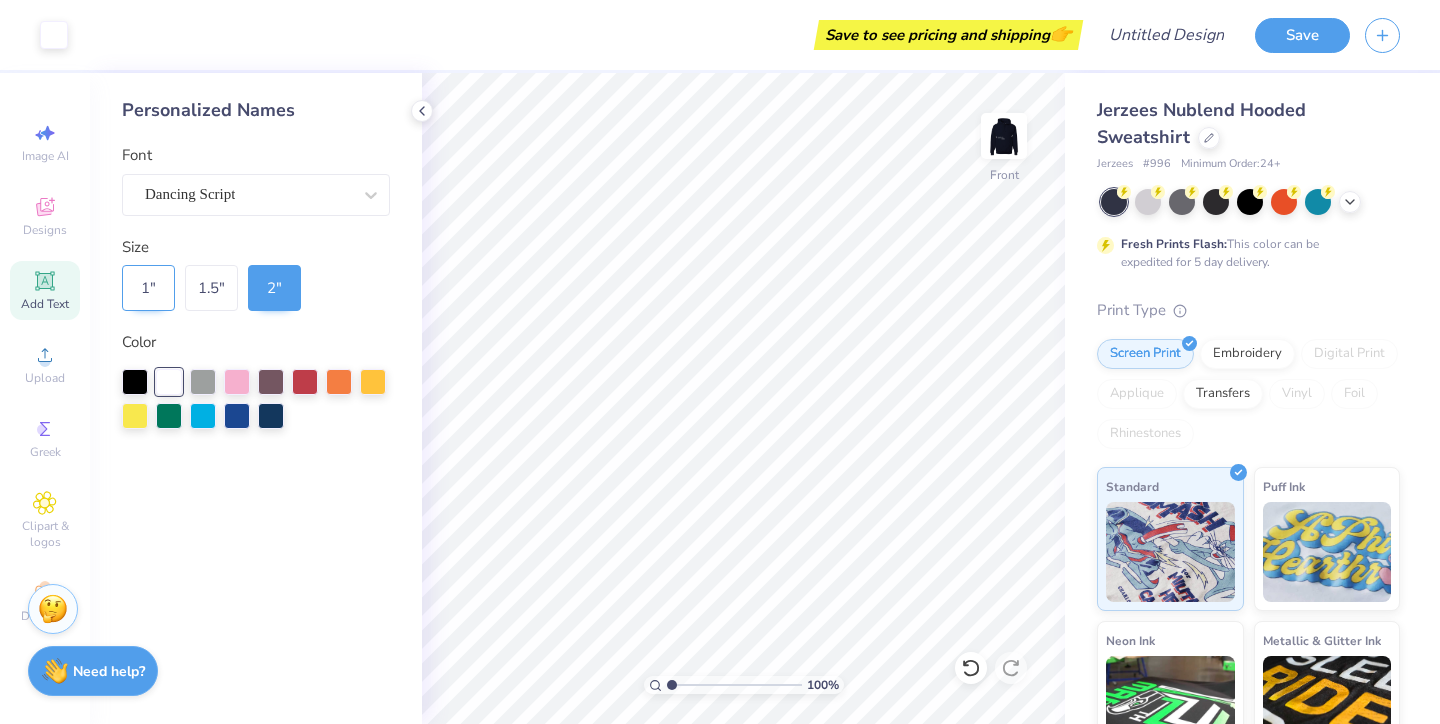 click on "1 "" at bounding box center [148, 288] 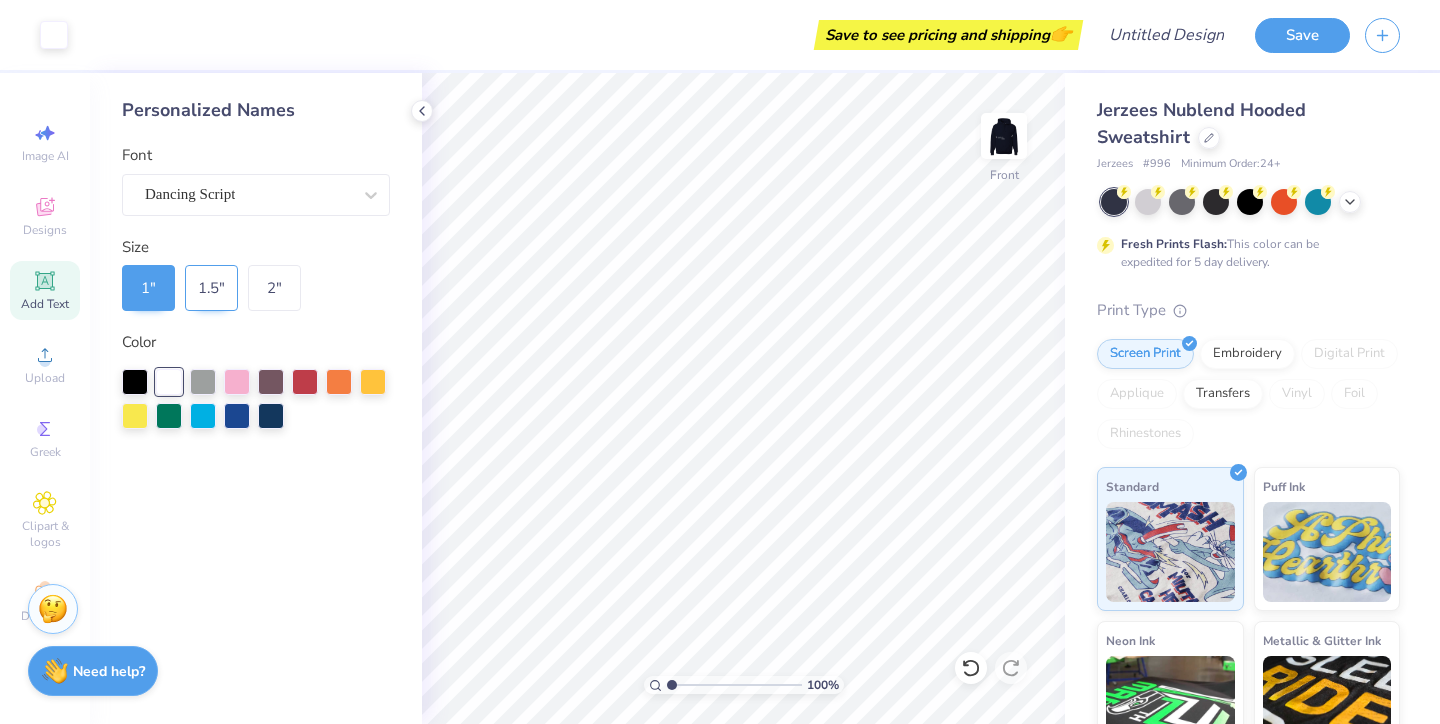 click on "1.5 "" at bounding box center (211, 288) 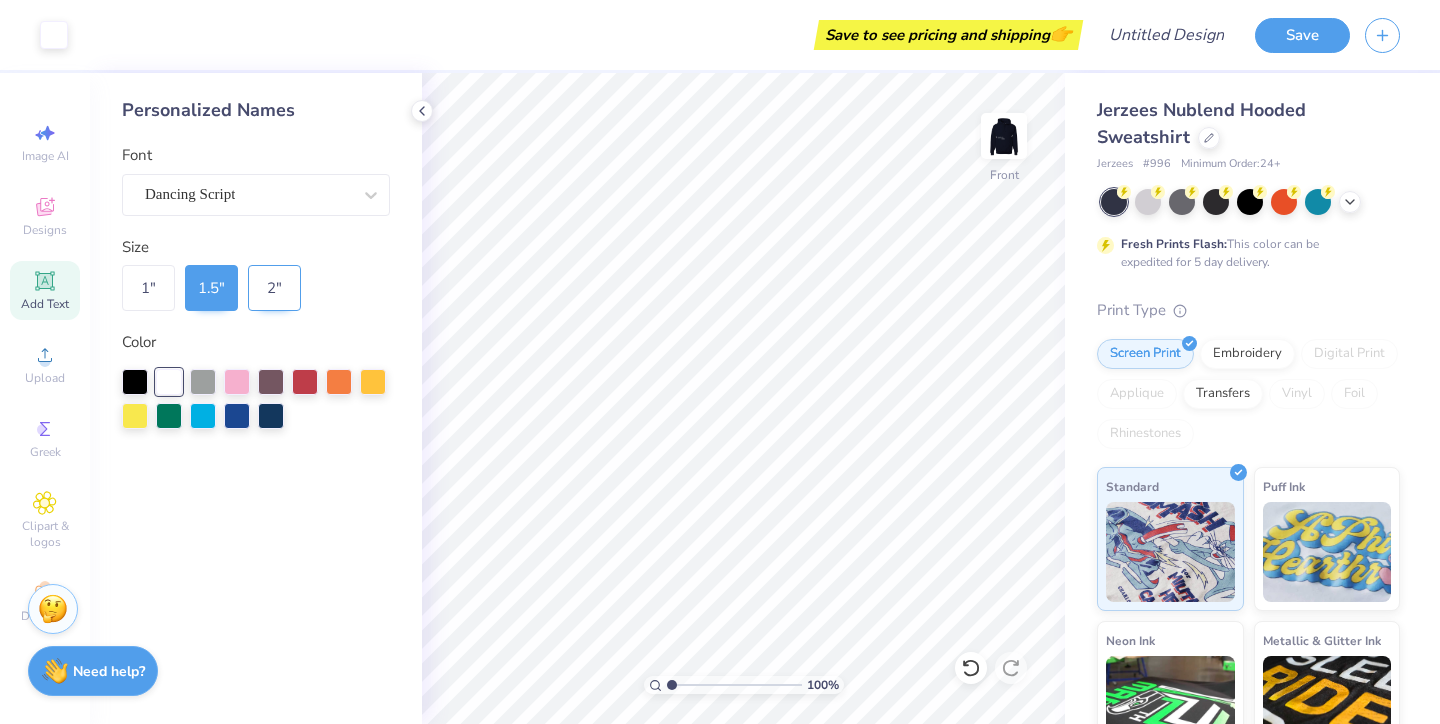 click on "2 "" at bounding box center [274, 288] 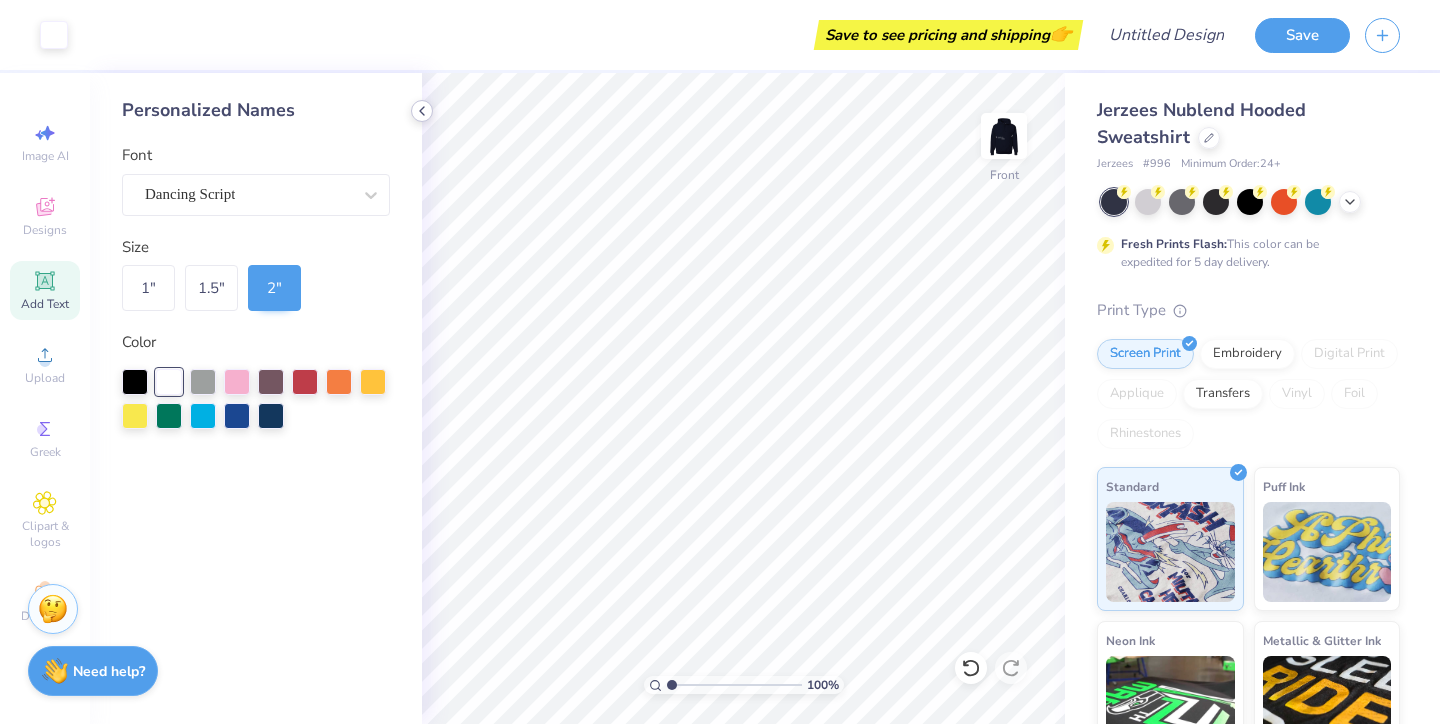 click 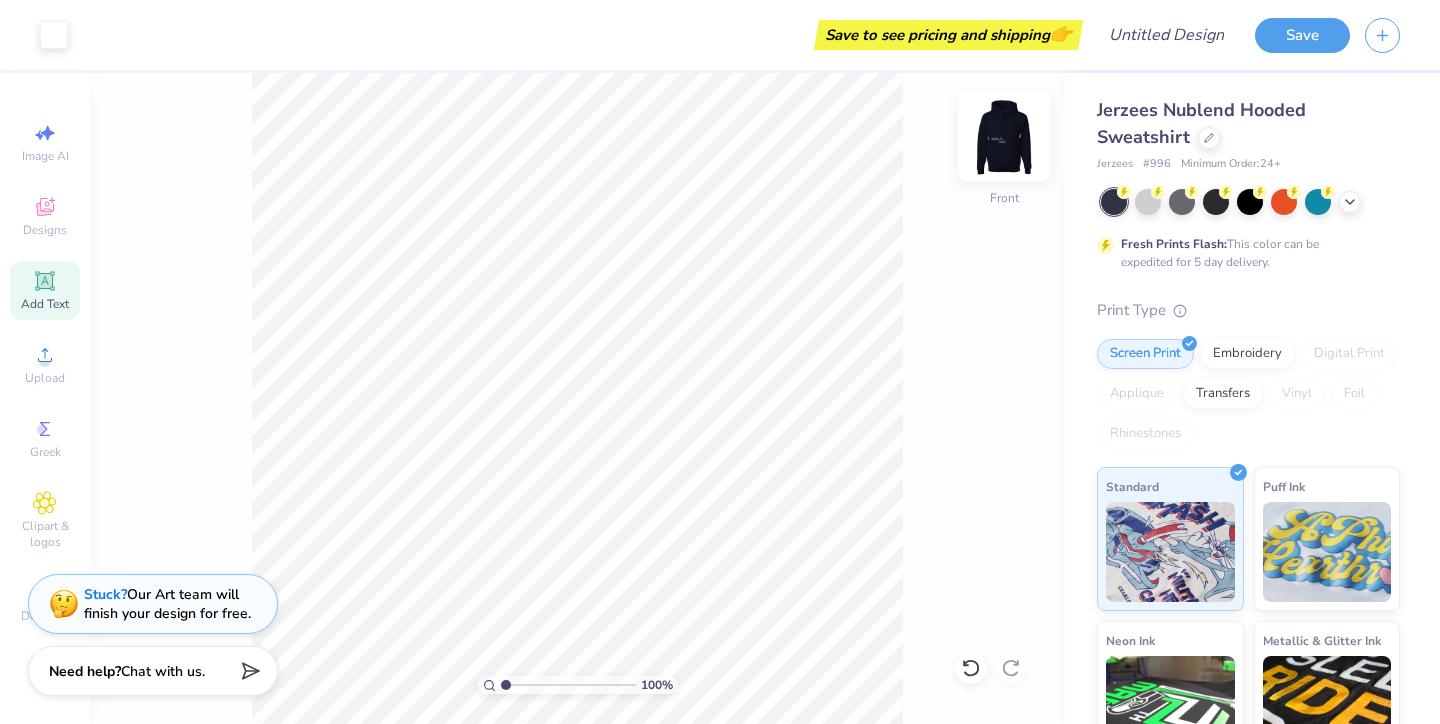 click at bounding box center [1004, 136] 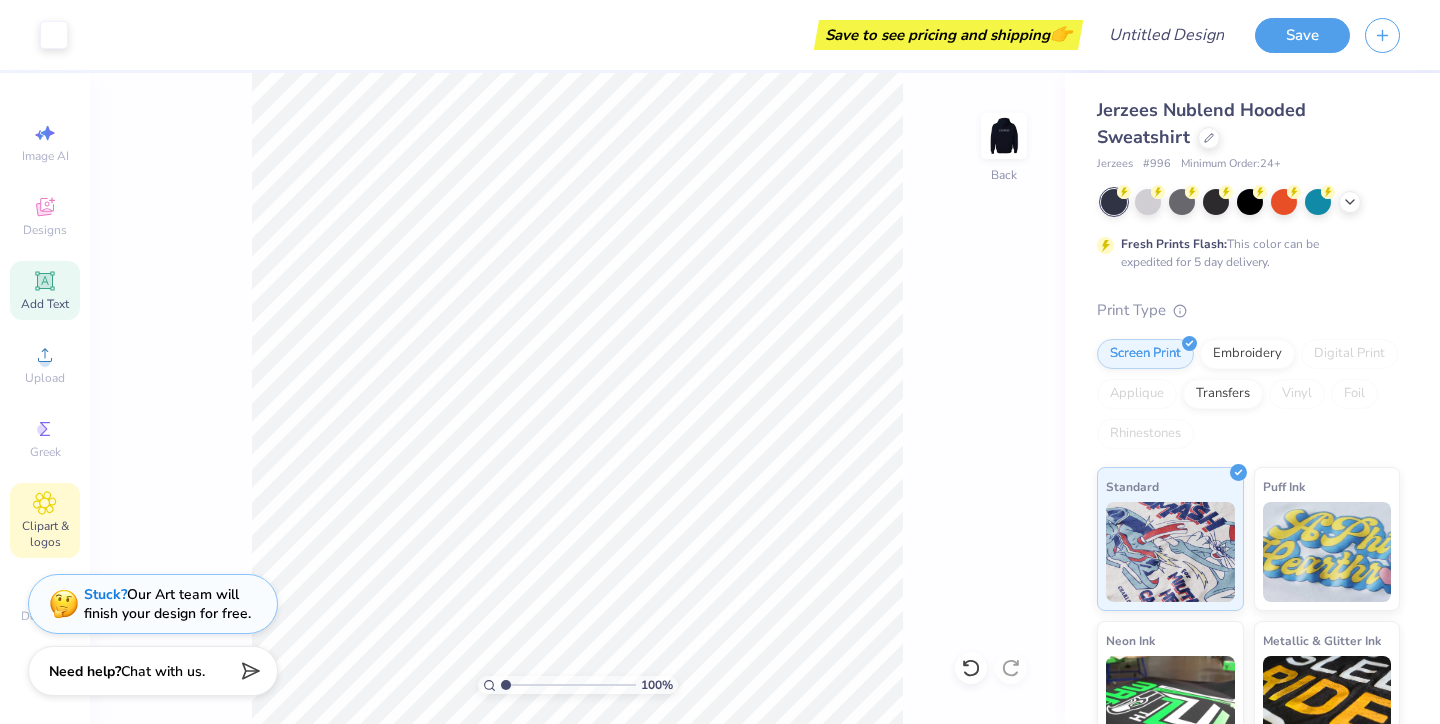 scroll, scrollTop: 0, scrollLeft: 0, axis: both 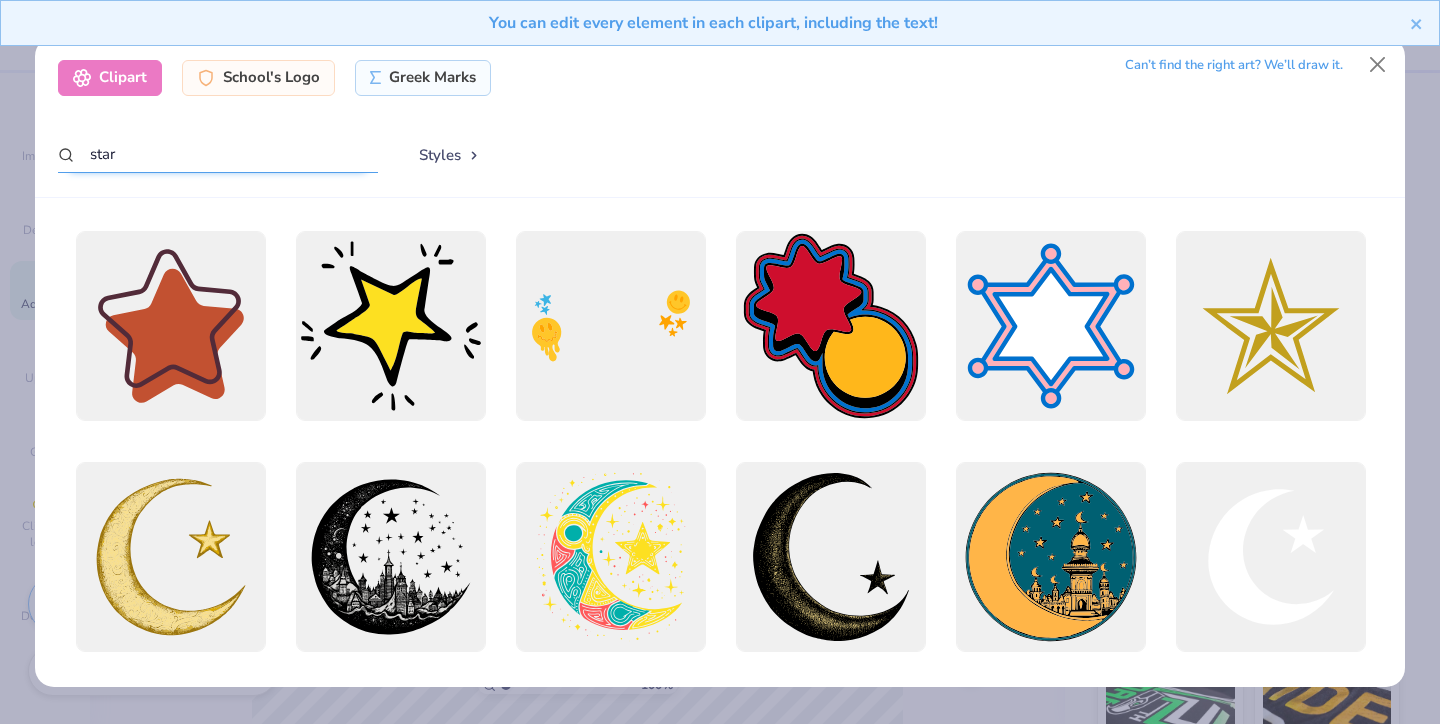 click on "star" at bounding box center [218, 154] 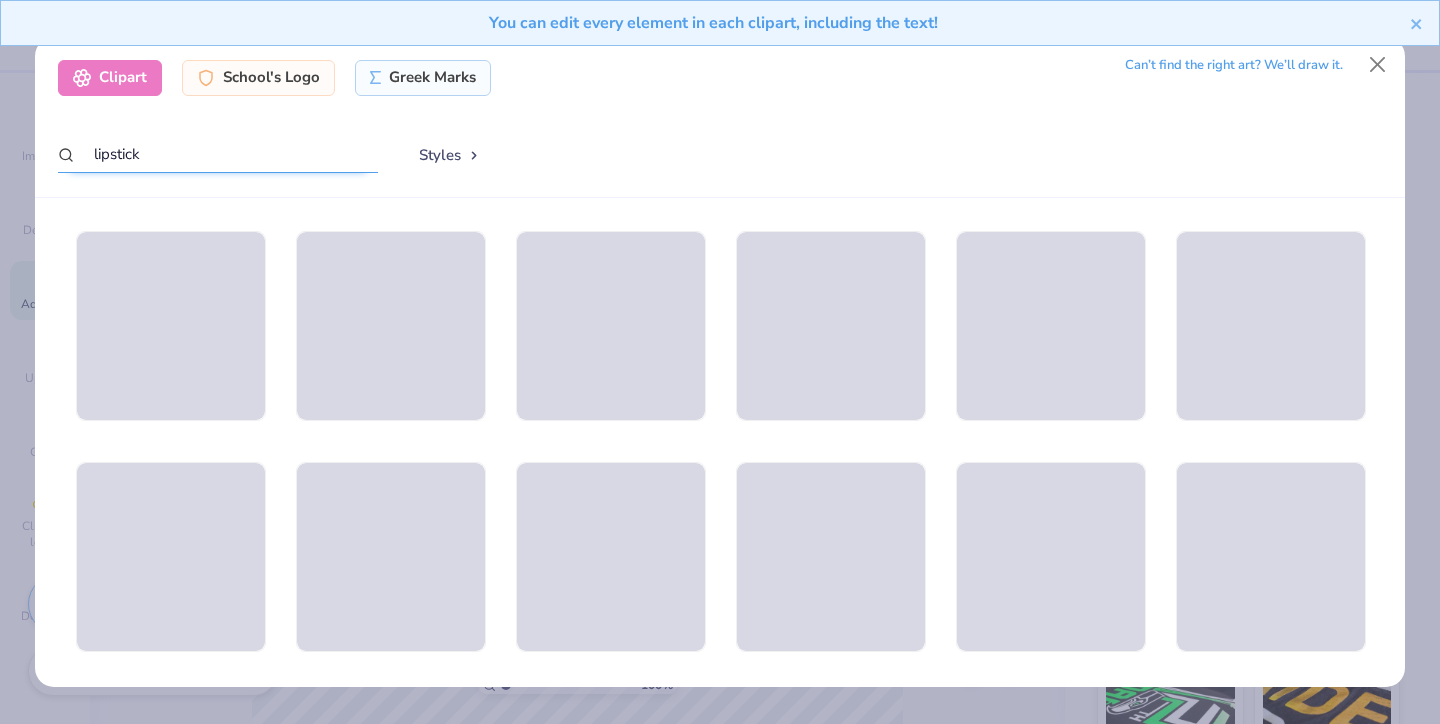 type on "lipstick" 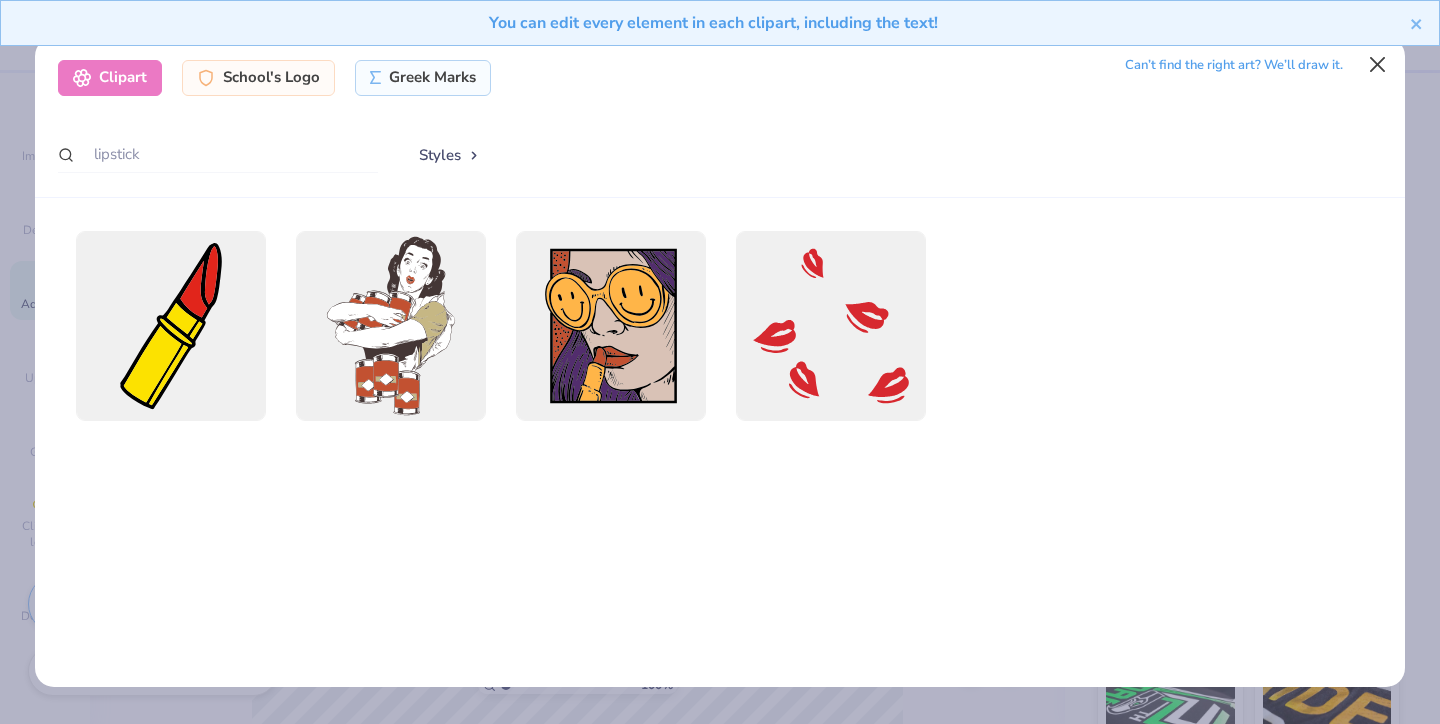 click at bounding box center [1378, 65] 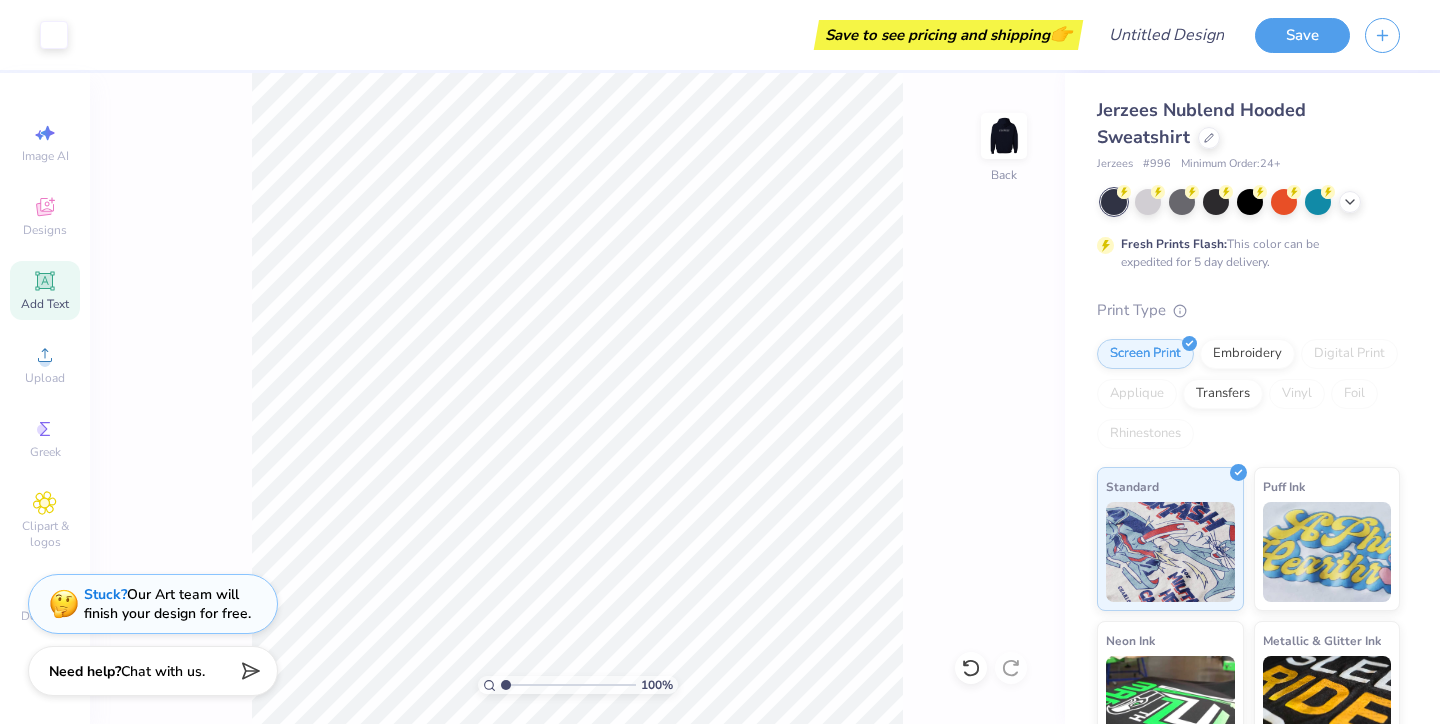 scroll, scrollTop: 0, scrollLeft: 0, axis: both 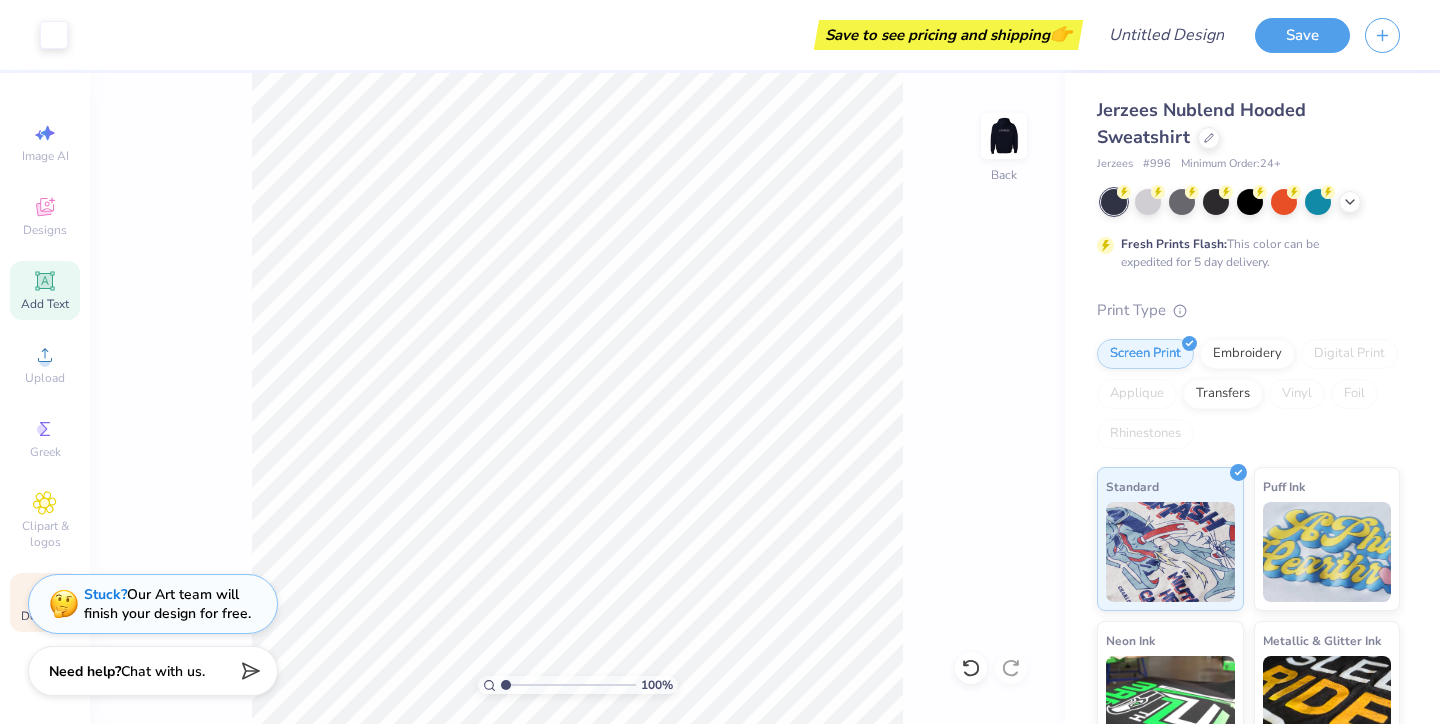 click on "Decorate" at bounding box center [45, 616] 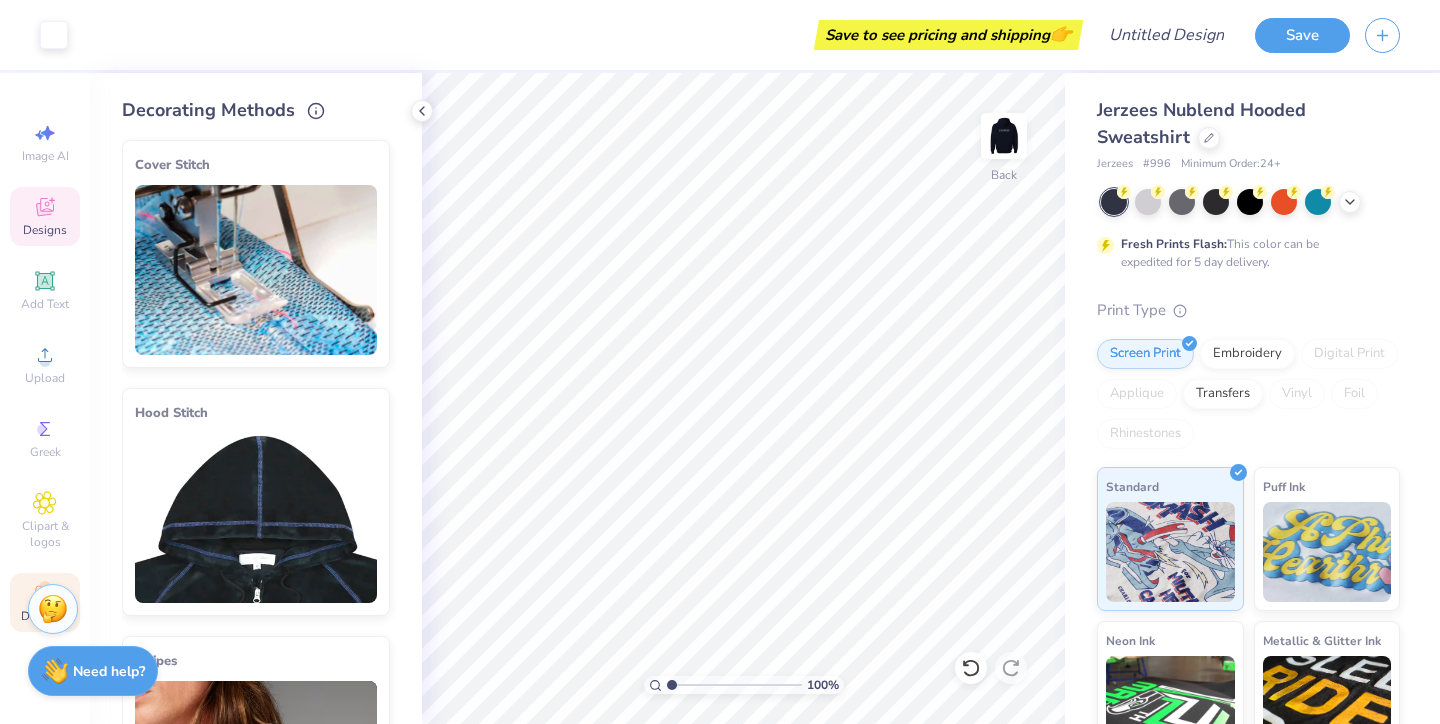 click on "Designs" at bounding box center (45, 230) 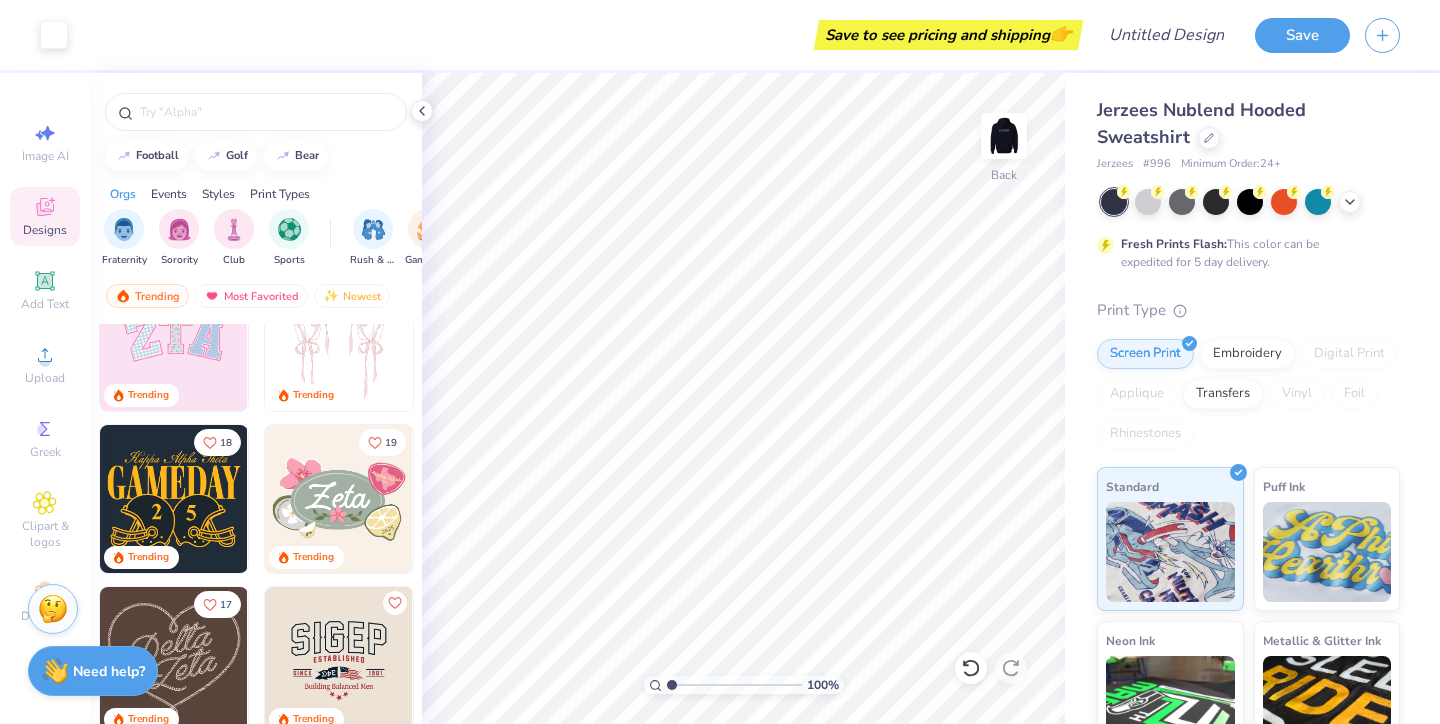 scroll, scrollTop: 452, scrollLeft: 0, axis: vertical 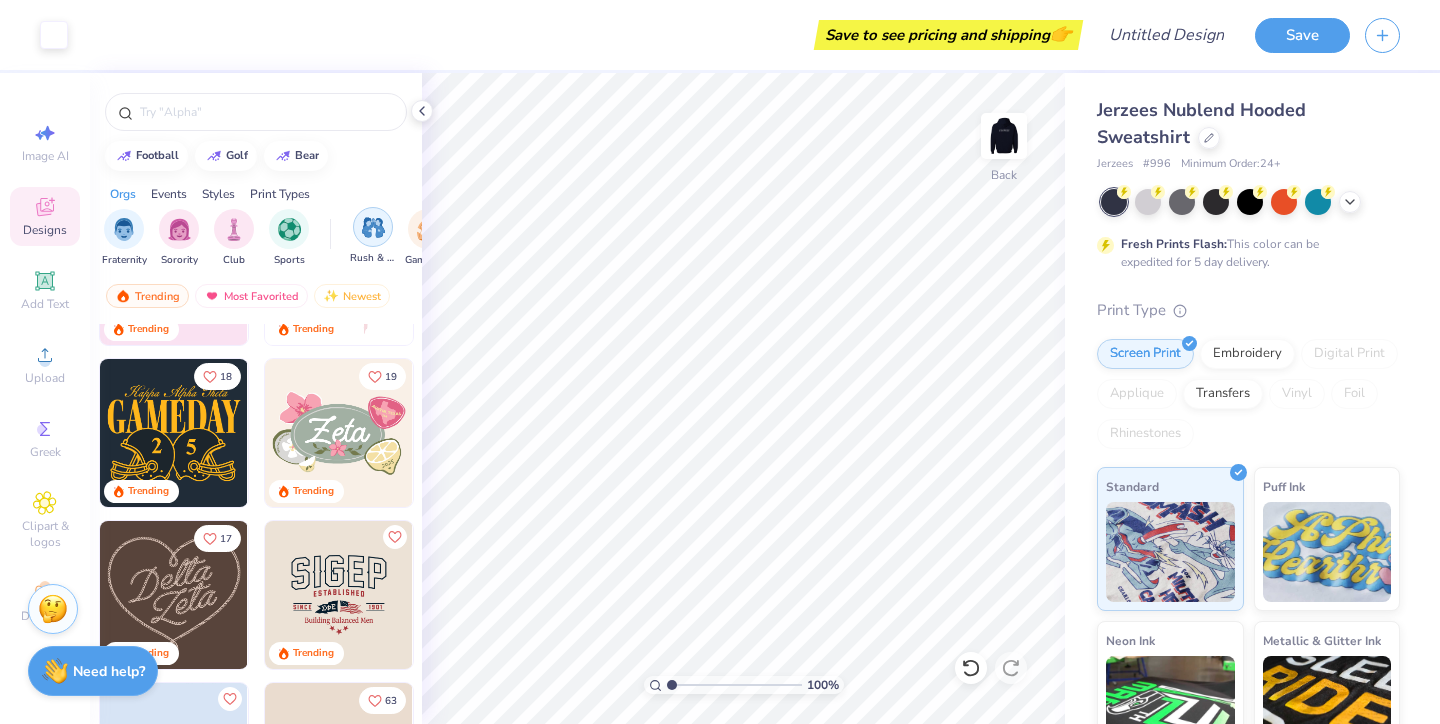drag, startPoint x: 385, startPoint y: 246, endPoint x: 375, endPoint y: 238, distance: 12.806249 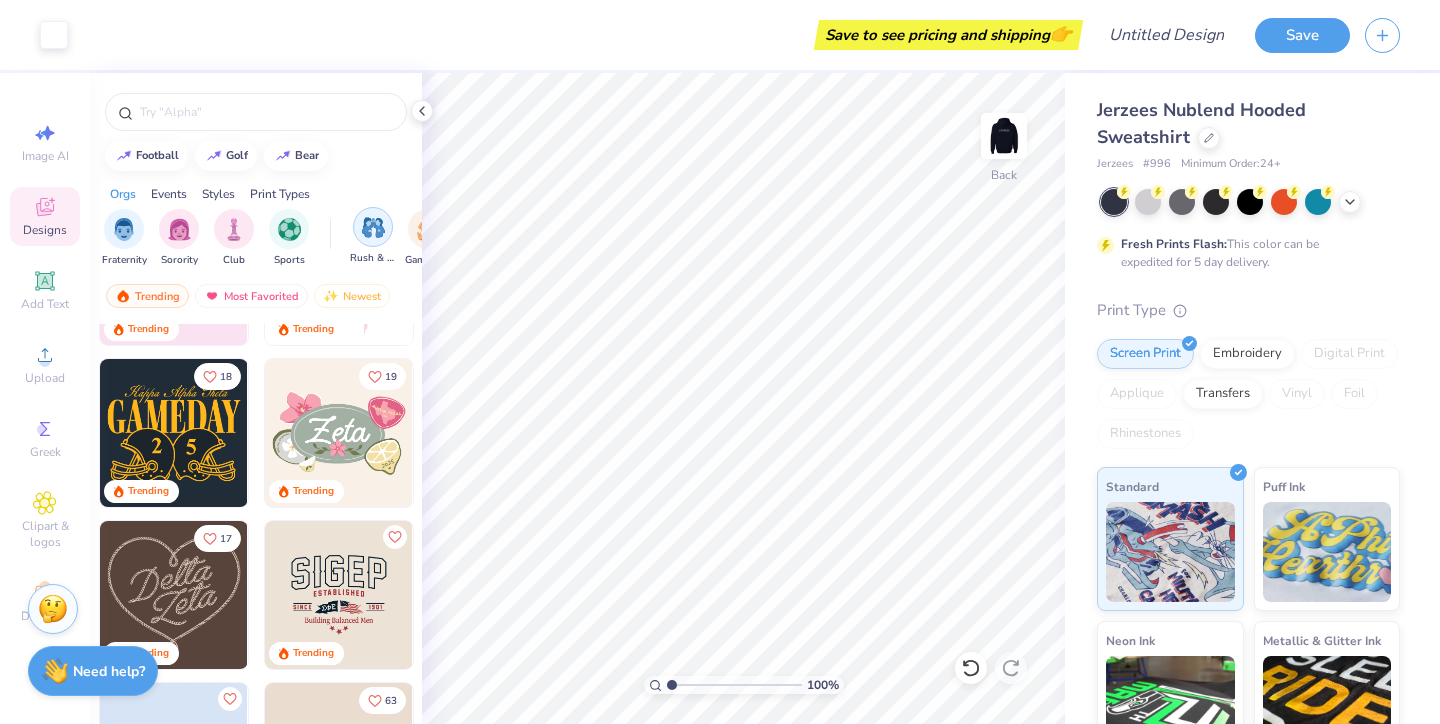 click on "Rush & Bid" at bounding box center (373, 236) 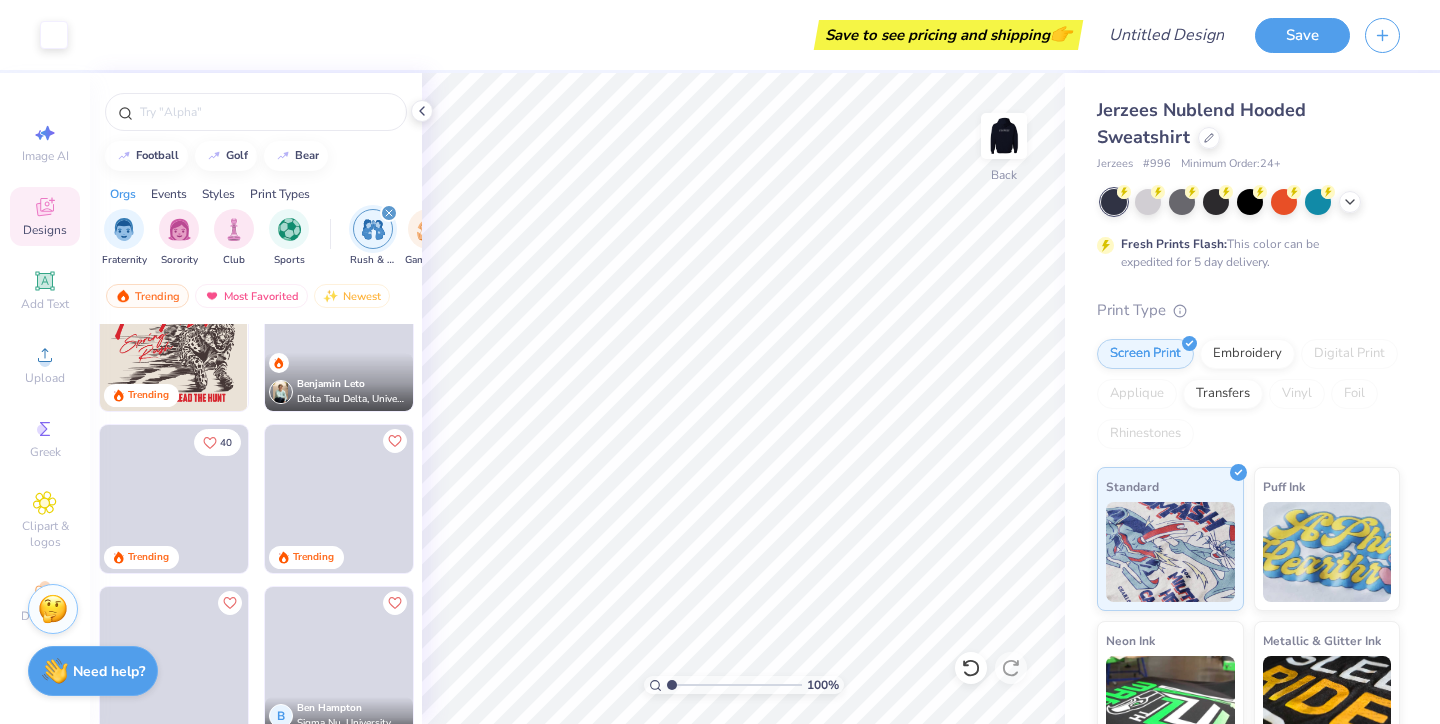 scroll, scrollTop: 1683, scrollLeft: 0, axis: vertical 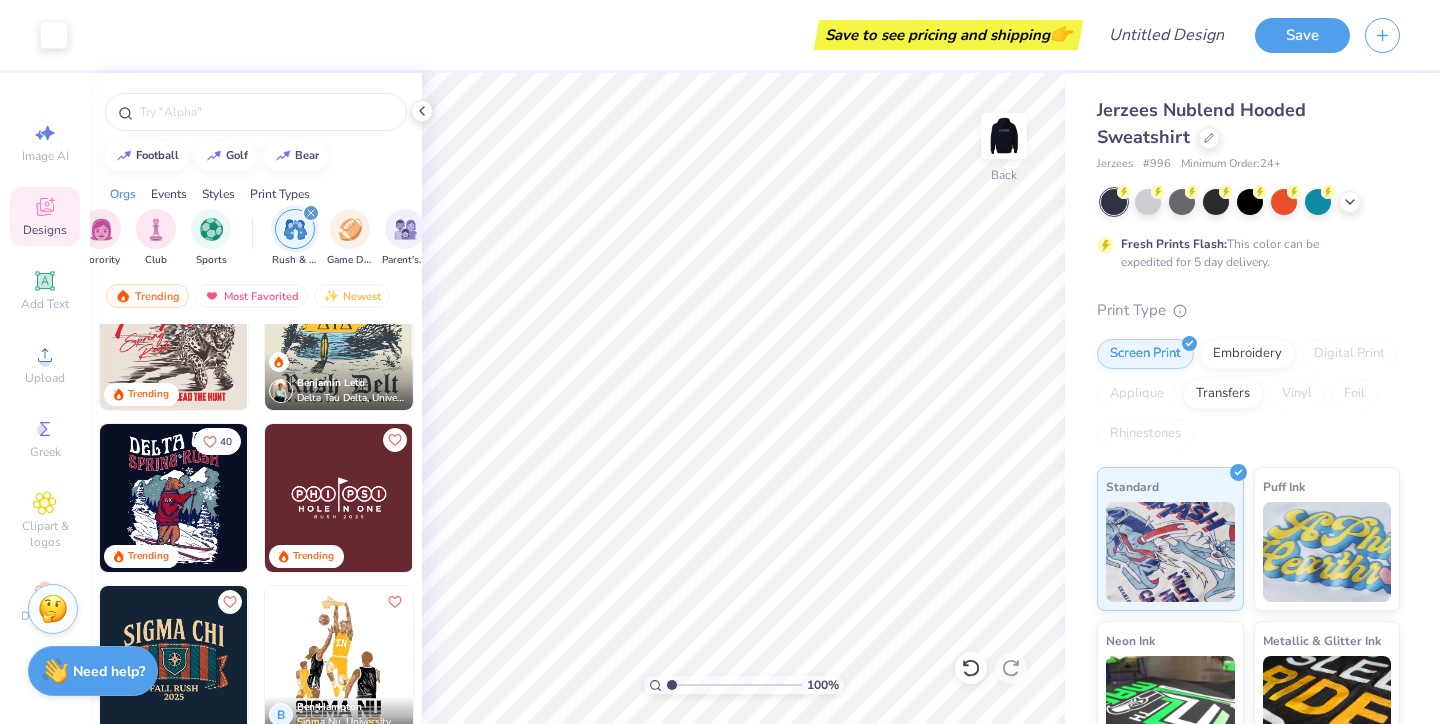 click on "Fraternity Sorority Club Sports Rush & Bid Game Day Parent's Weekend PR & General Philanthropy Big Little Reveal Retreat Spring Break Date Parties & Socials Holidays Greek Week Formal & Semi Graduation Founder’s Day Classic Minimalist Varsity Y2K Typography Handdrawn Cartoons Grunge 80s & 90s 60s & 70s Embroidery Screen Print Applique Patches Digital Print Vinyl Transfers" at bounding box center (256, 240) 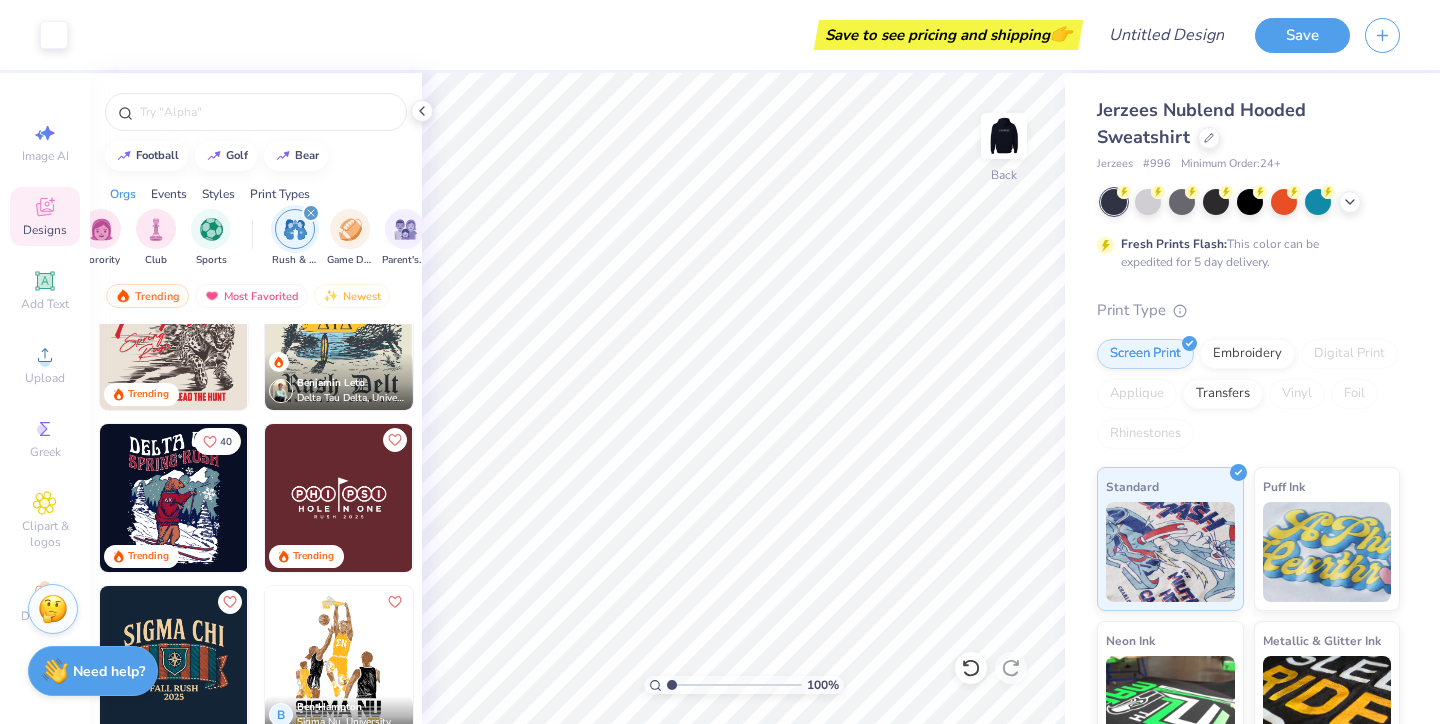 click 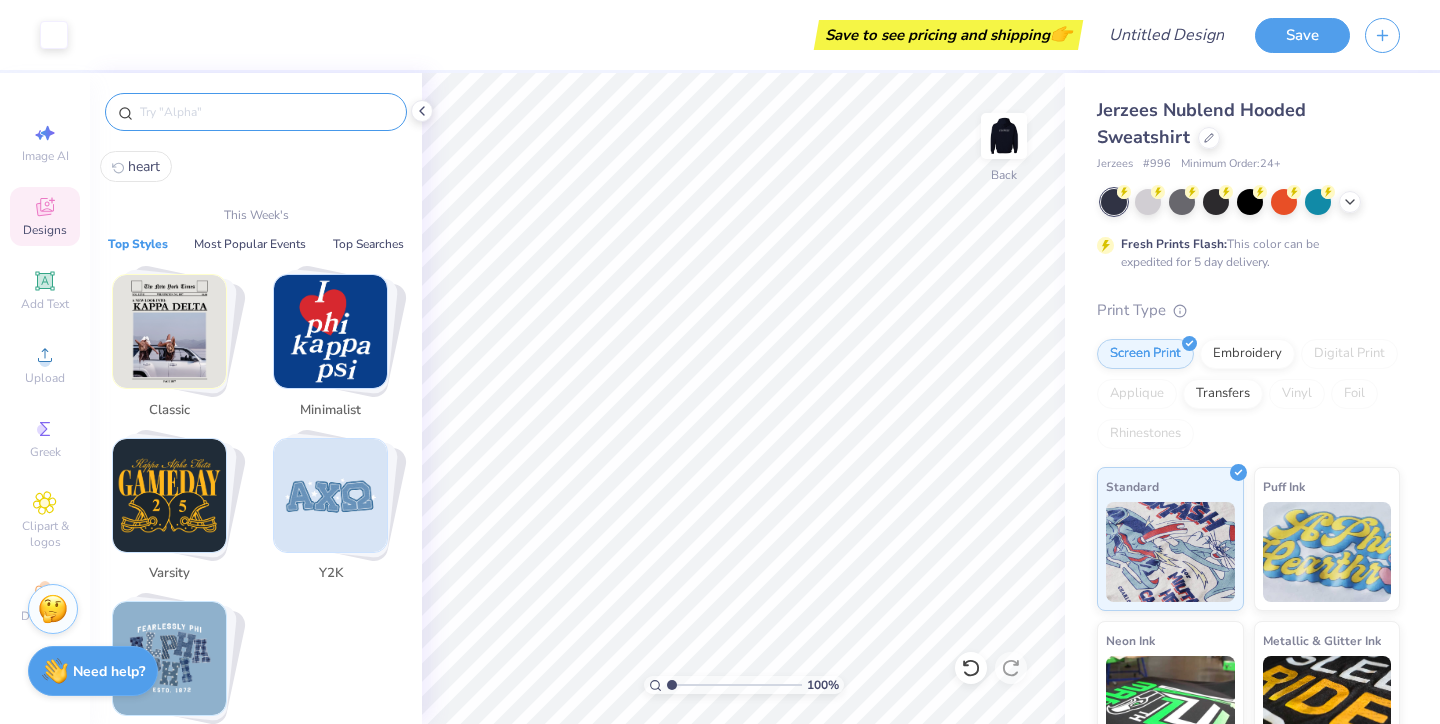 click at bounding box center [266, 112] 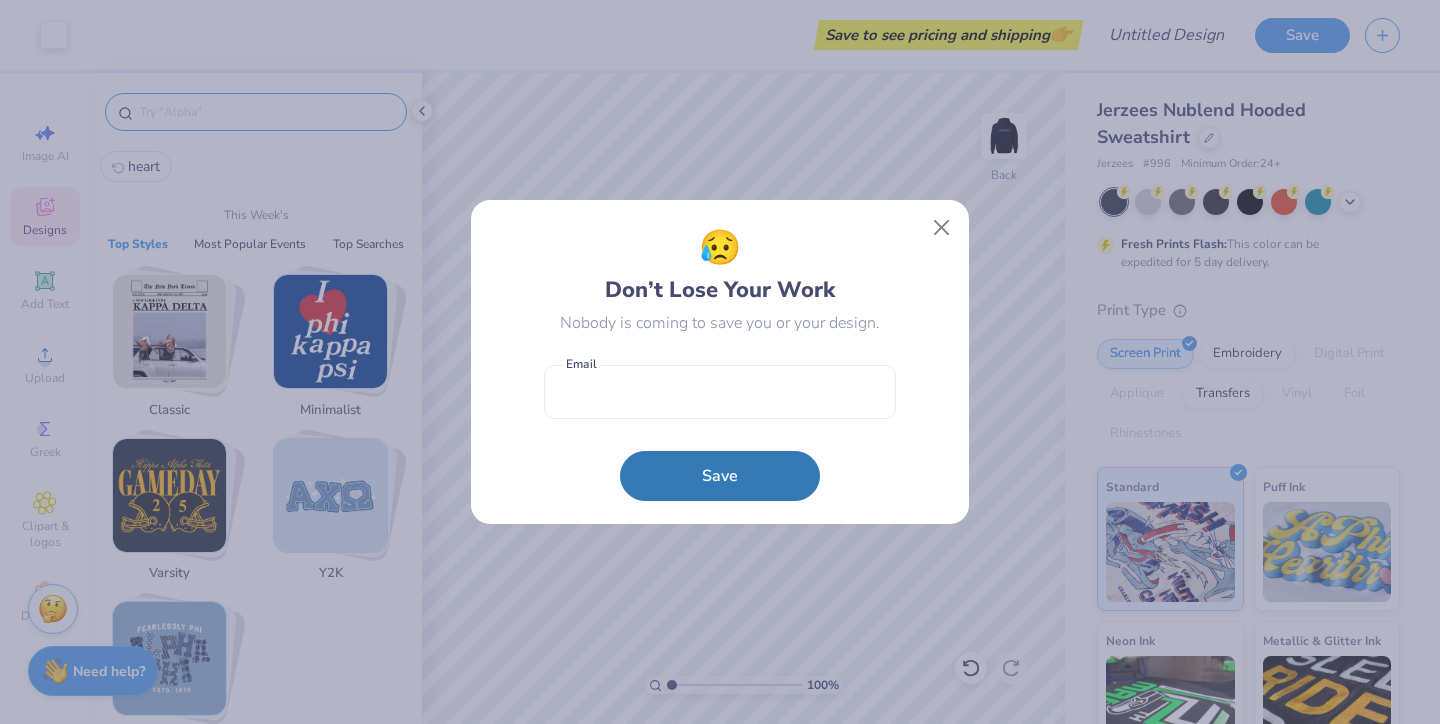 click on "😥 Don’t Lose Your Work Nobody is coming to save you or your design. Email Save" at bounding box center (720, 362) 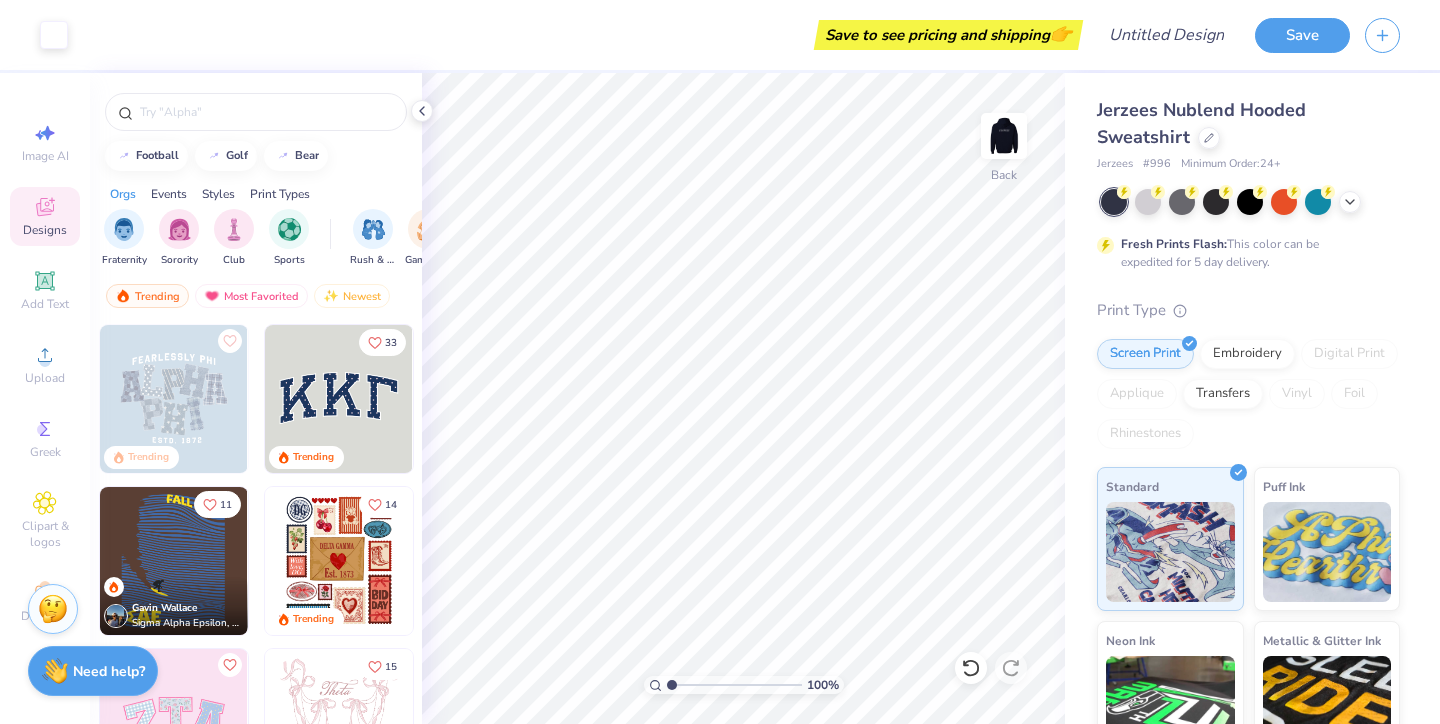 scroll, scrollTop: 0, scrollLeft: 0, axis: both 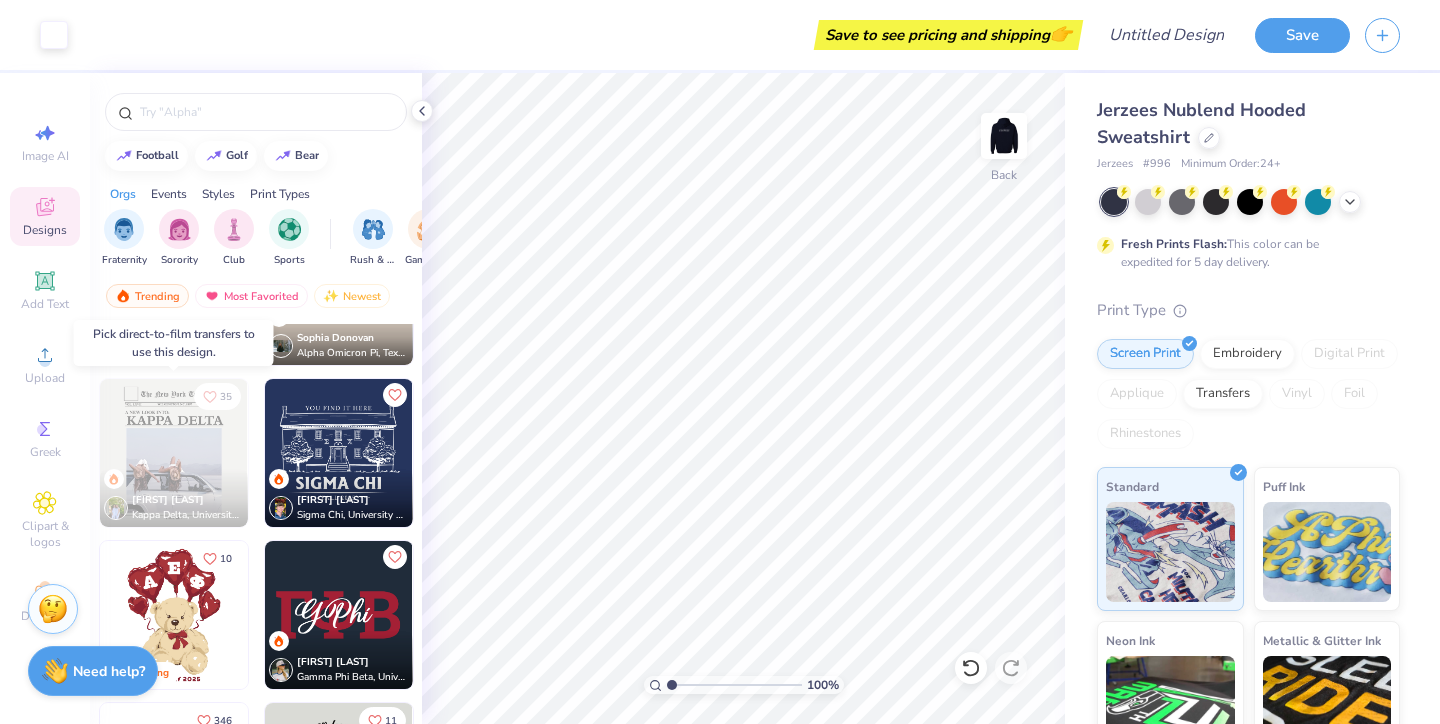 click at bounding box center [174, 453] 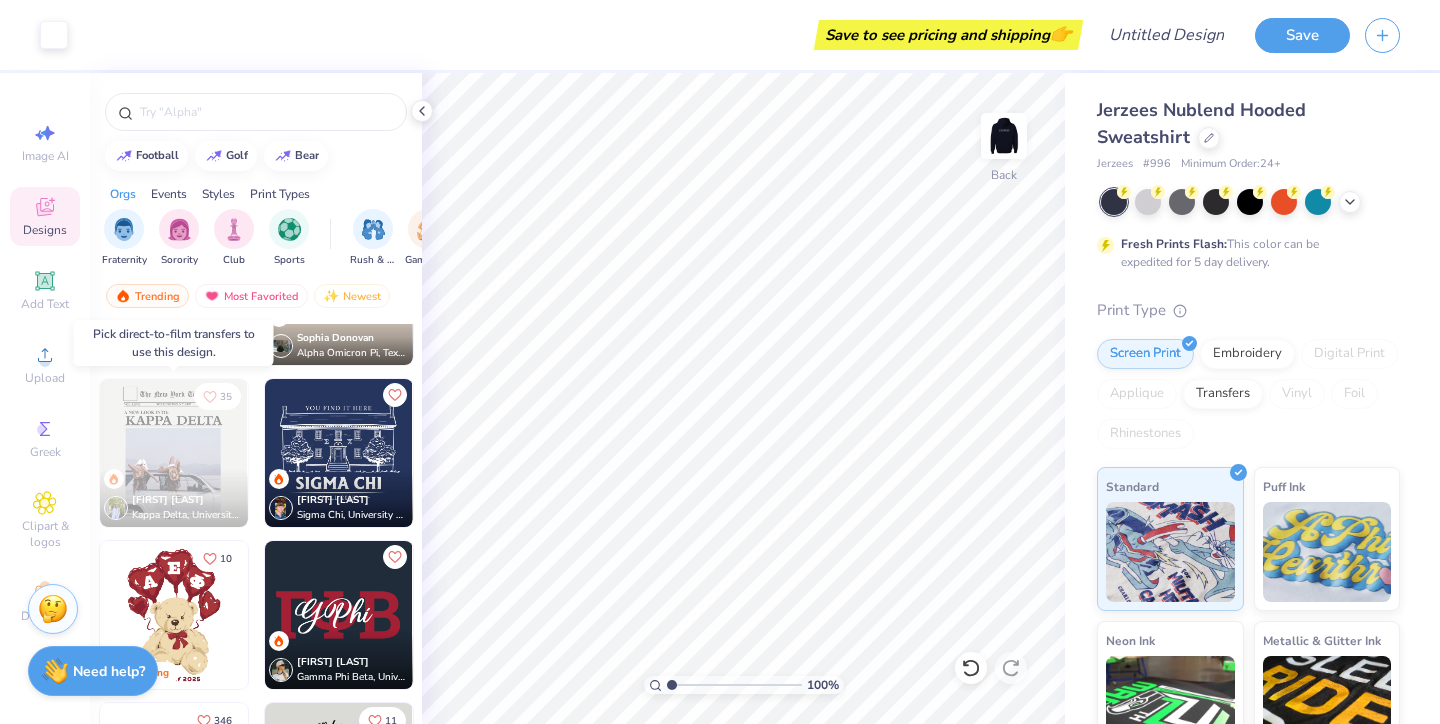 click at bounding box center (173, 453) 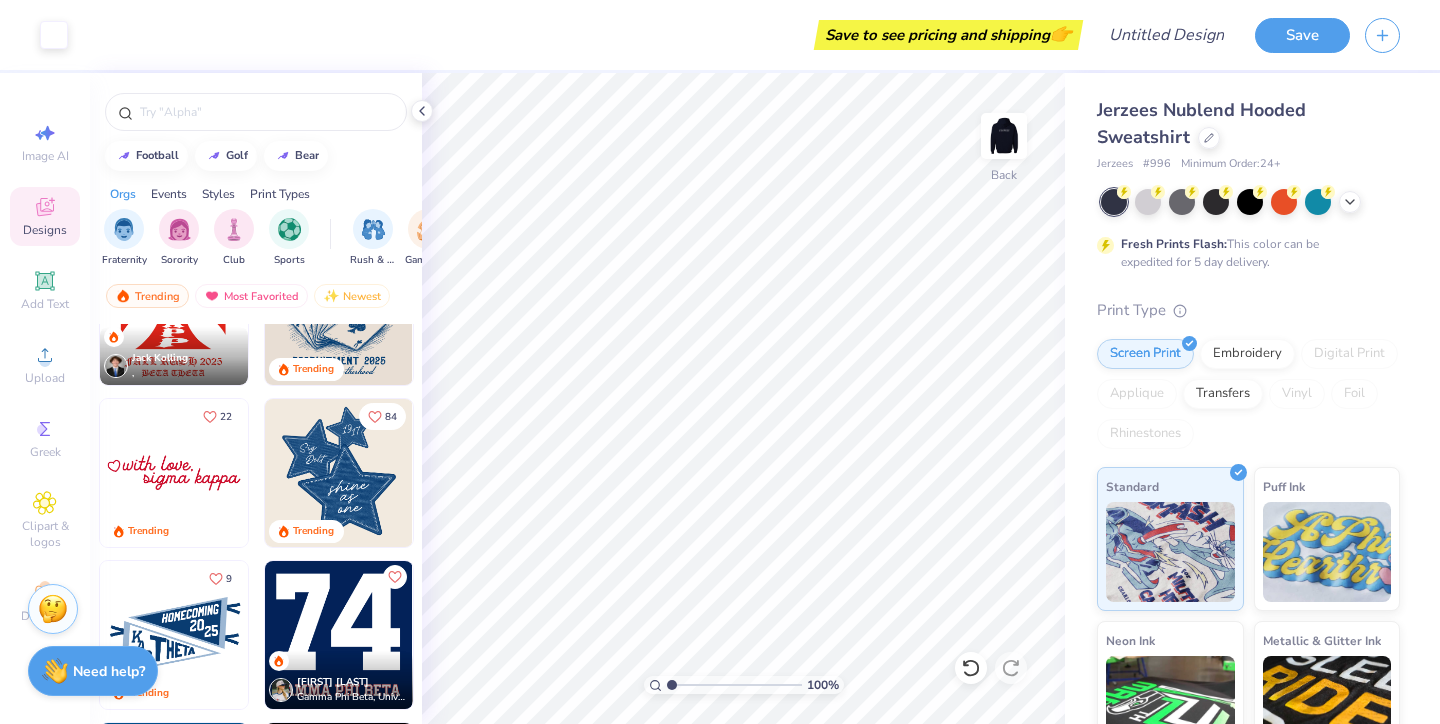 scroll, scrollTop: 1871, scrollLeft: 0, axis: vertical 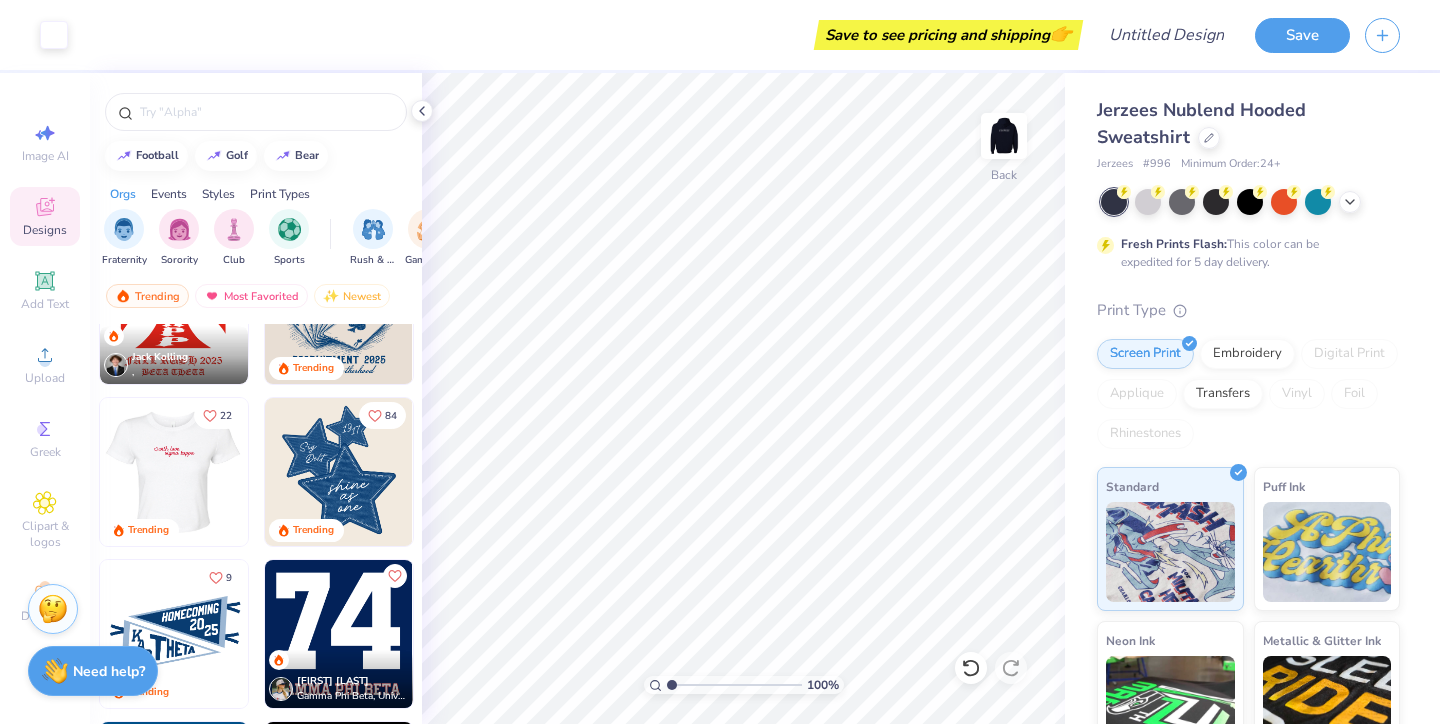 click at bounding box center [173, 472] 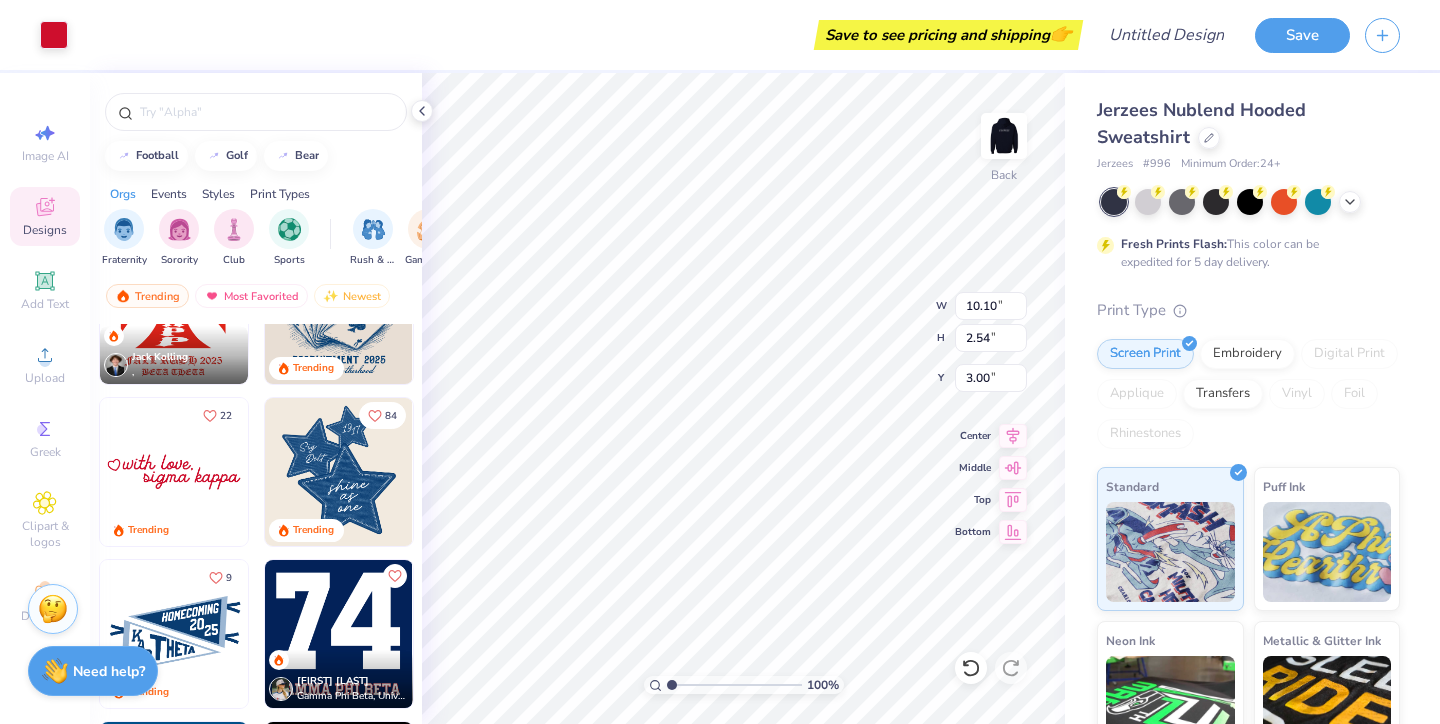 type on "8.34" 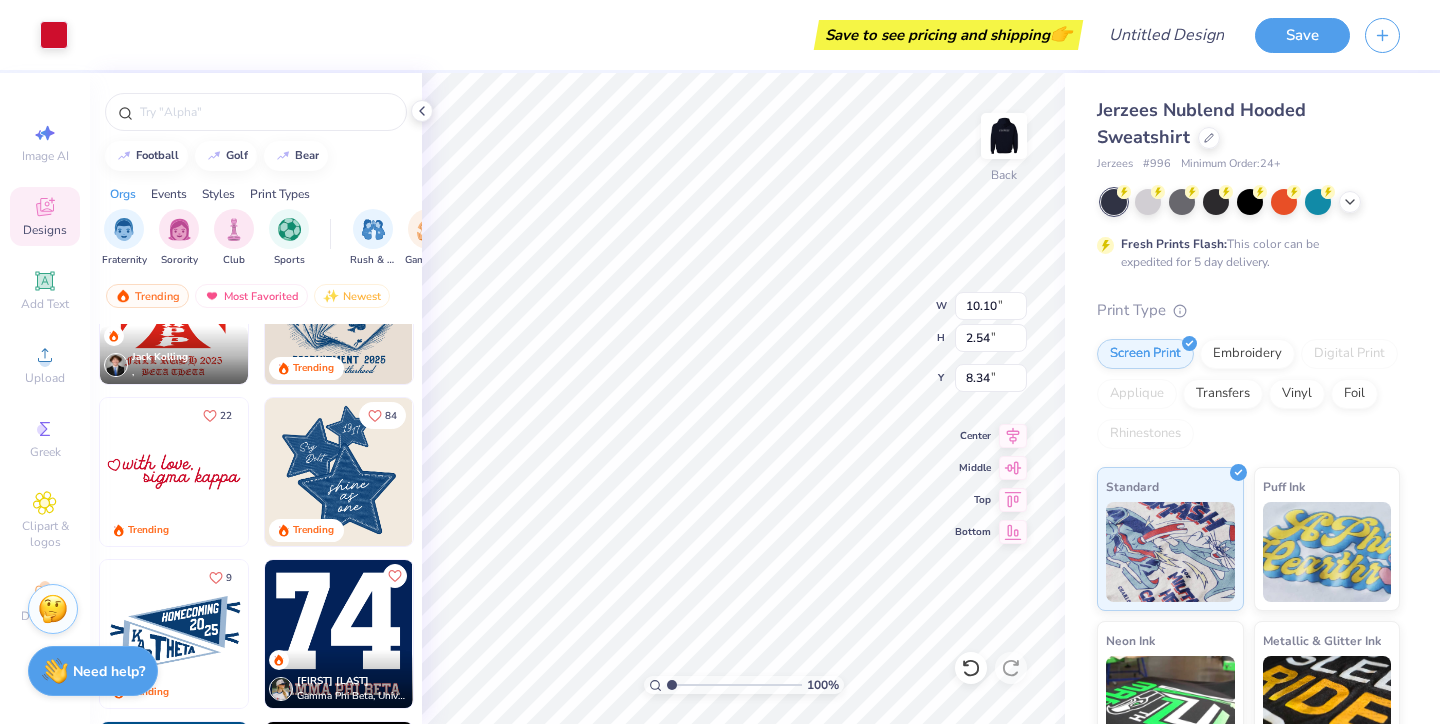type on "4.95" 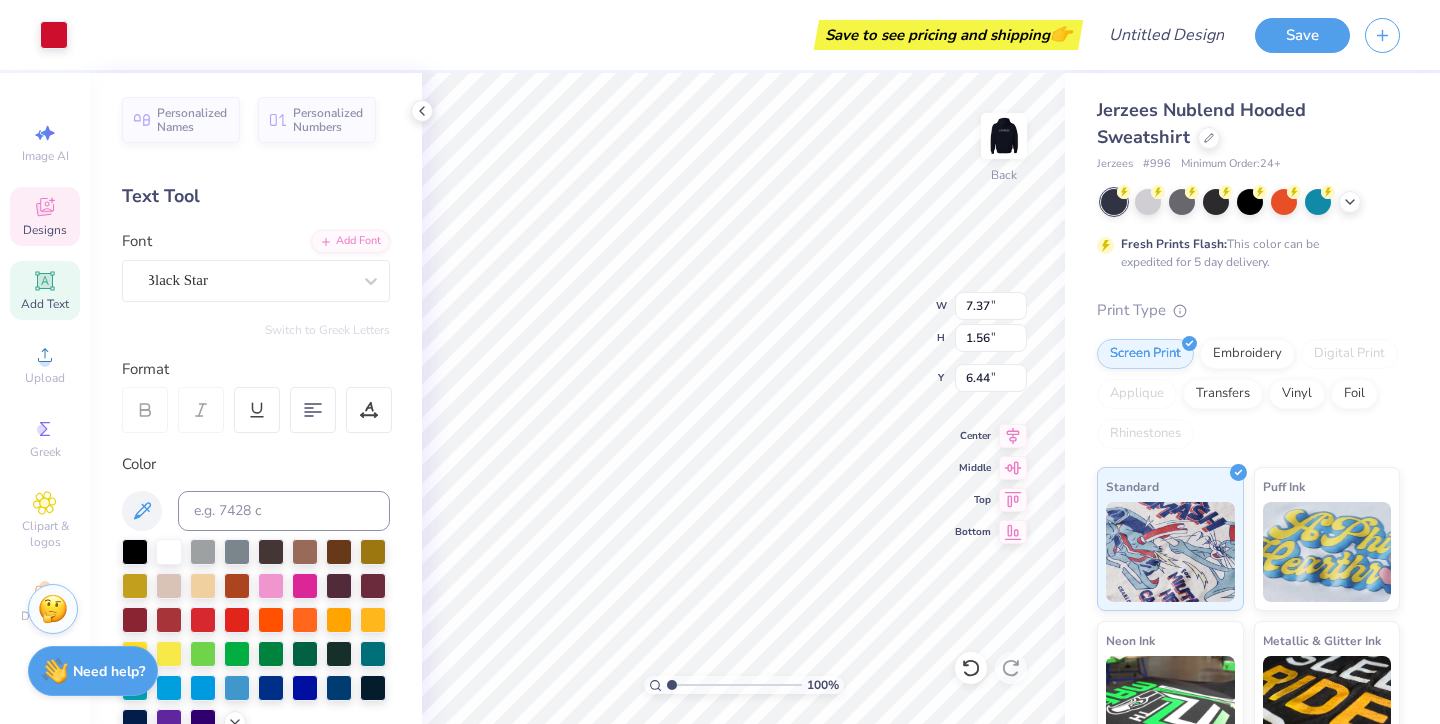 type on "6.44" 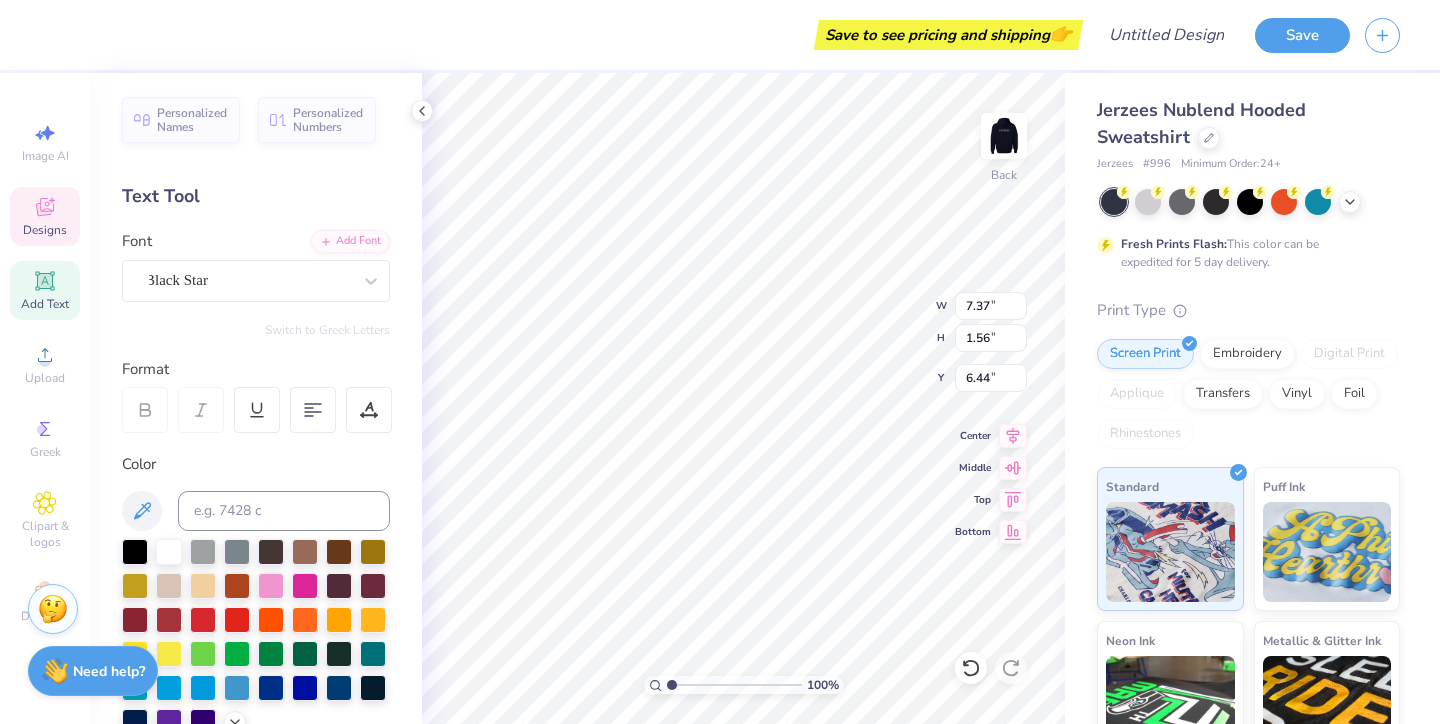 scroll, scrollTop: 0, scrollLeft: 1, axis: horizontal 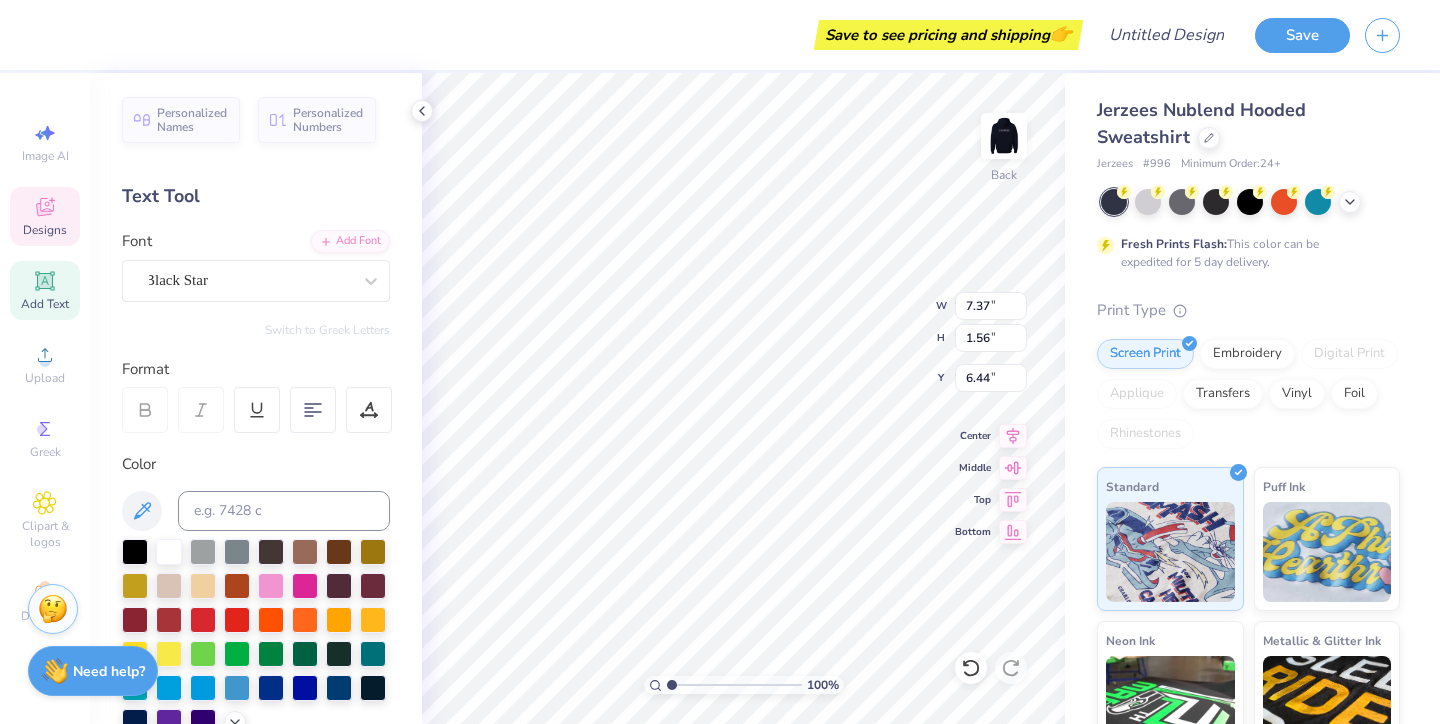 type on "Alpha Xi Delta" 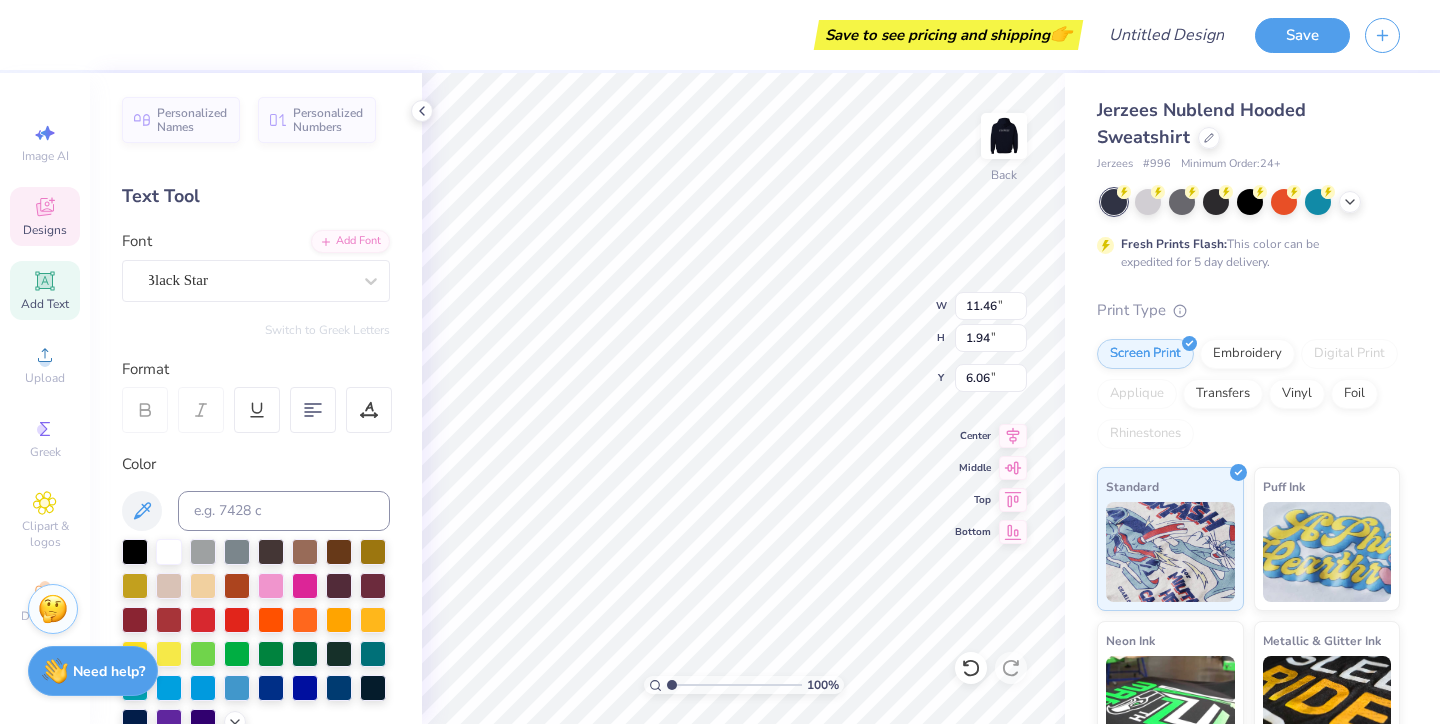 type on "6.69" 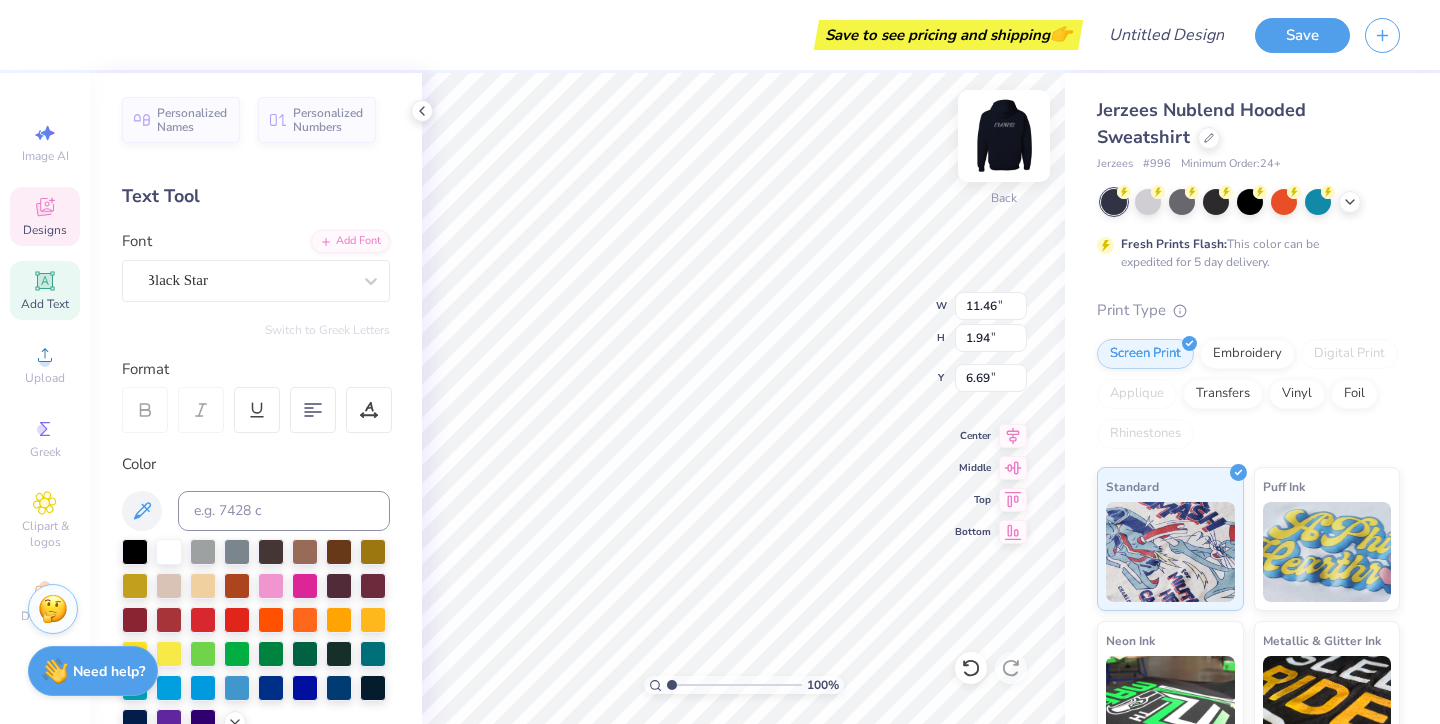 type on "7.03" 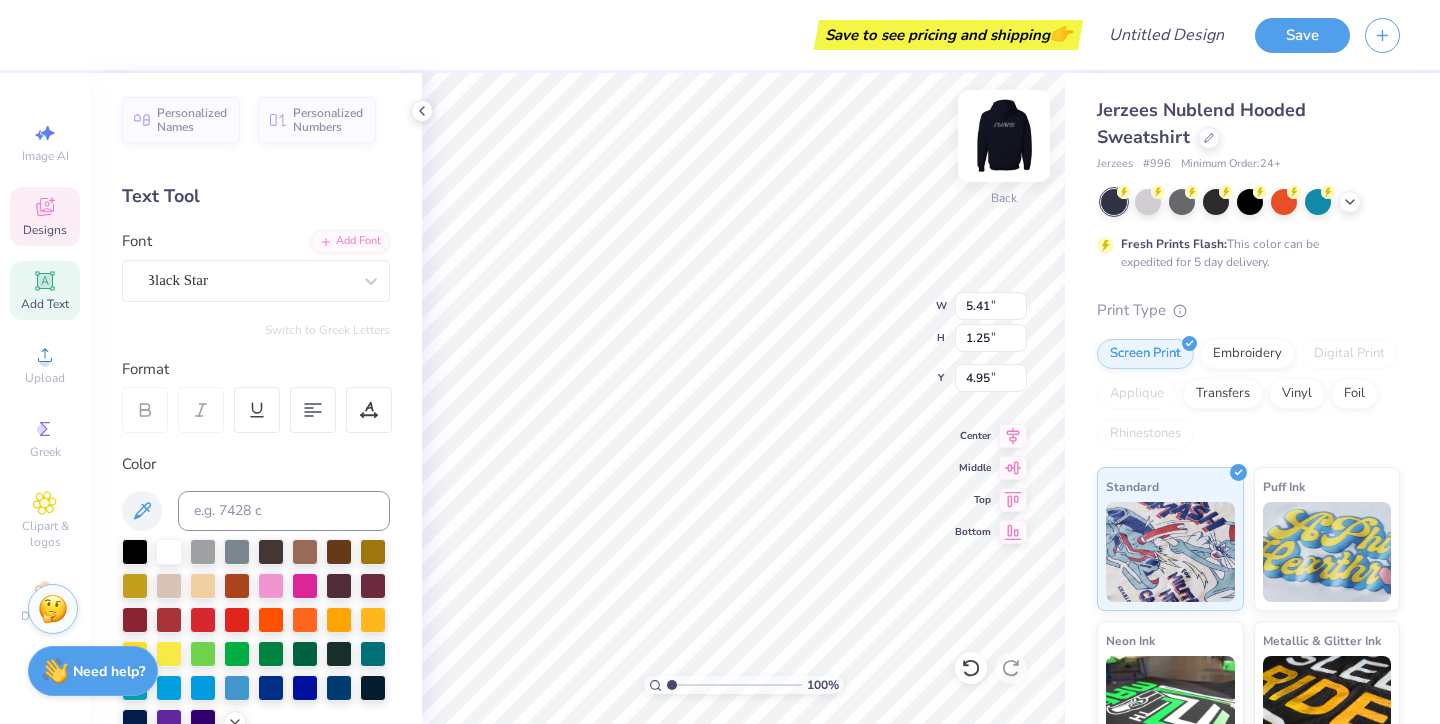 type on "5.14" 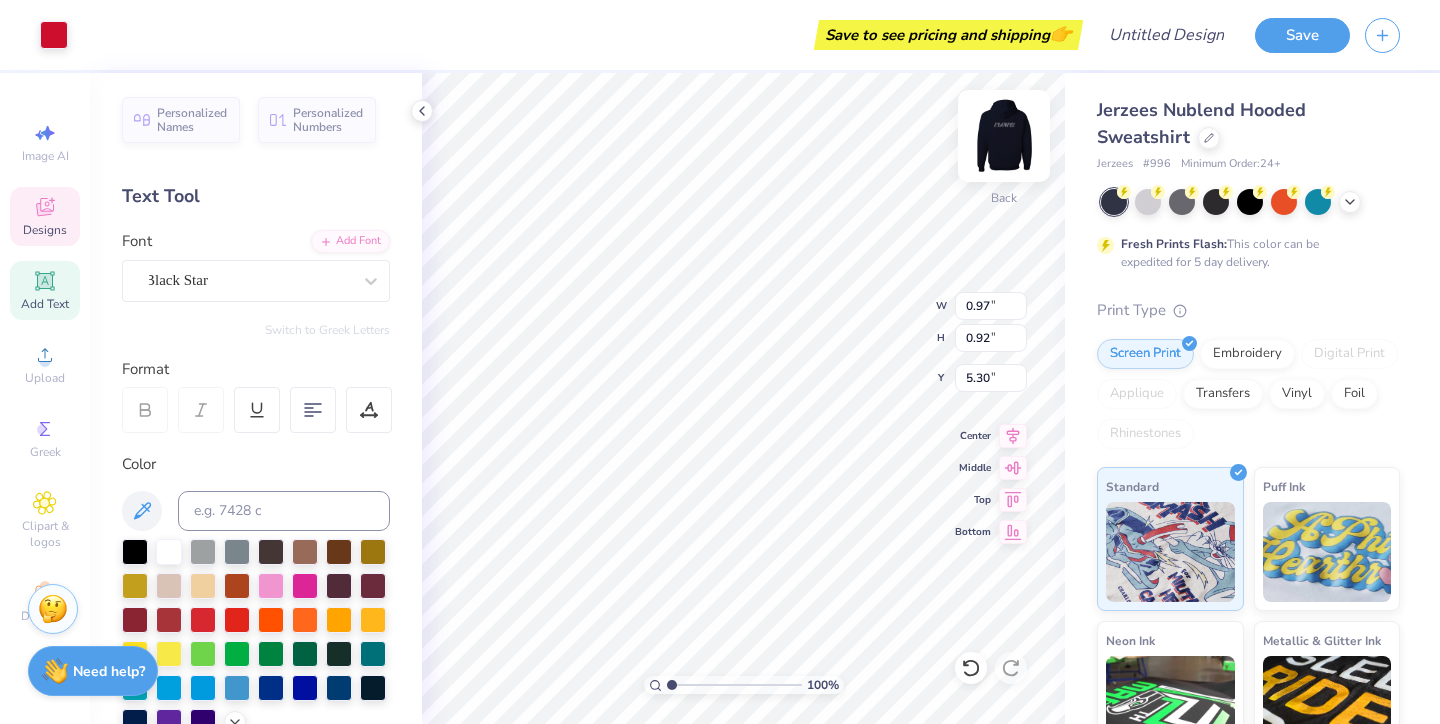 type on "5.14" 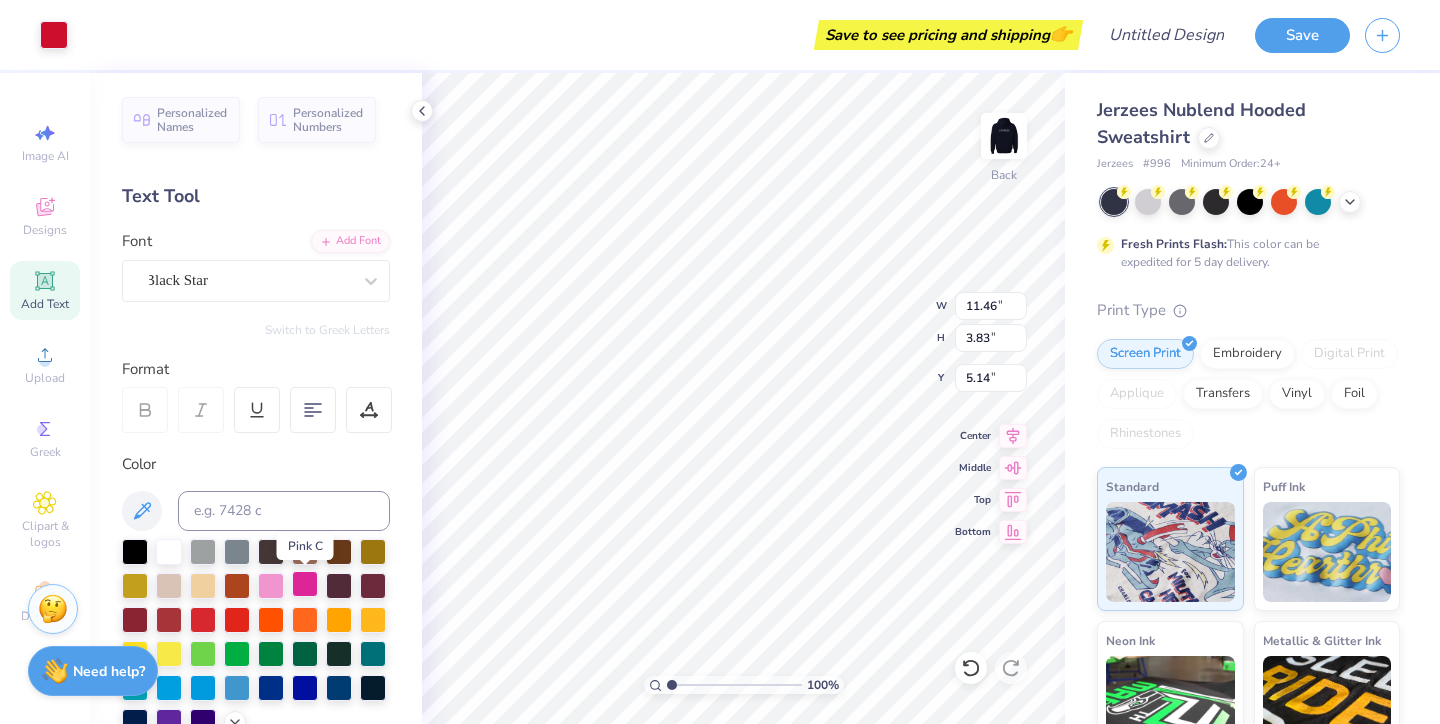 click at bounding box center (305, 584) 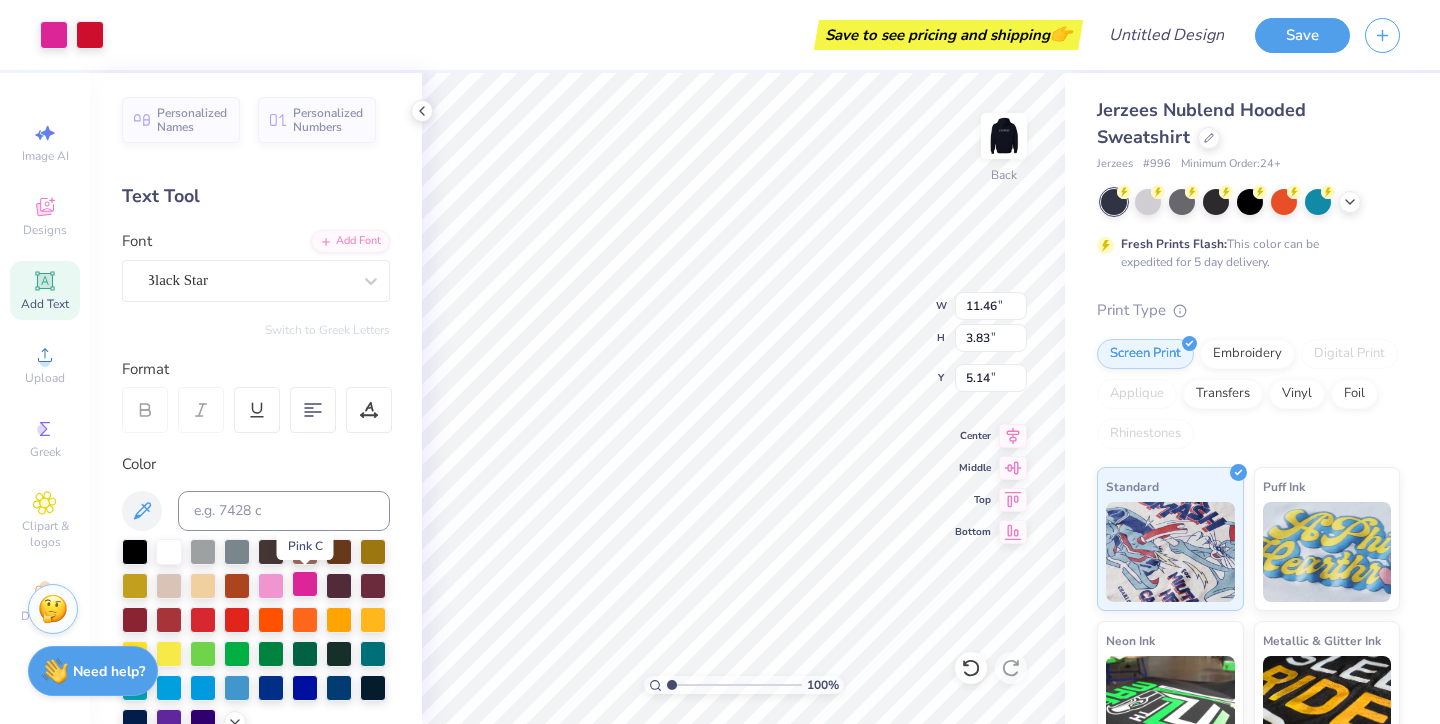 click at bounding box center (305, 584) 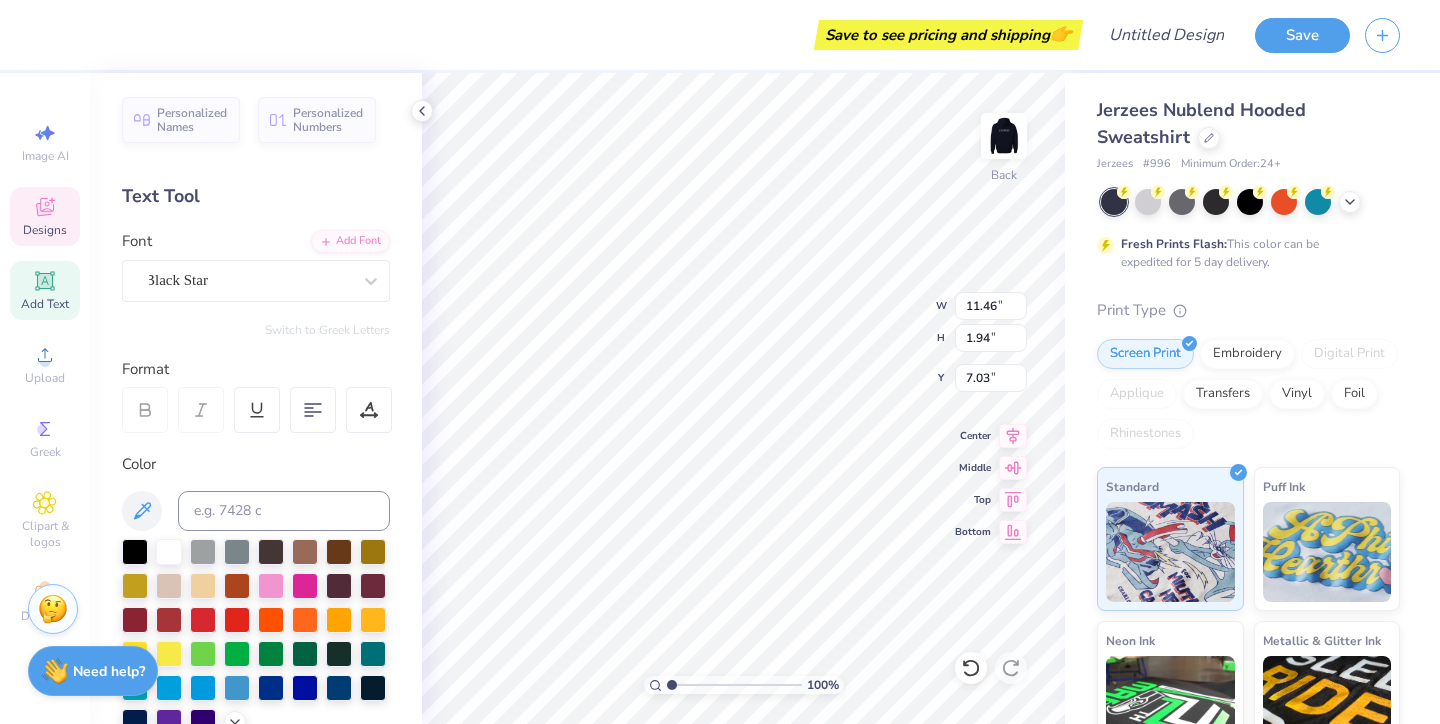 scroll, scrollTop: 0, scrollLeft: 3, axis: horizontal 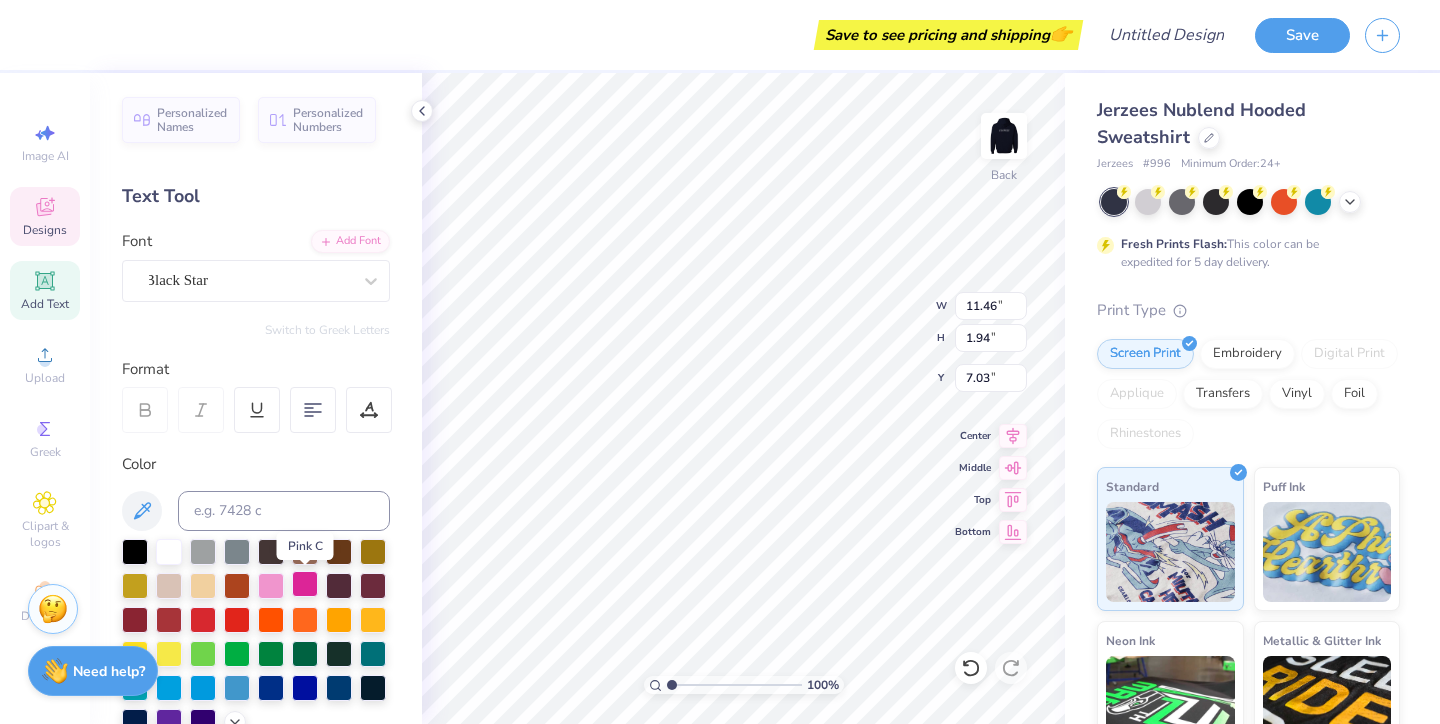 click at bounding box center (305, 584) 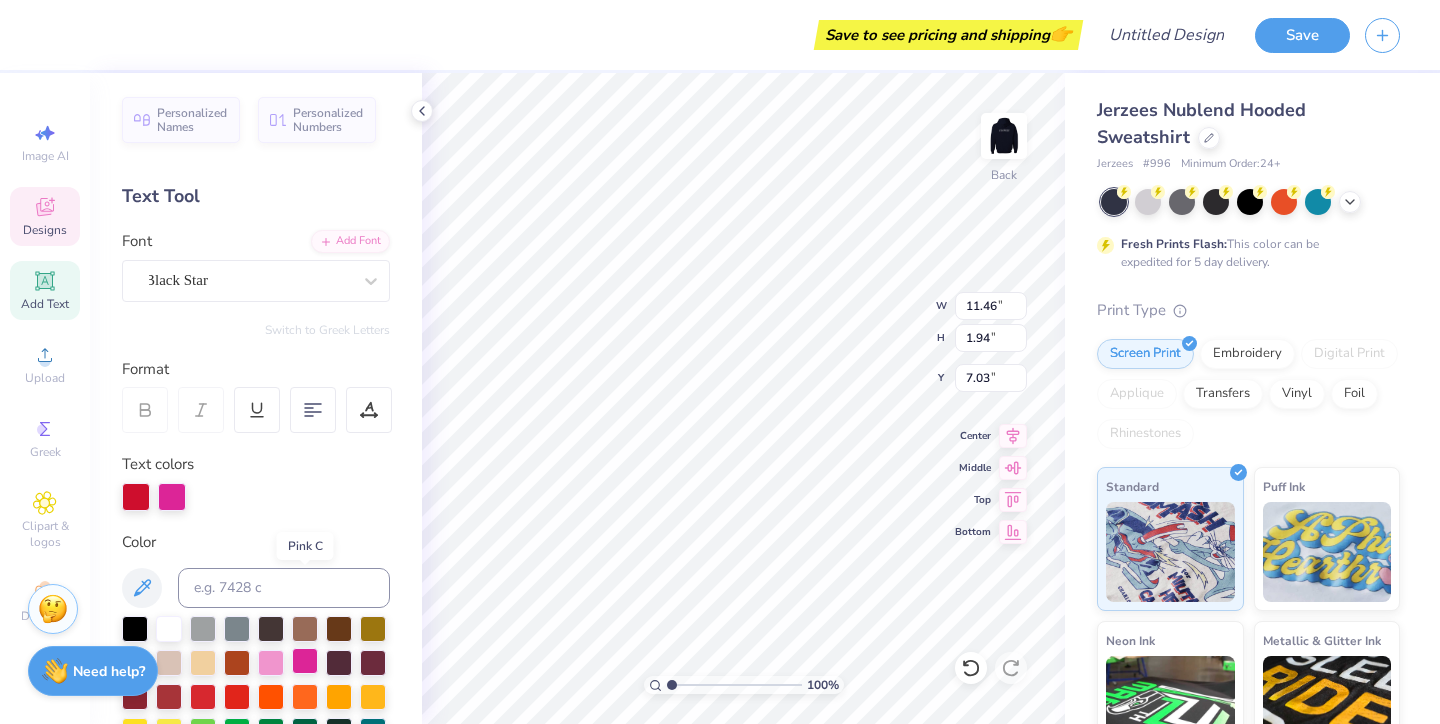 scroll, scrollTop: 0, scrollLeft: 4, axis: horizontal 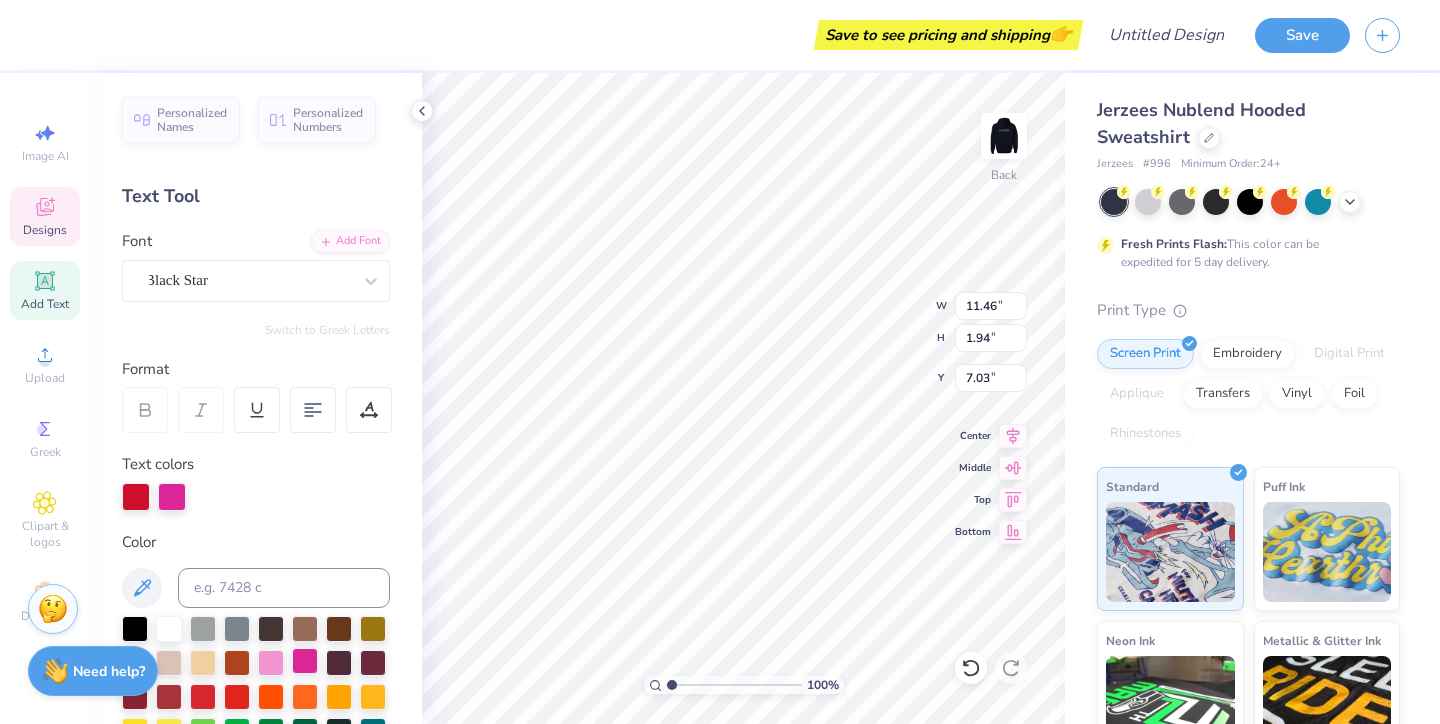 click at bounding box center (305, 661) 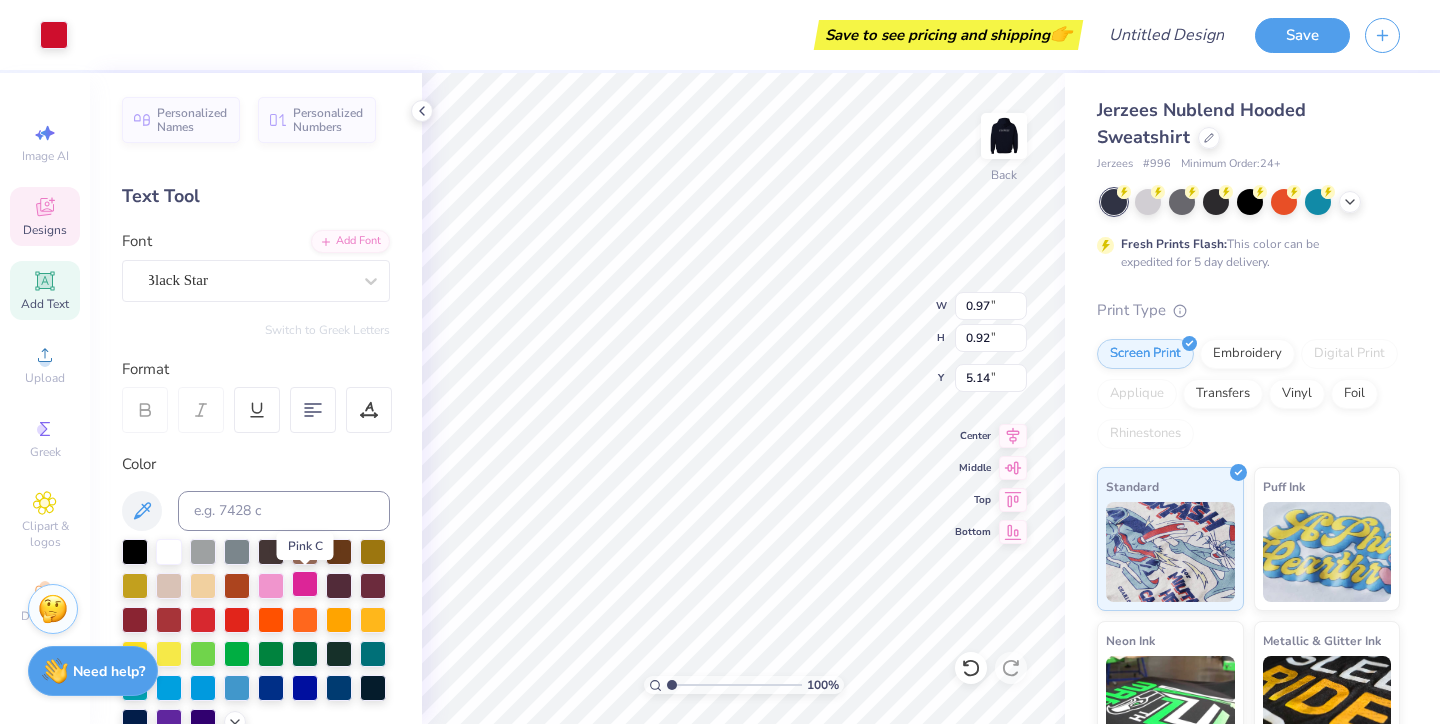 click at bounding box center (305, 584) 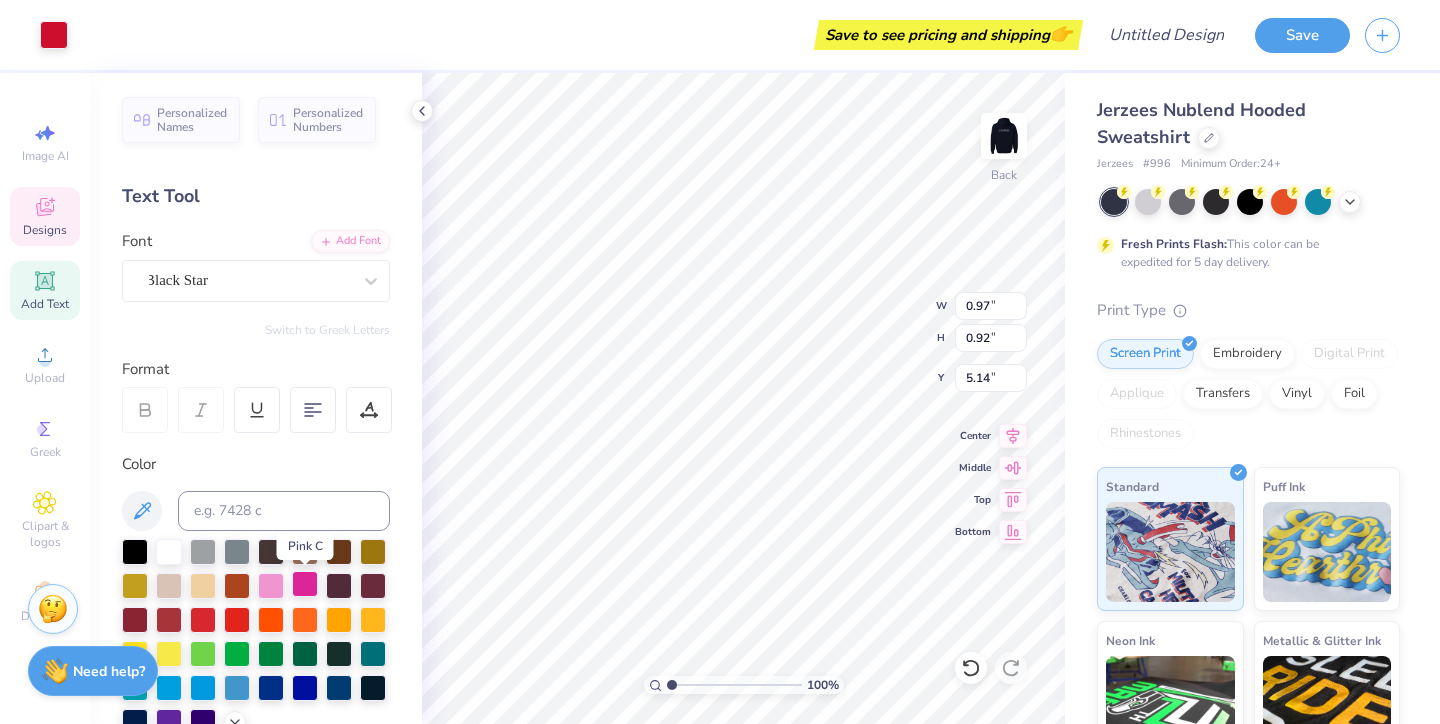 click at bounding box center (305, 584) 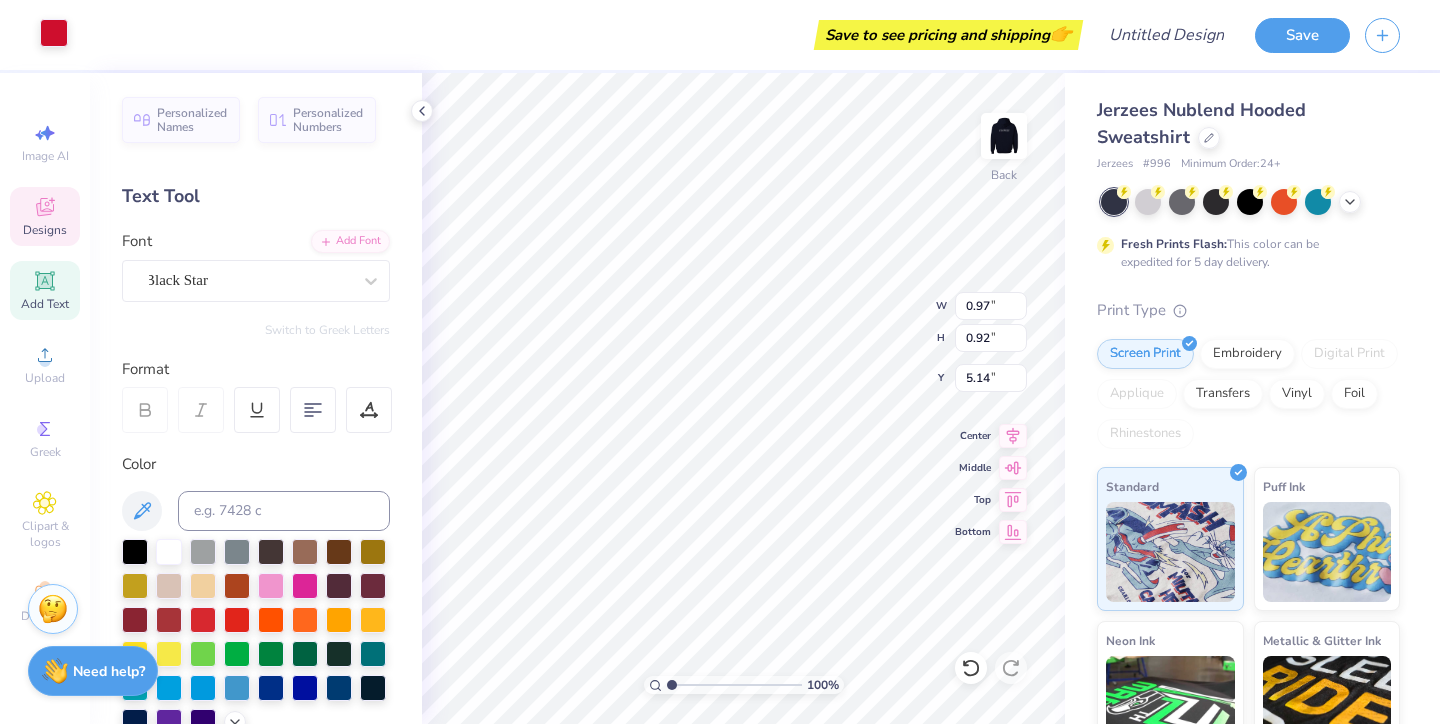 click at bounding box center [54, 33] 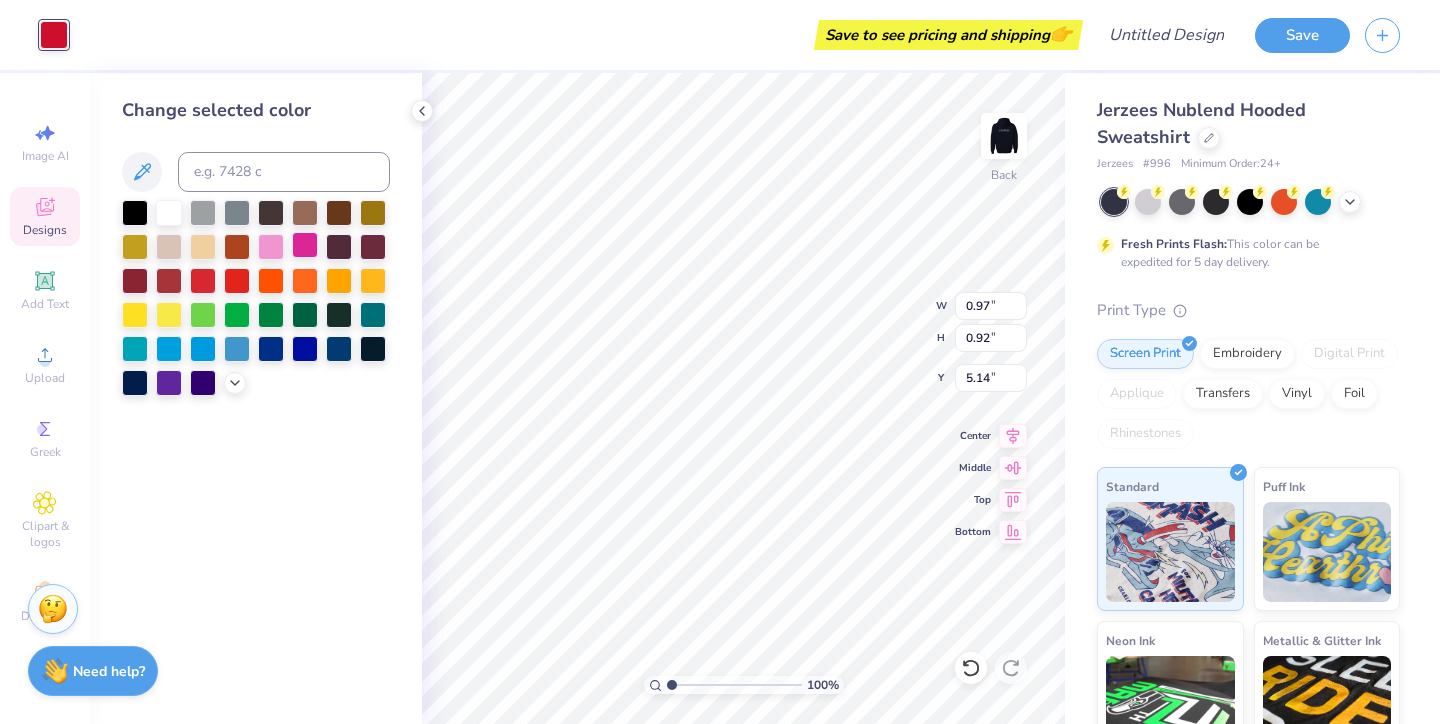 click at bounding box center [305, 245] 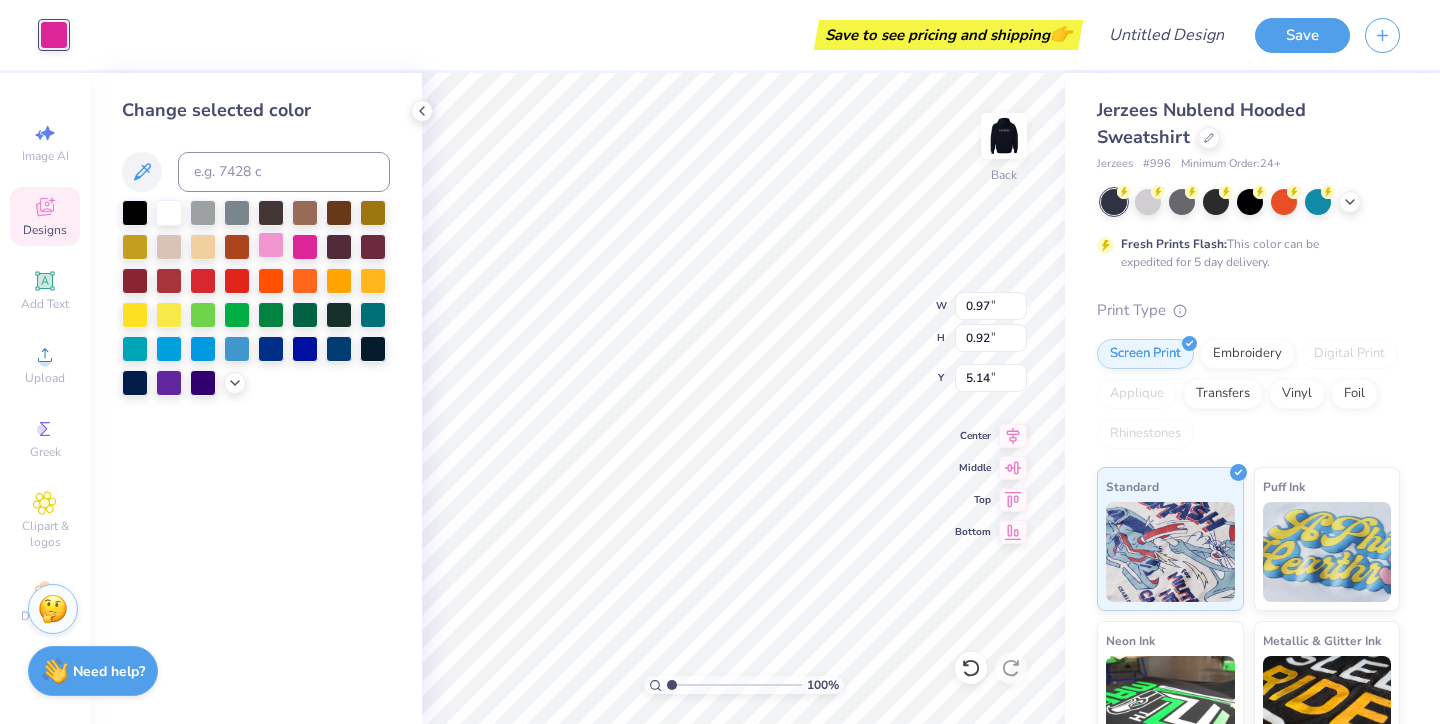 click at bounding box center [271, 245] 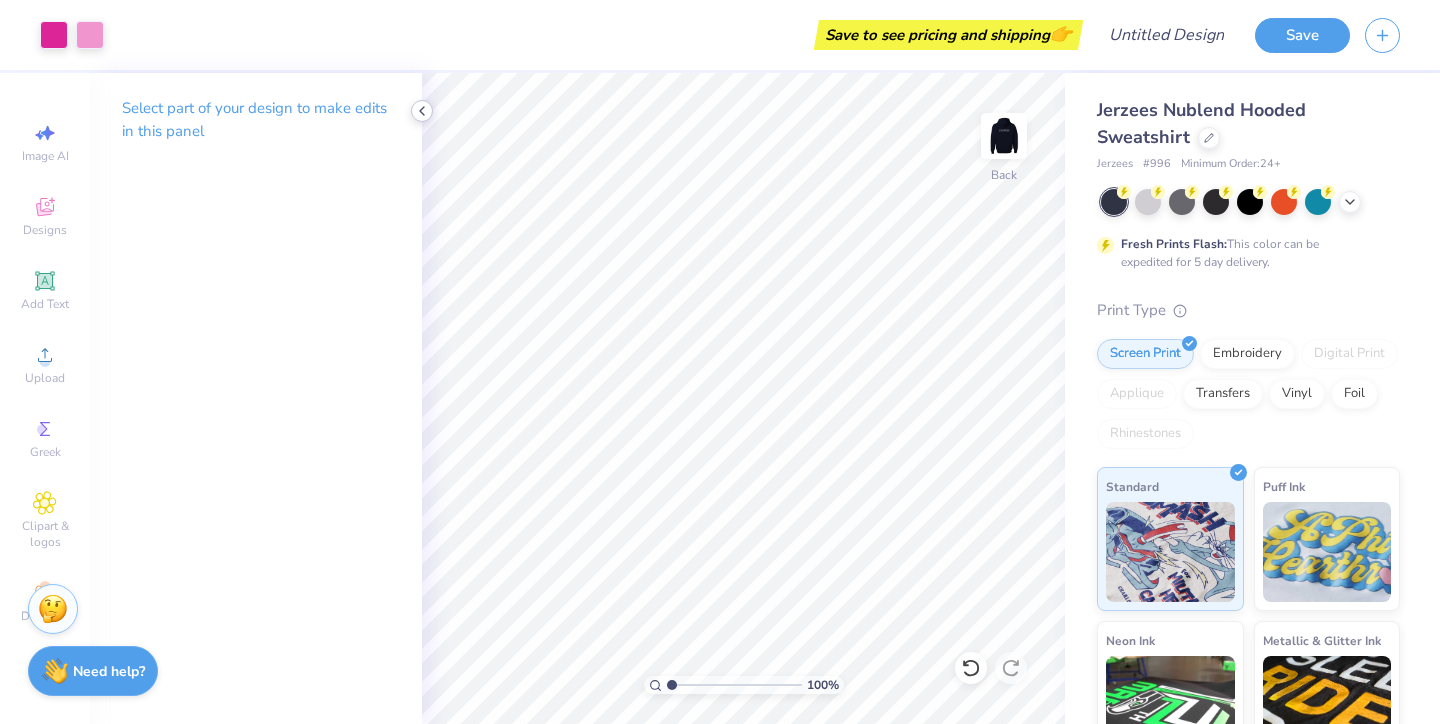click 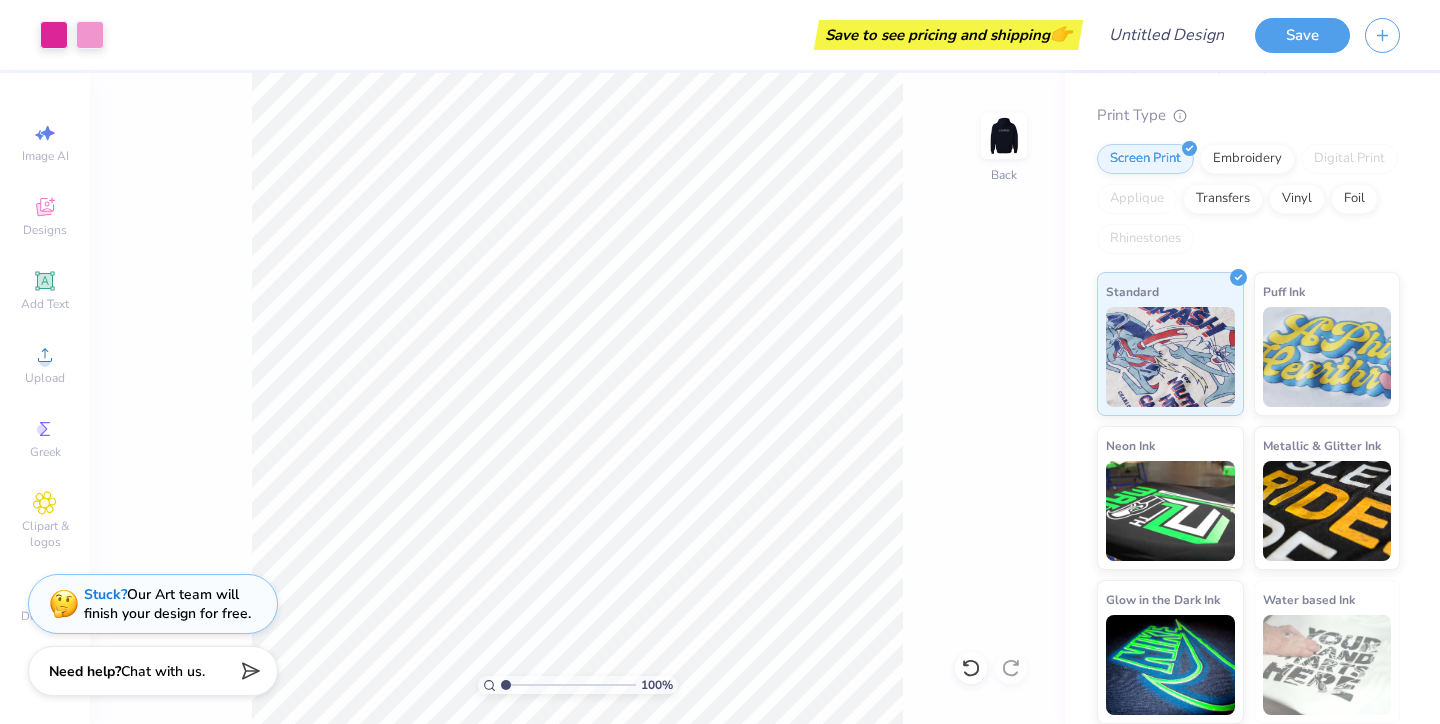 scroll, scrollTop: 194, scrollLeft: 0, axis: vertical 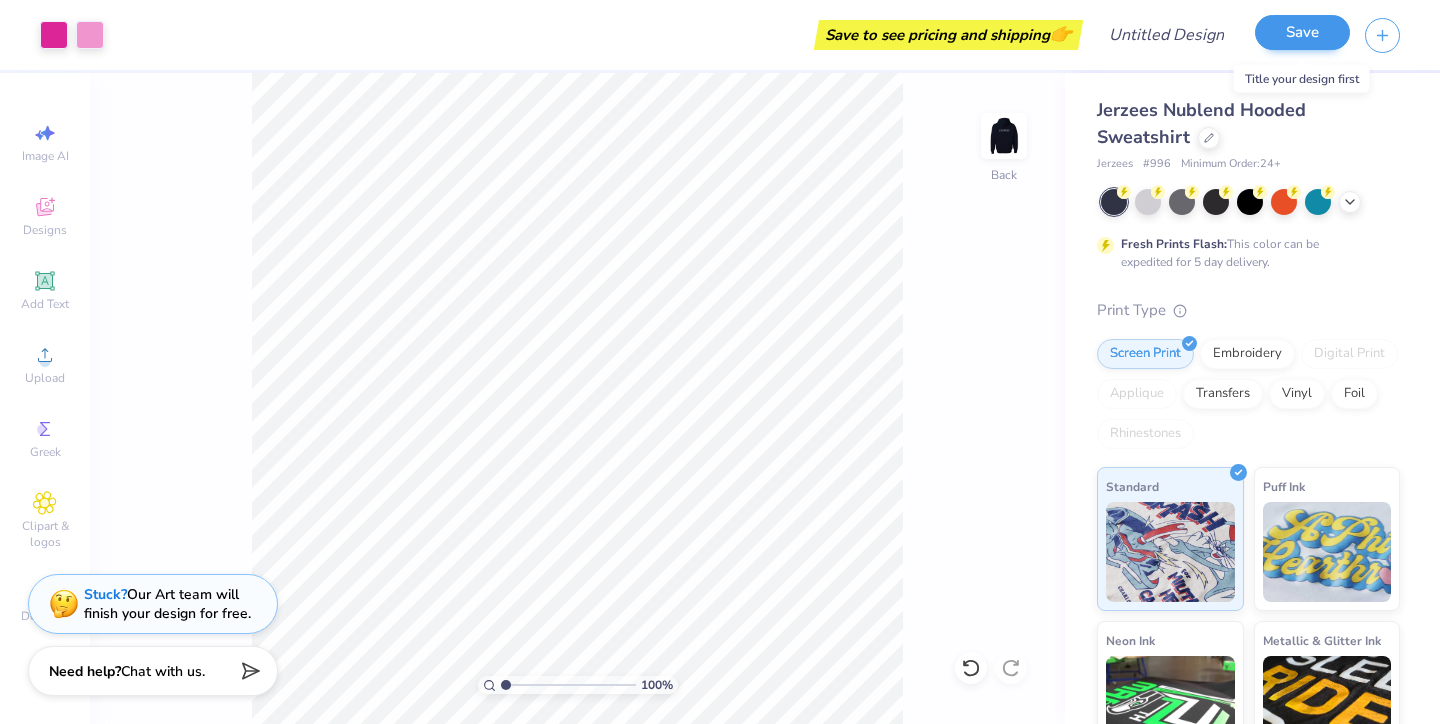 click on "Save" at bounding box center (1302, 32) 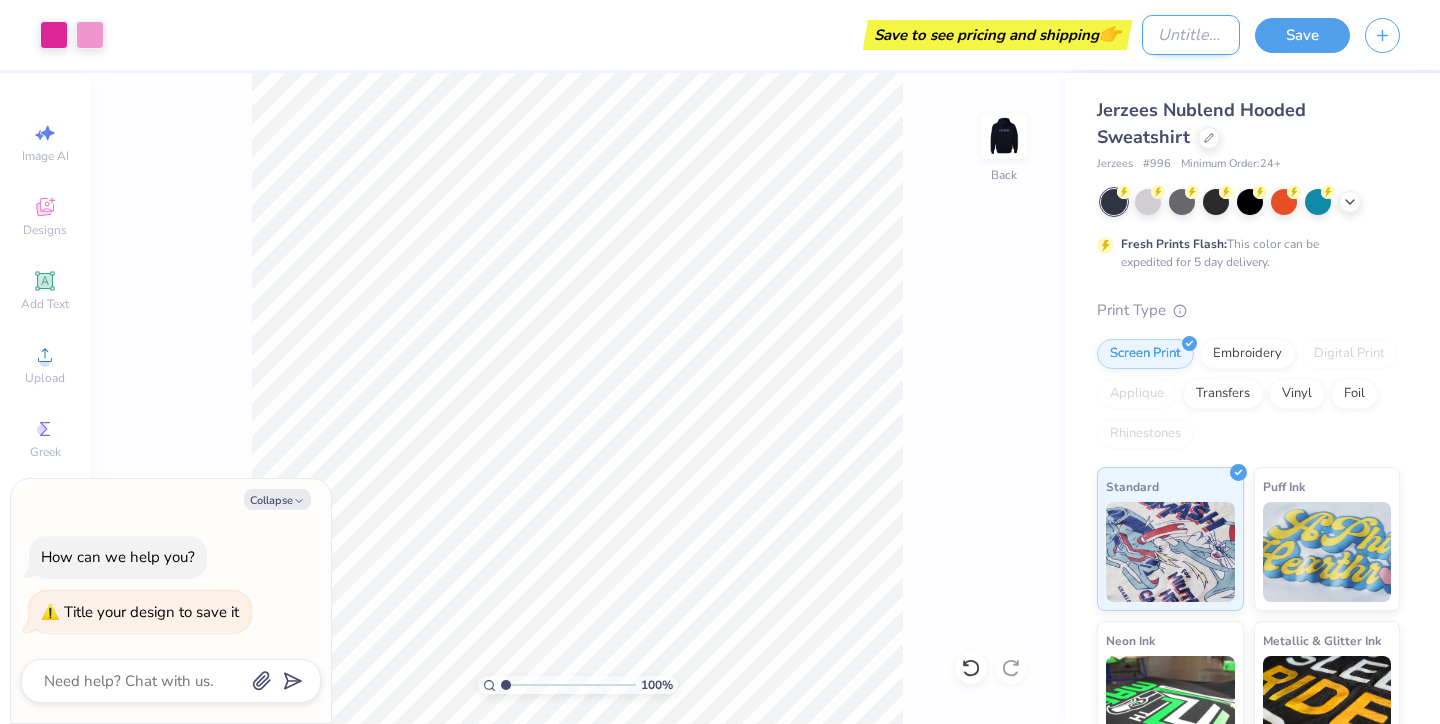 type on "x" 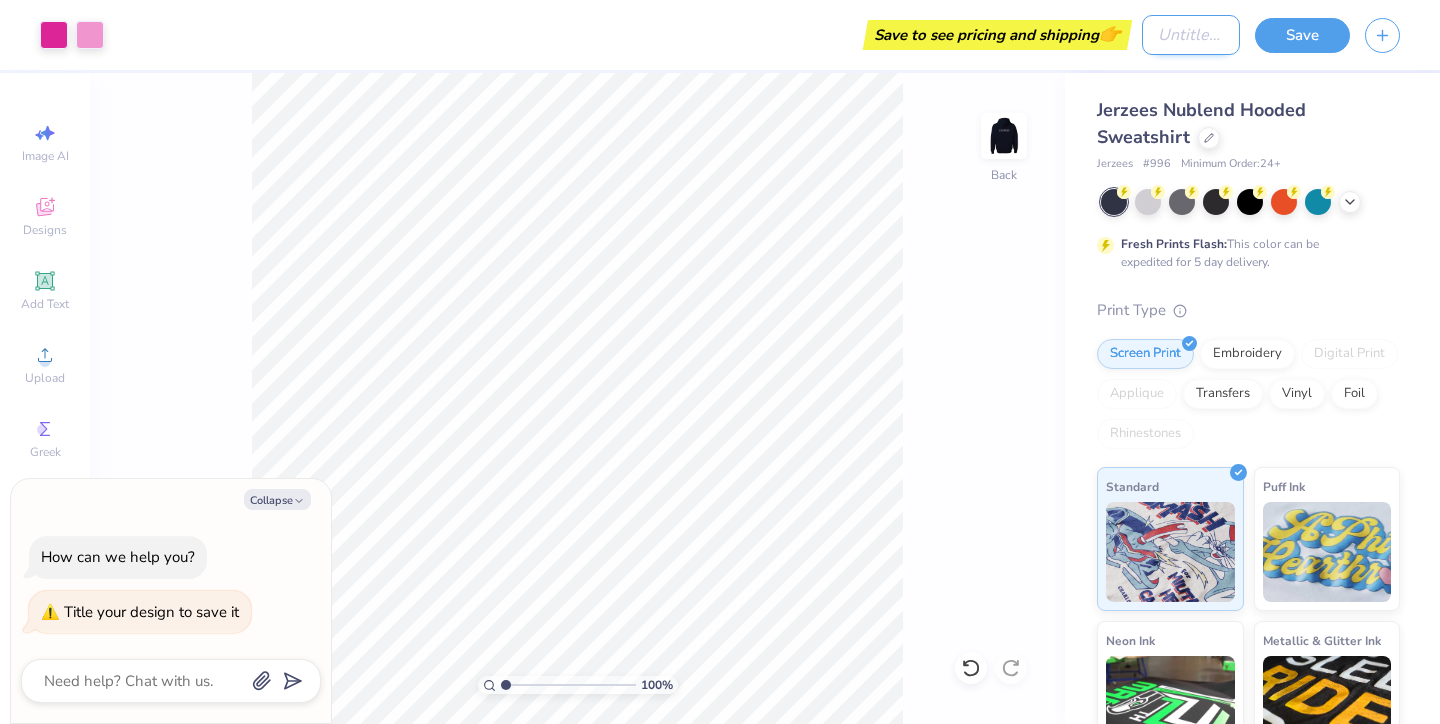 click on "Design Title" at bounding box center (1191, 35) 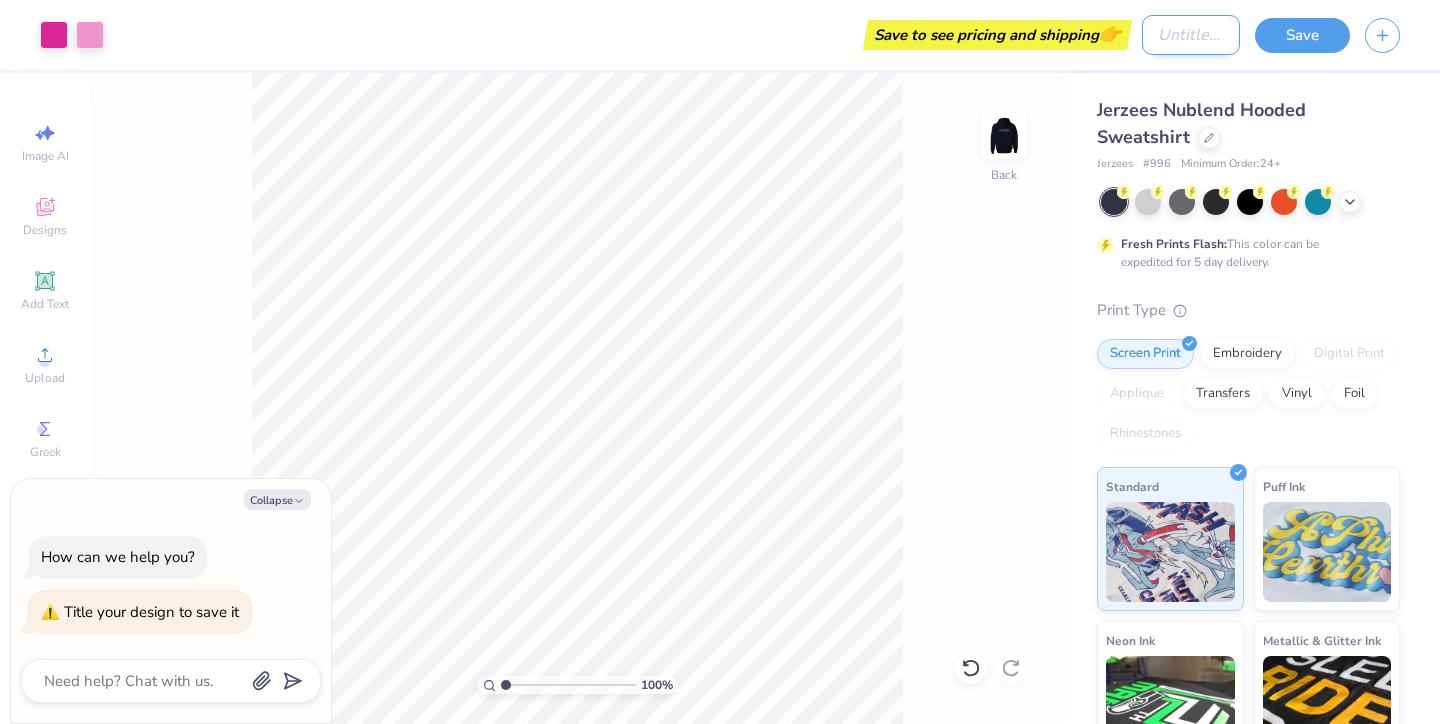 type on "a" 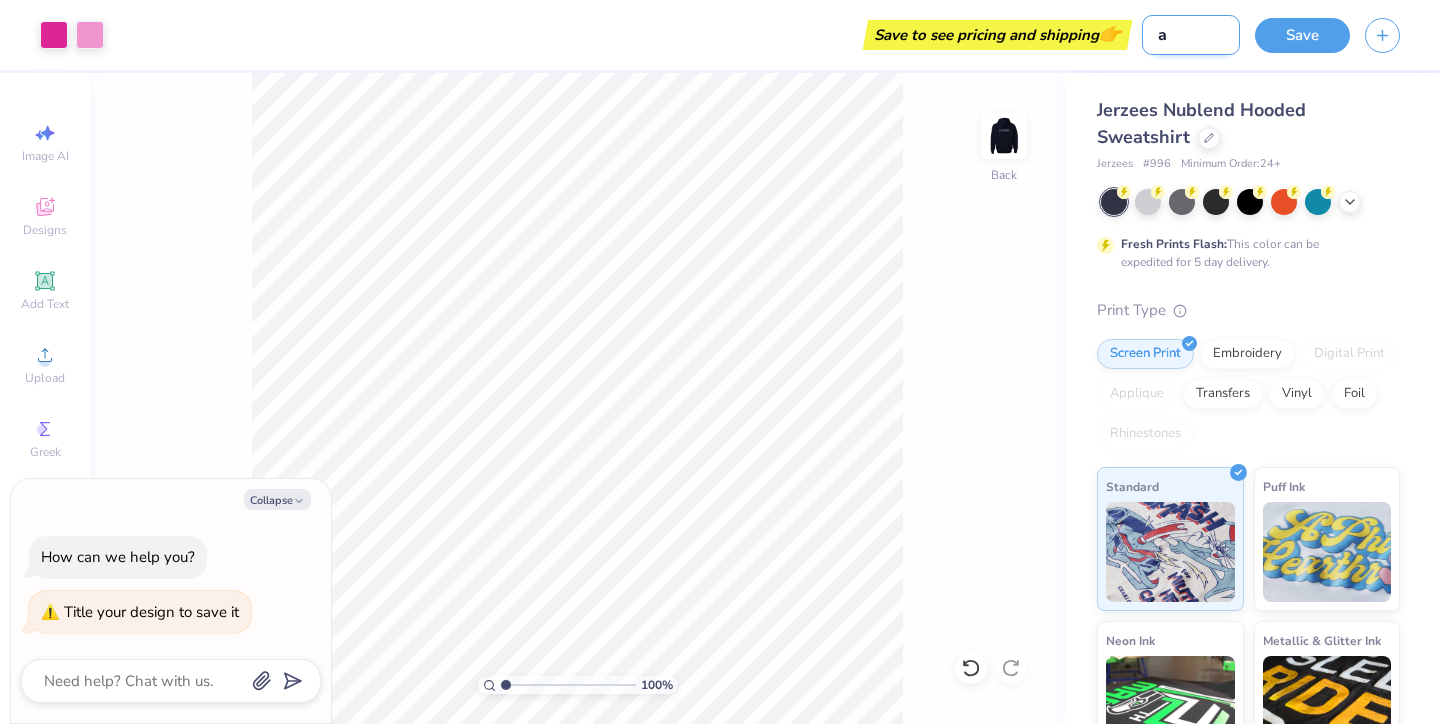 type on "ax" 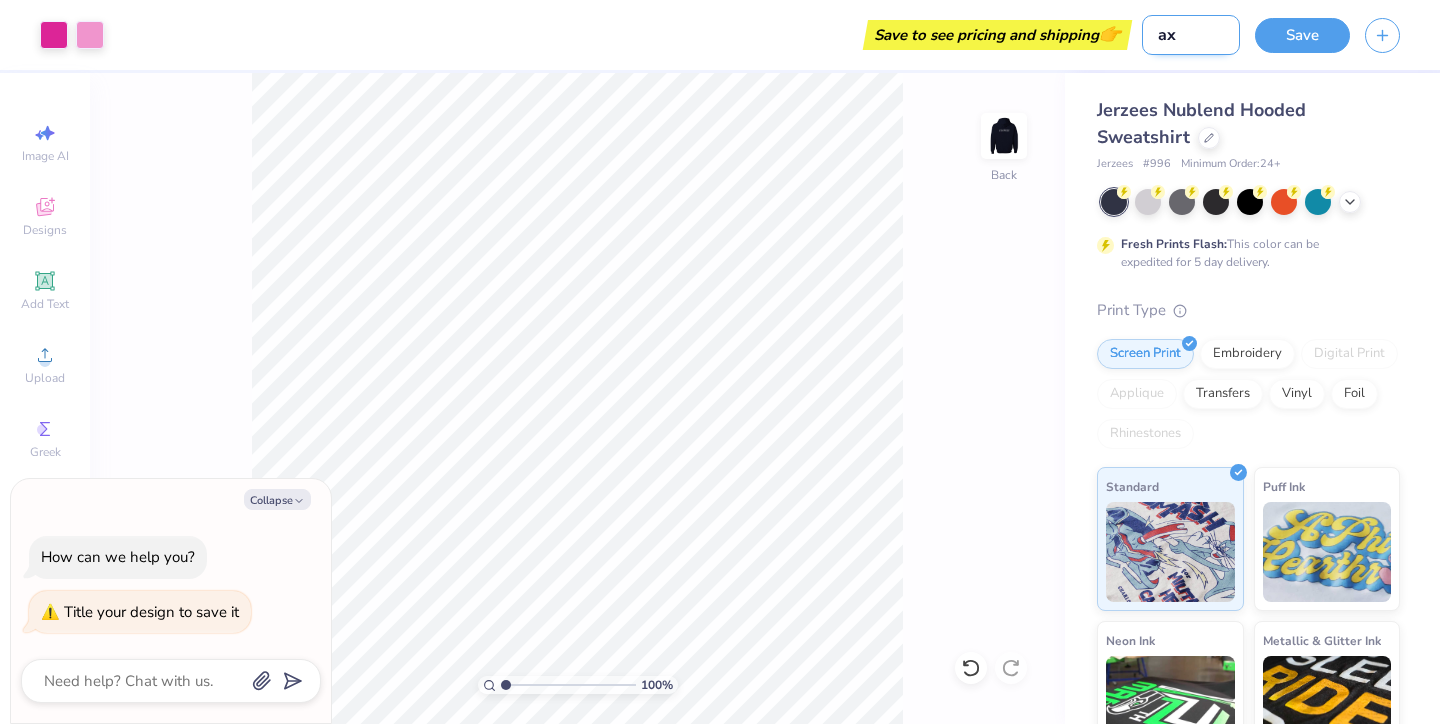 type on "axi" 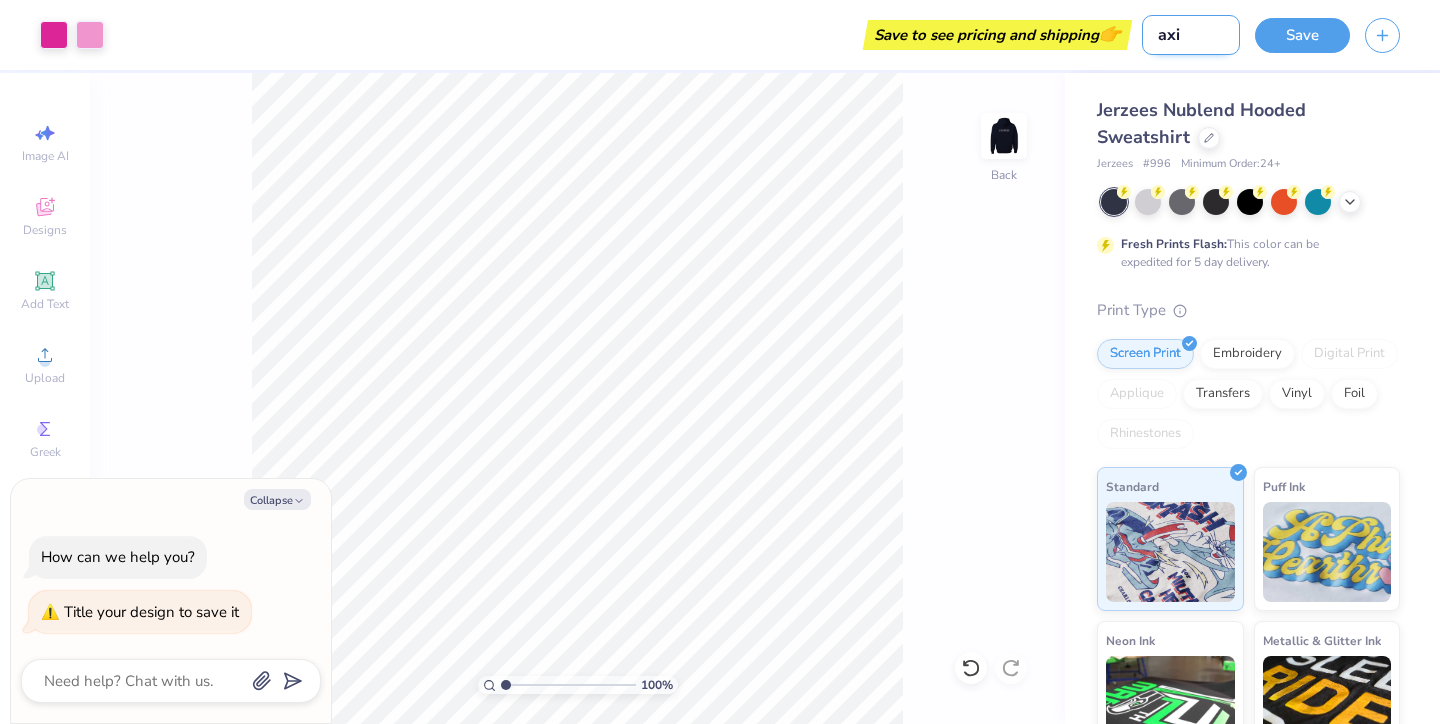 type on "axid" 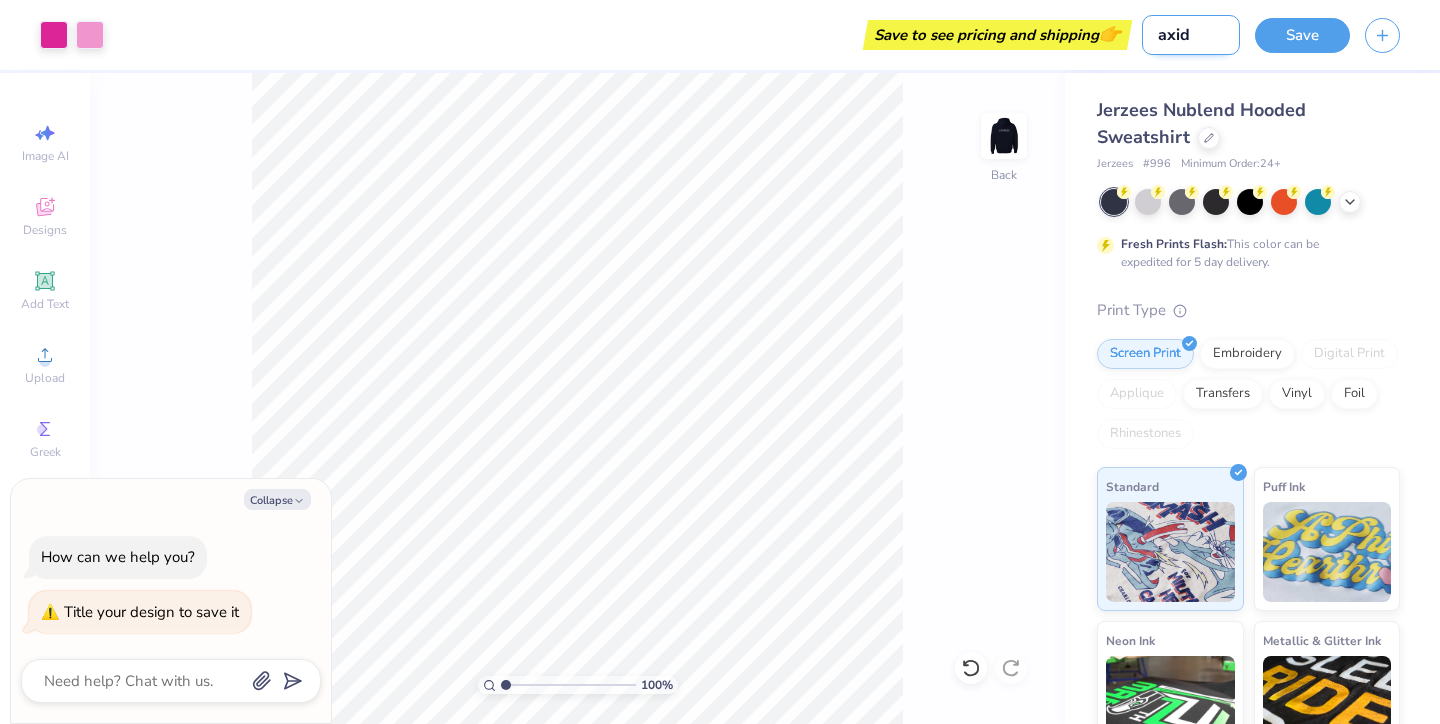 type on "axidb" 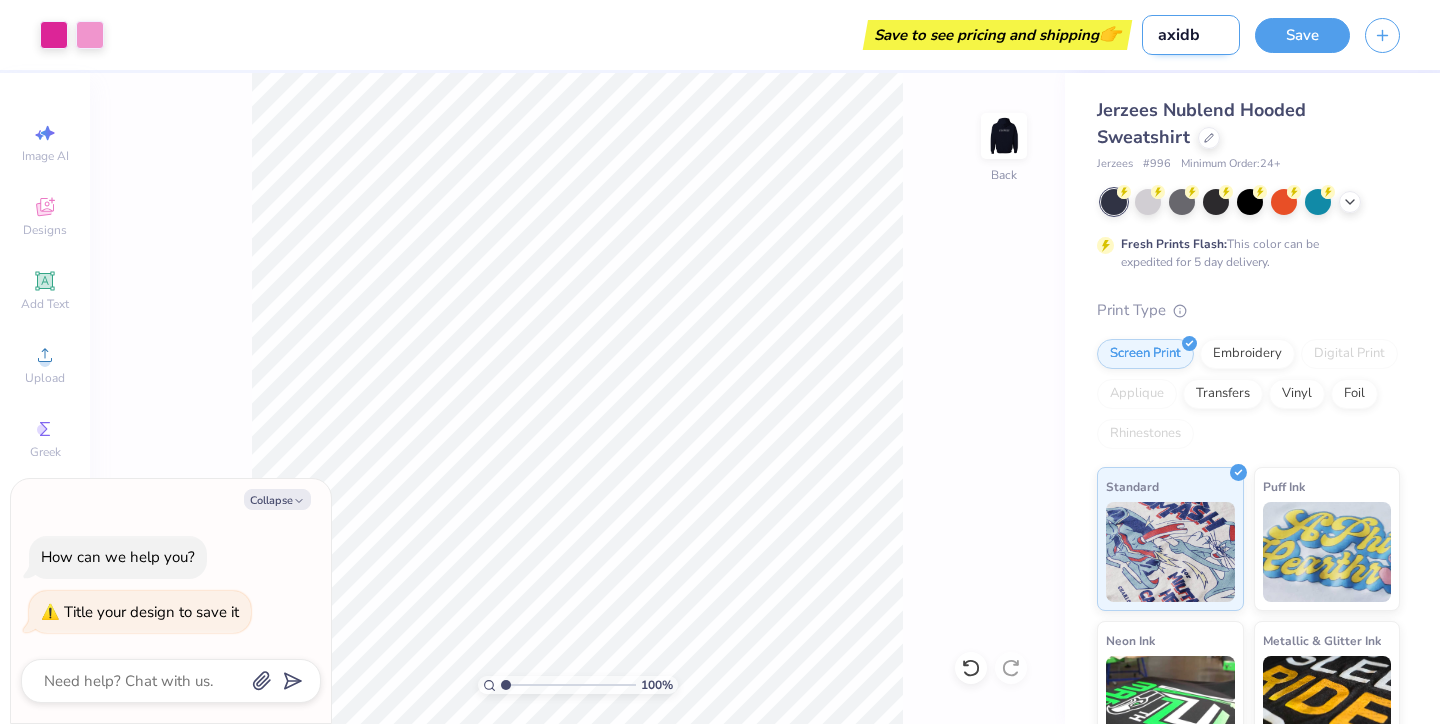 type on "axidbk" 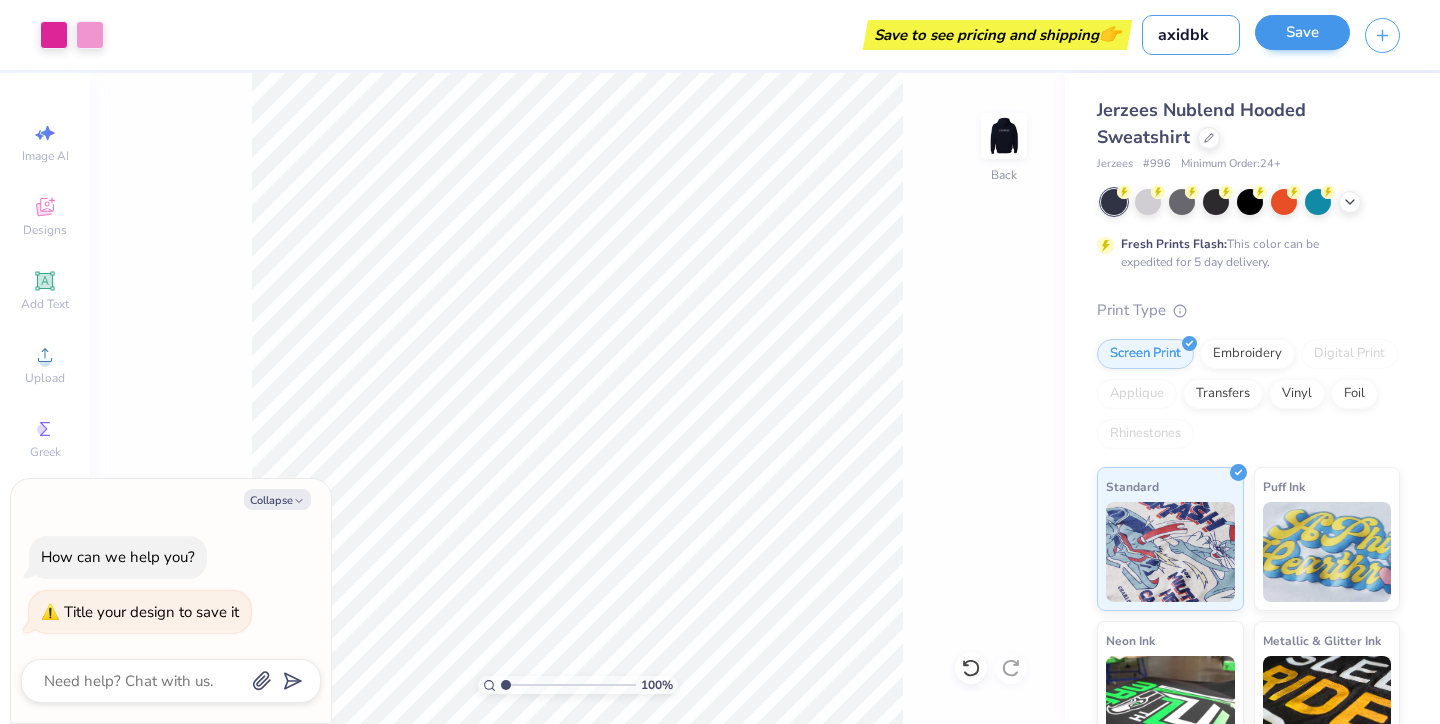 type on "axidbk" 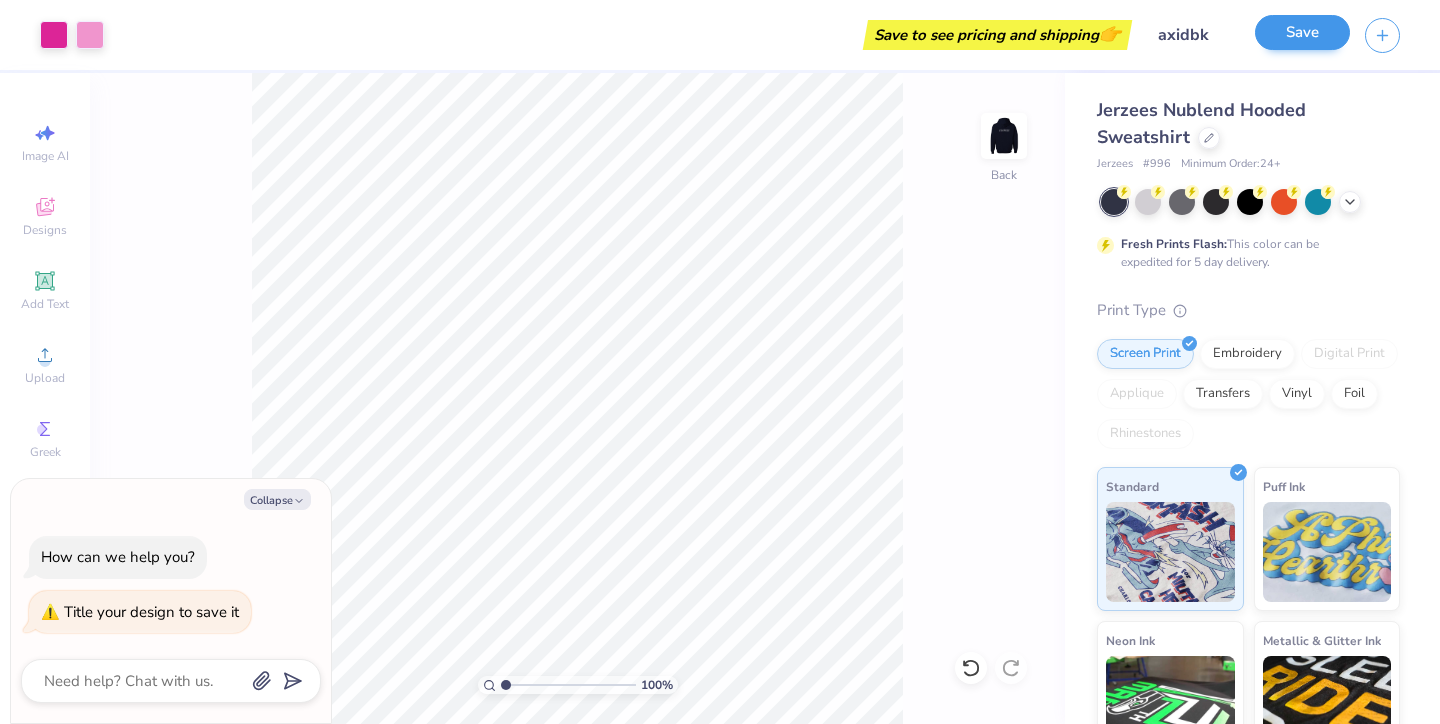 click on "Save" at bounding box center [1302, 32] 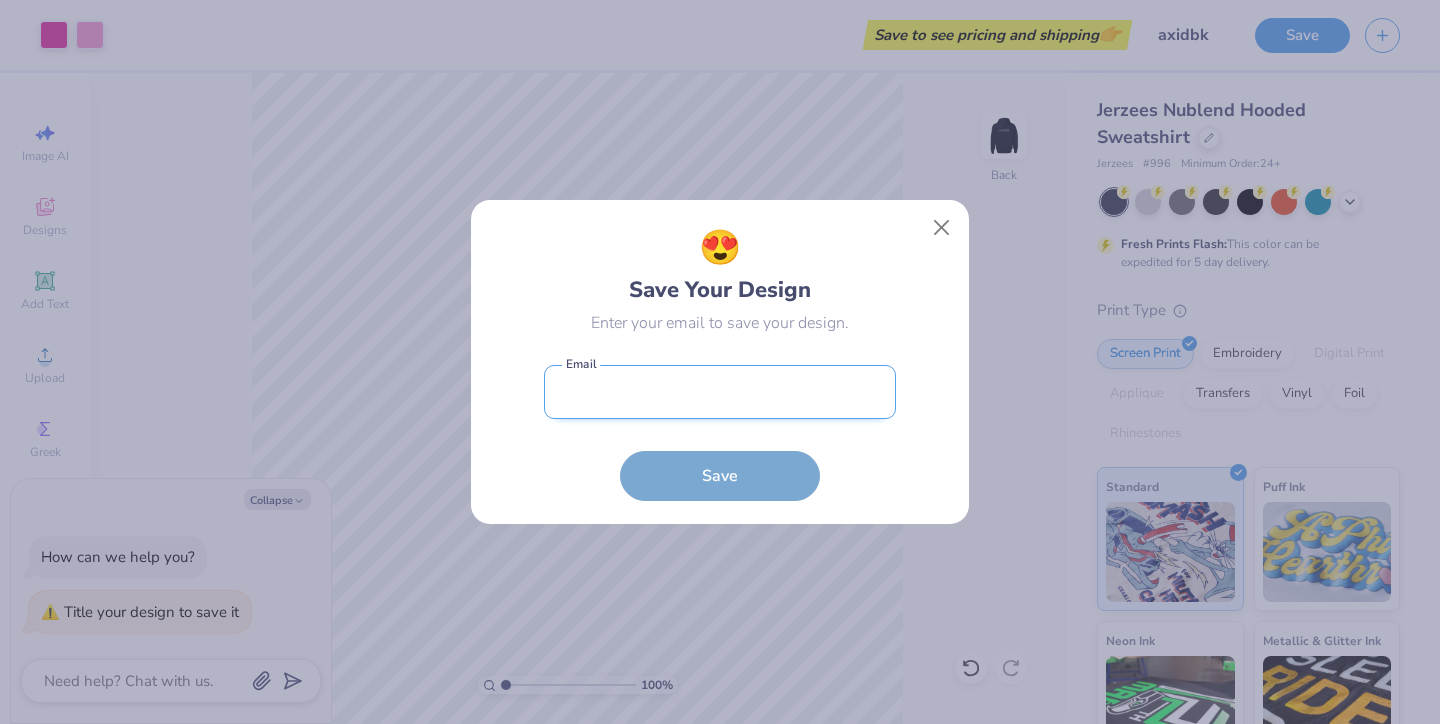 click at bounding box center [720, 392] 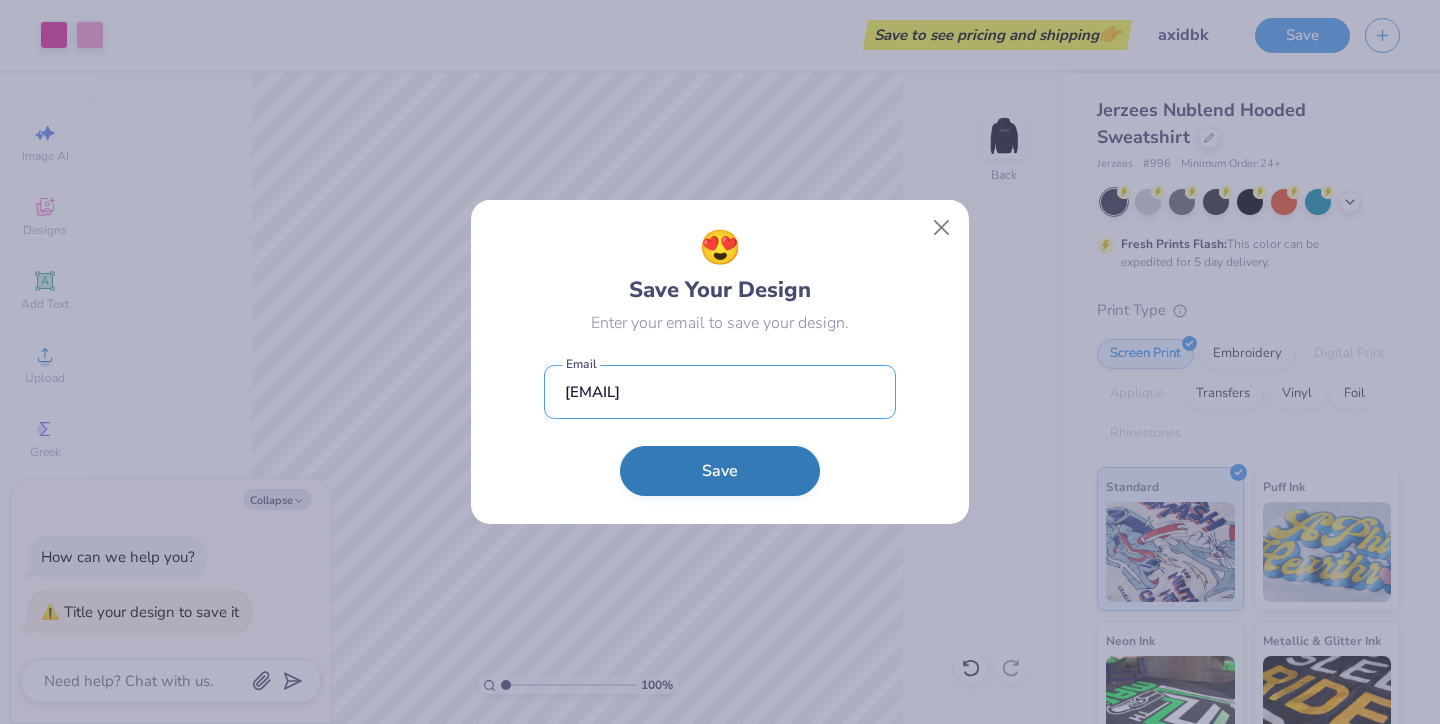 type on "[EMAIL]" 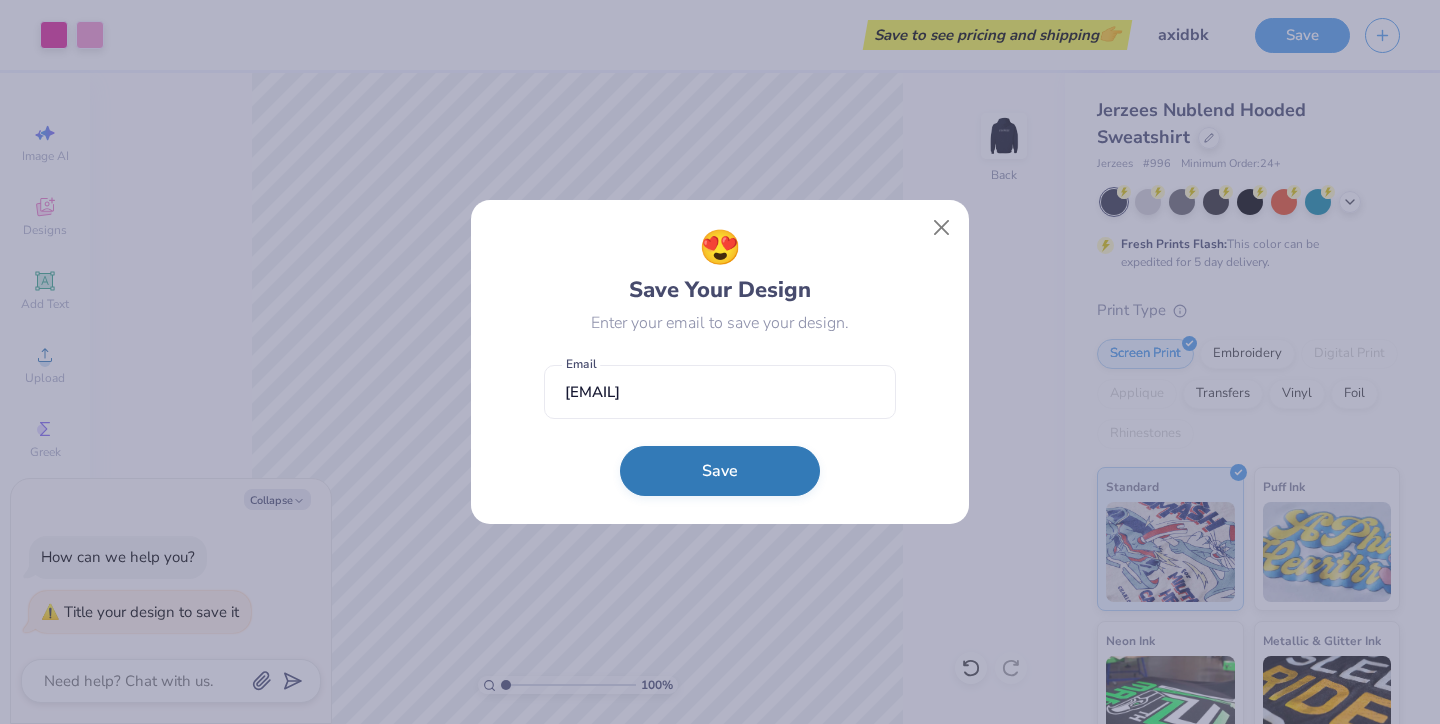 click on "Save" at bounding box center [720, 471] 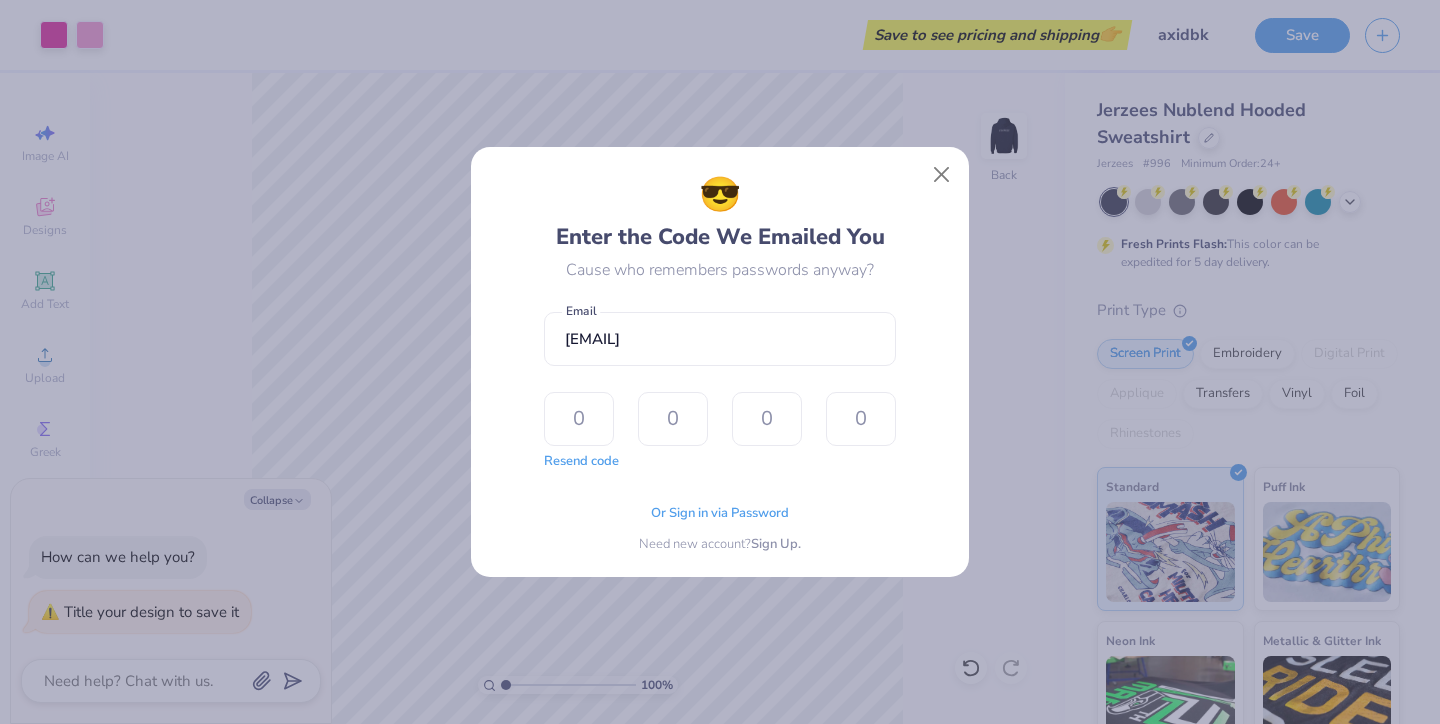 type on "6" 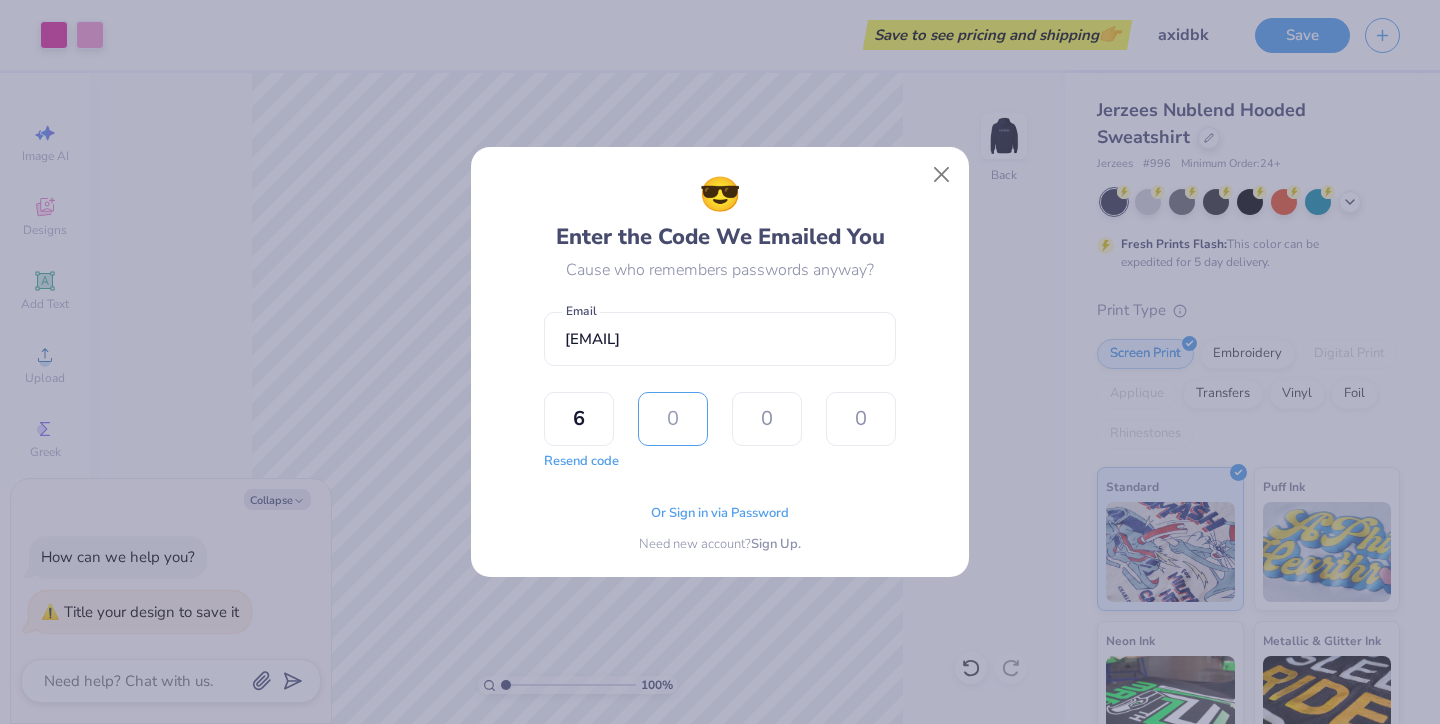 type on "2" 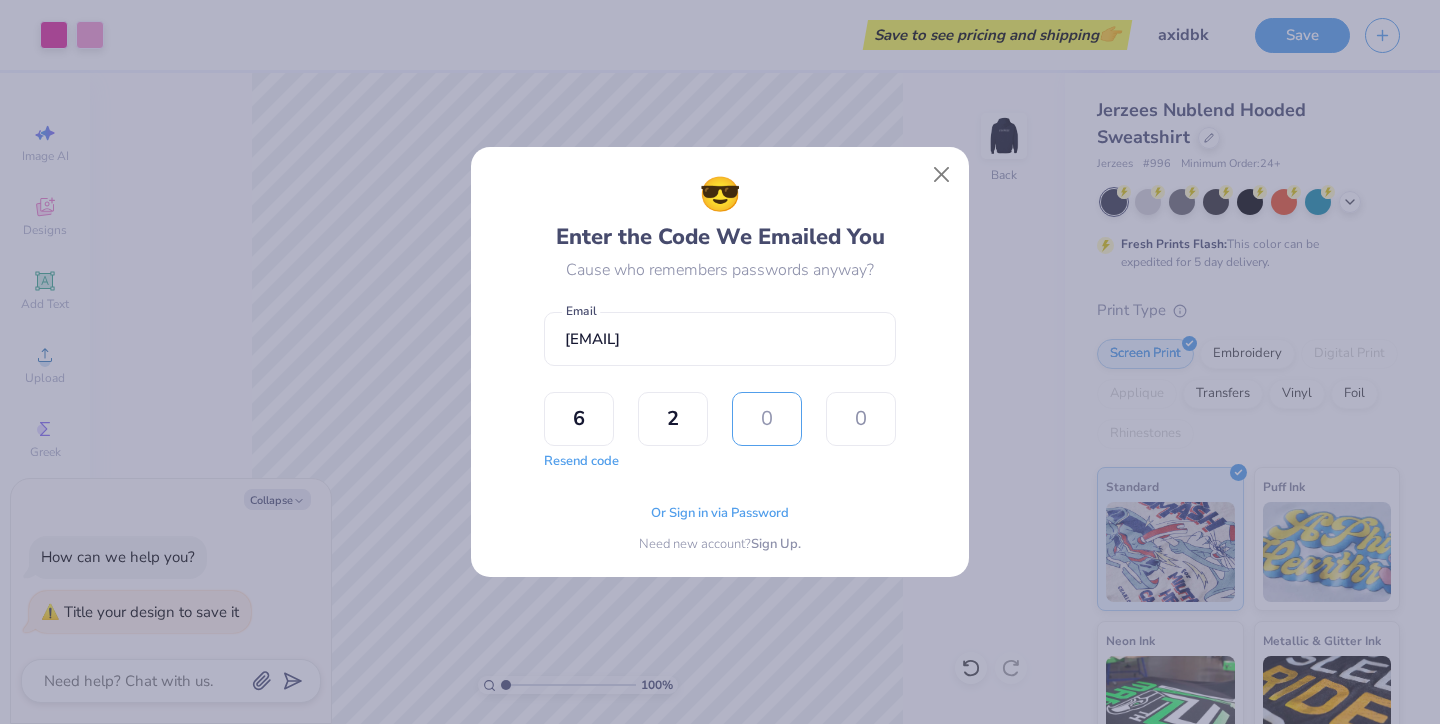 type on "1" 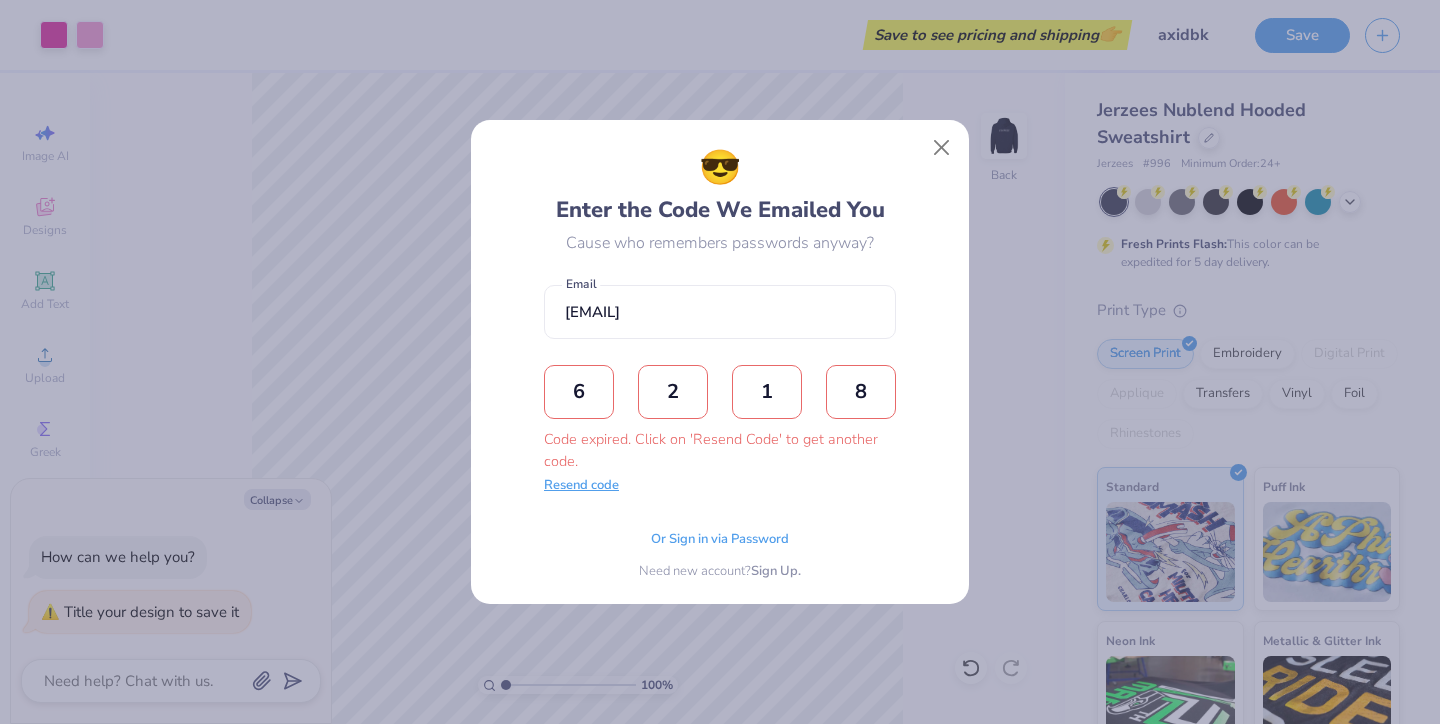 type on "8" 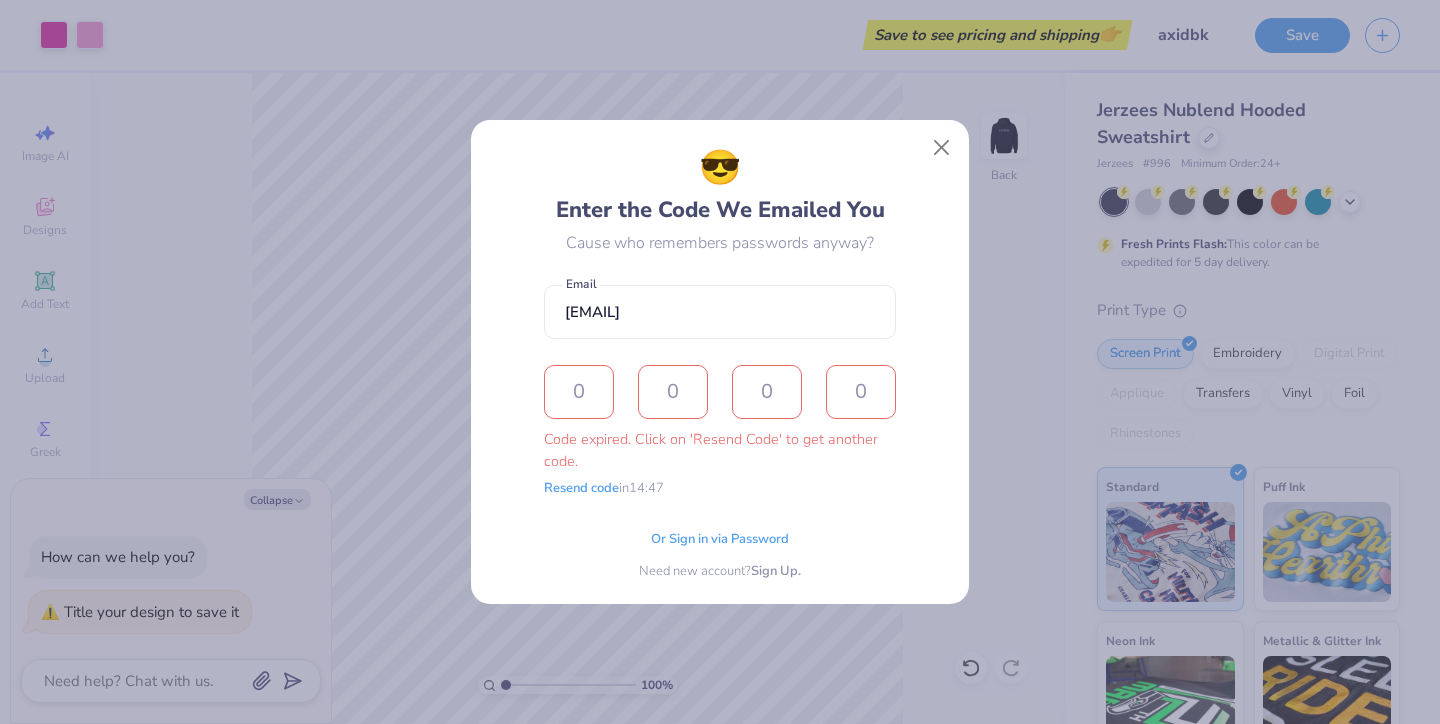 type on "x" 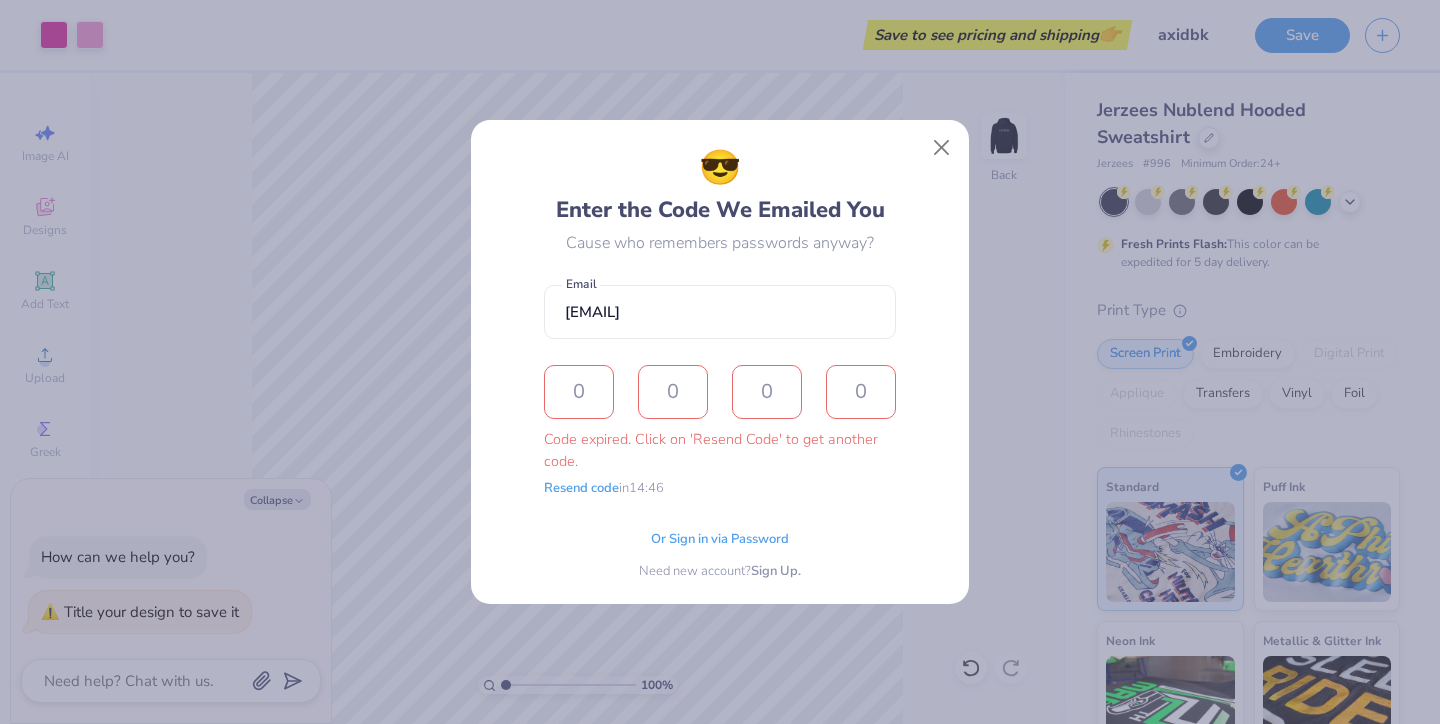 click on "Code expired. Click on 'Resend Code' to get another code." at bounding box center [720, 418] 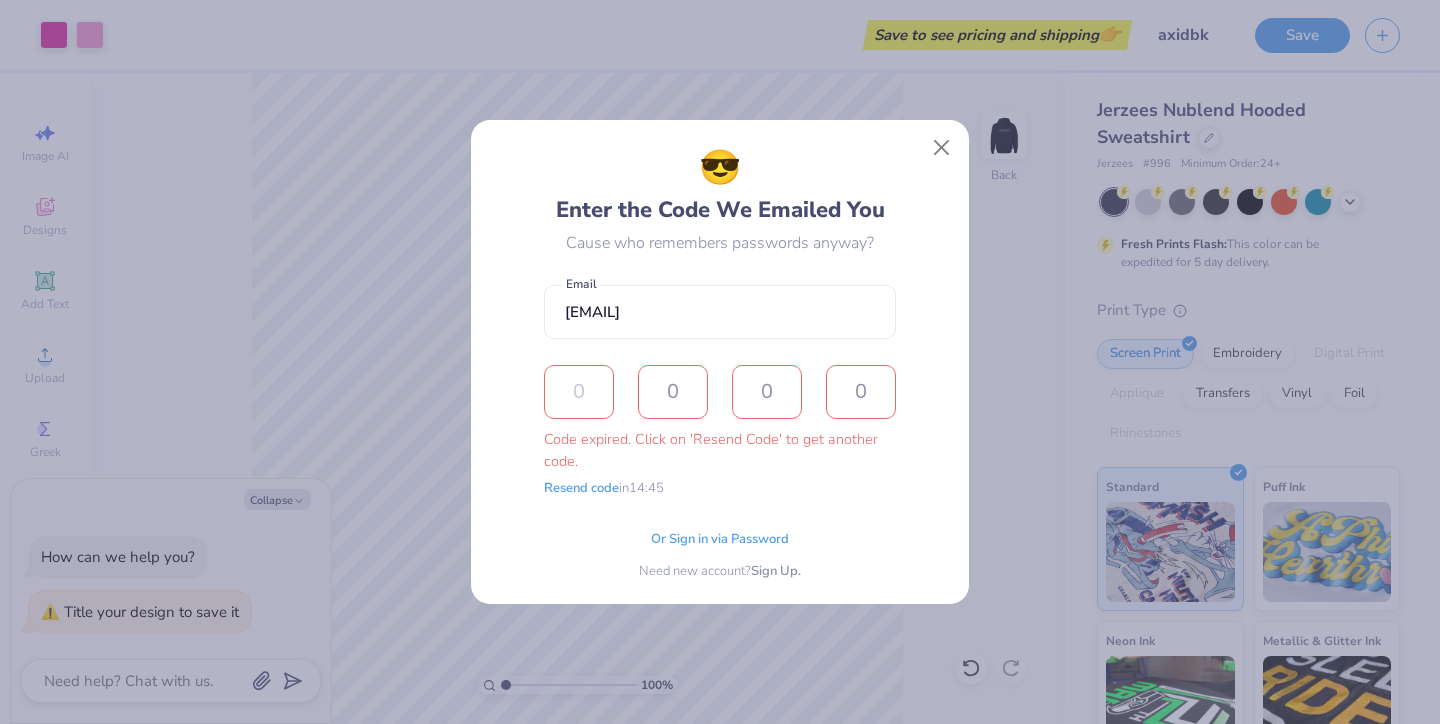 click at bounding box center [579, 392] 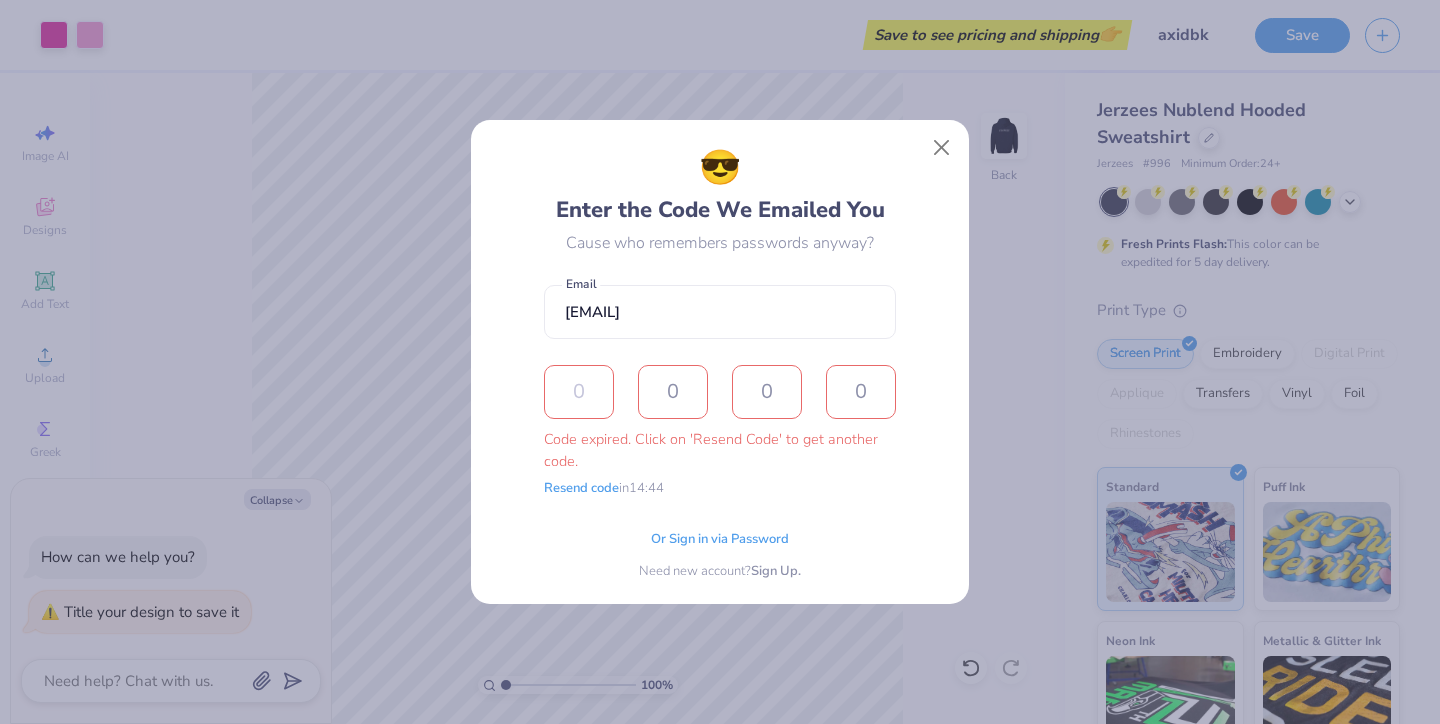 type on "9" 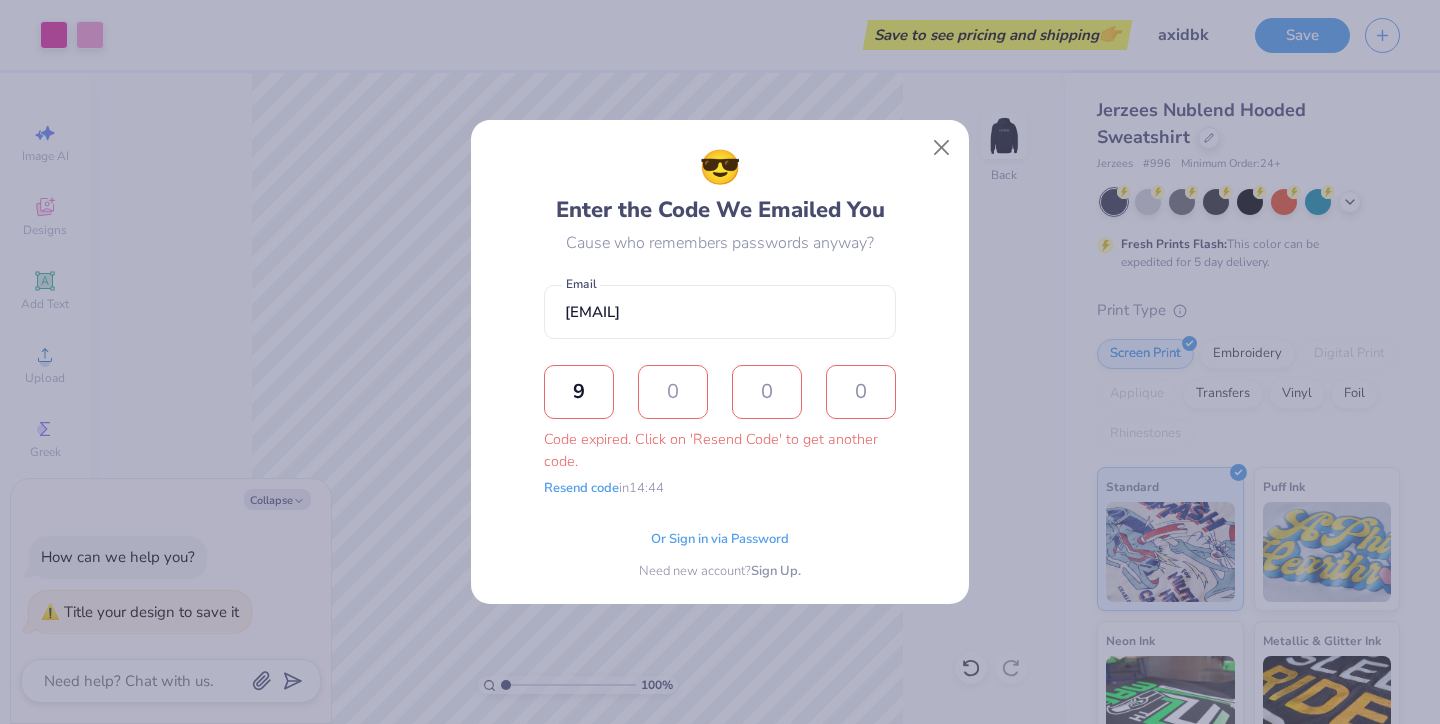 type on "7" 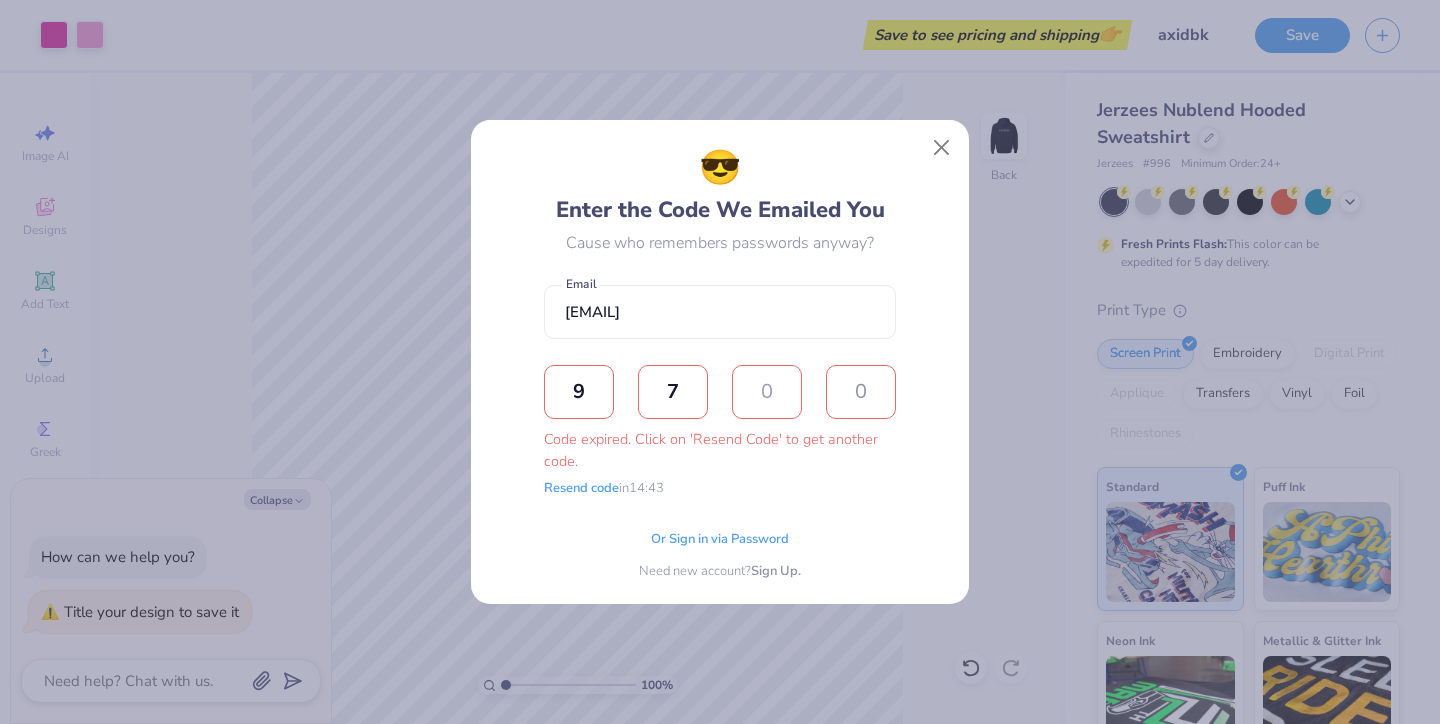 type on "3" 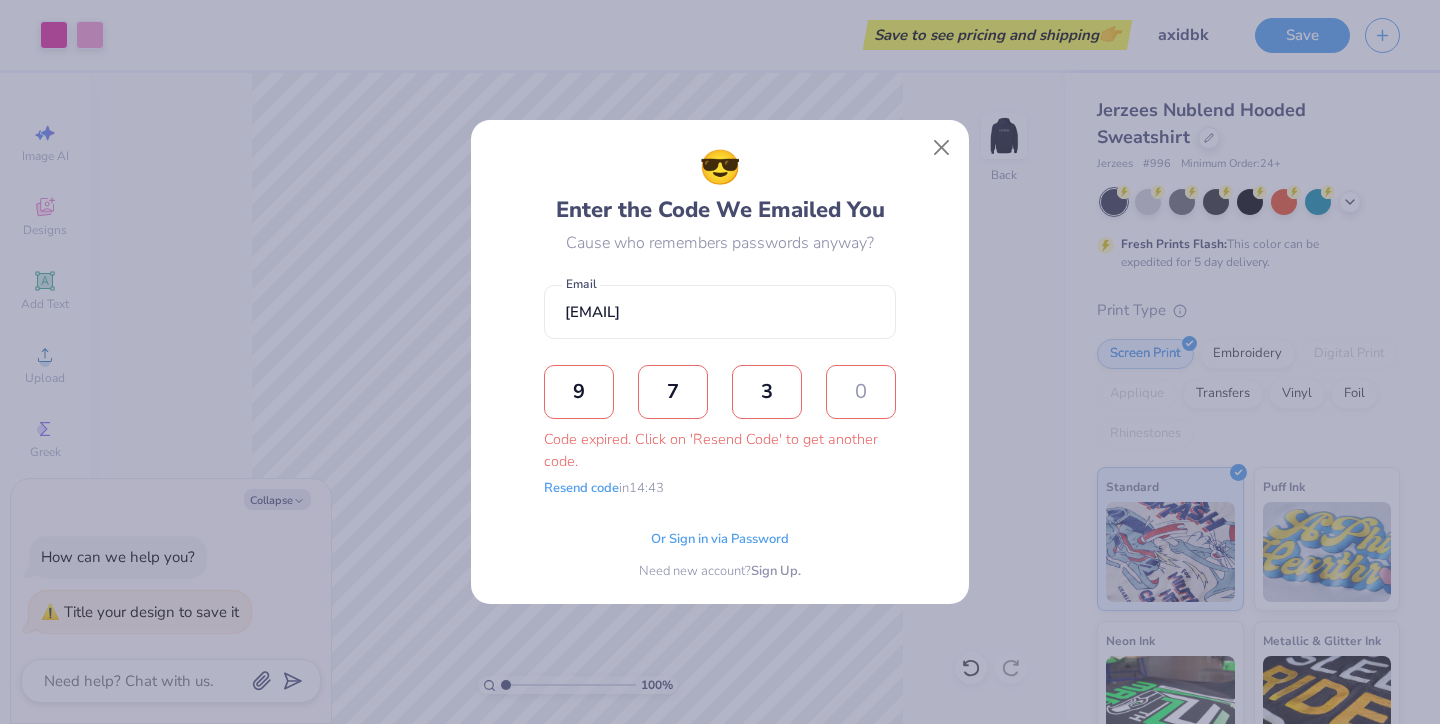 type on "4" 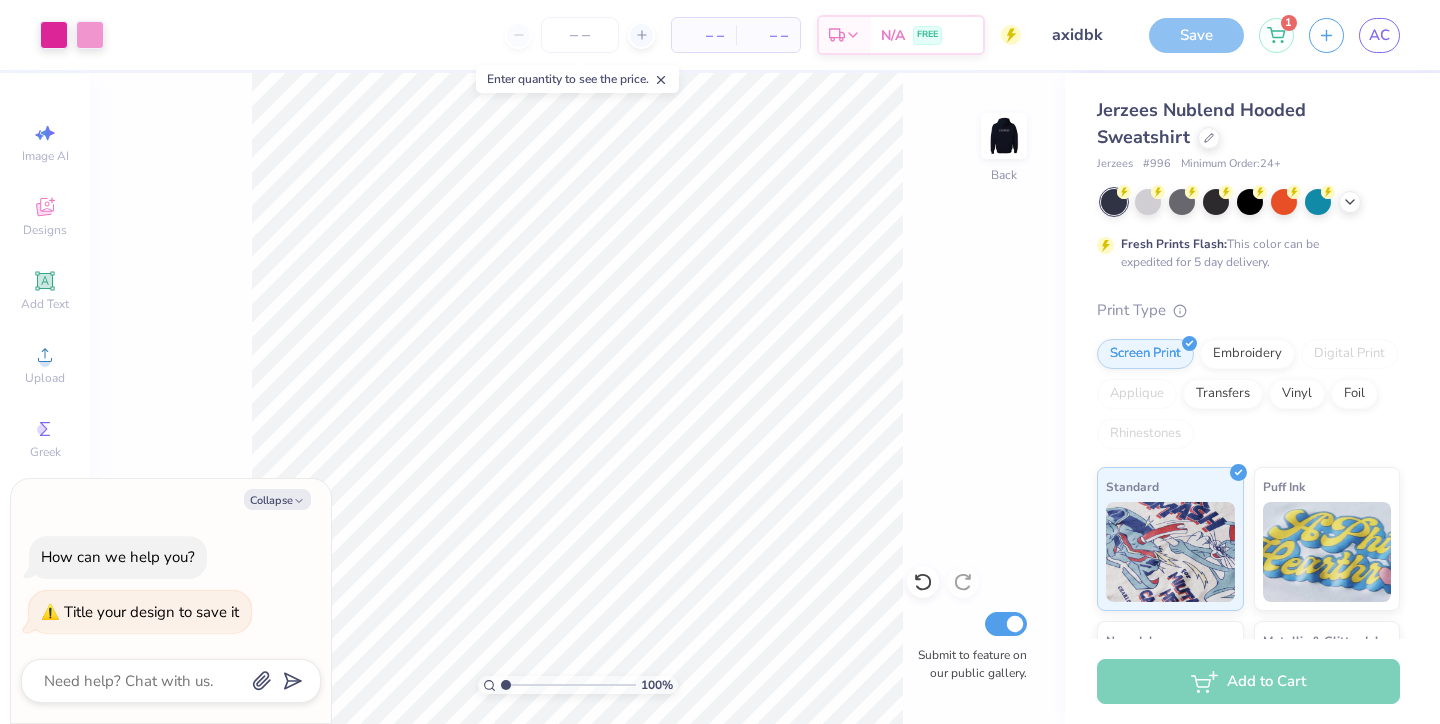 scroll, scrollTop: 0, scrollLeft: 0, axis: both 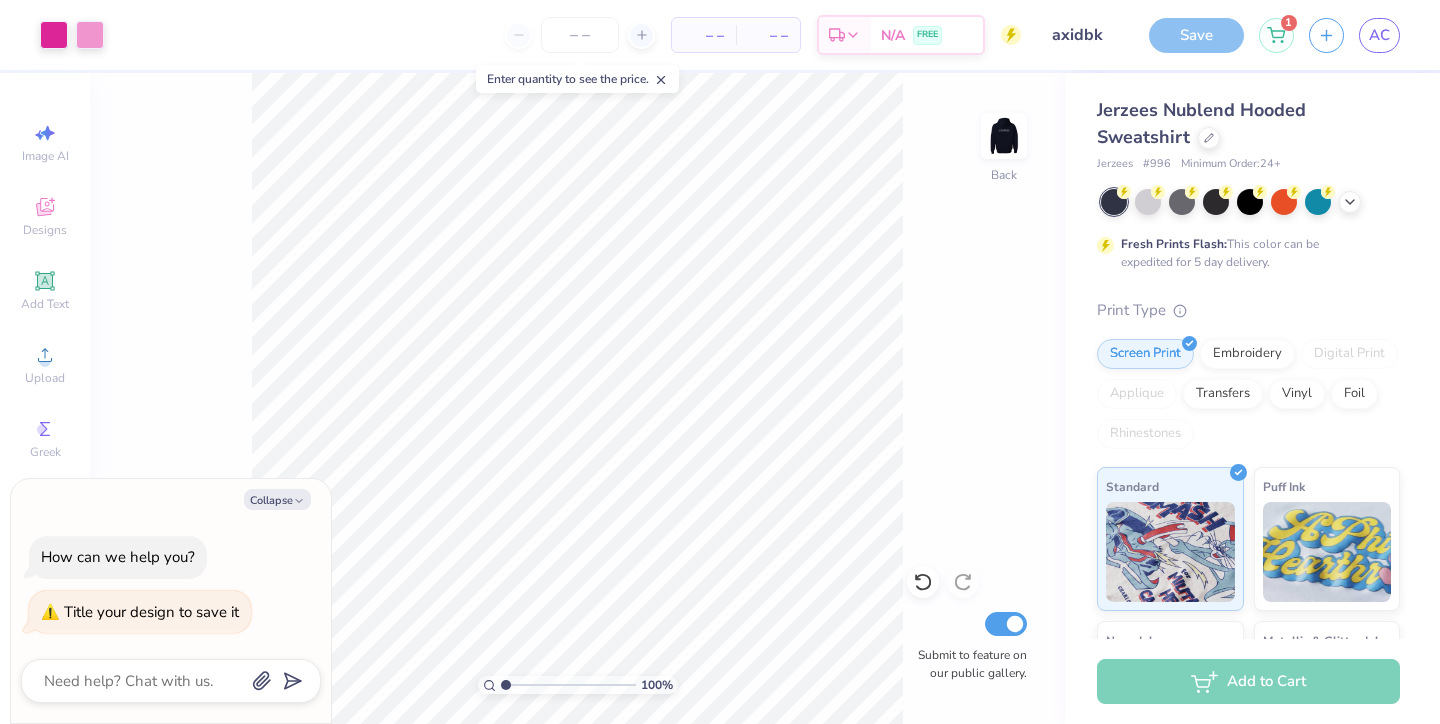 click on "– –" at bounding box center (704, 35) 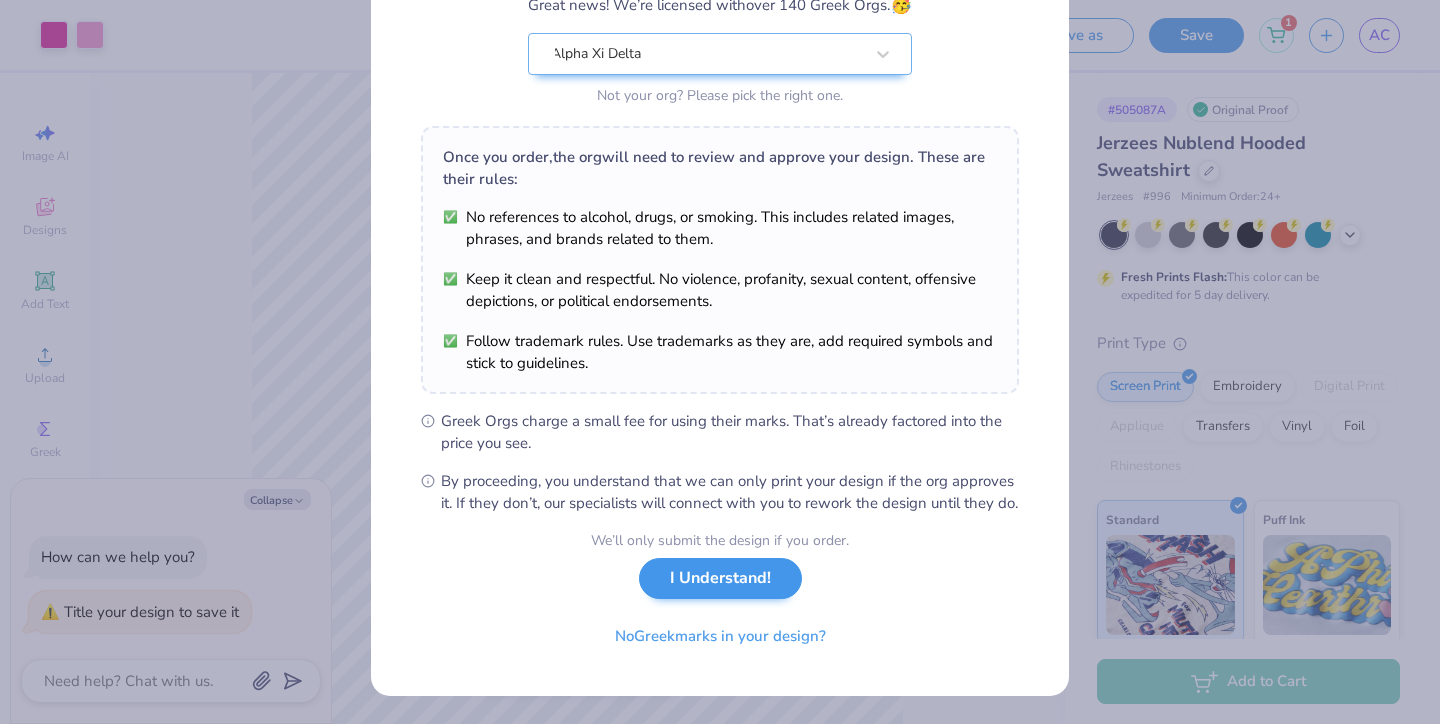scroll, scrollTop: 212, scrollLeft: 0, axis: vertical 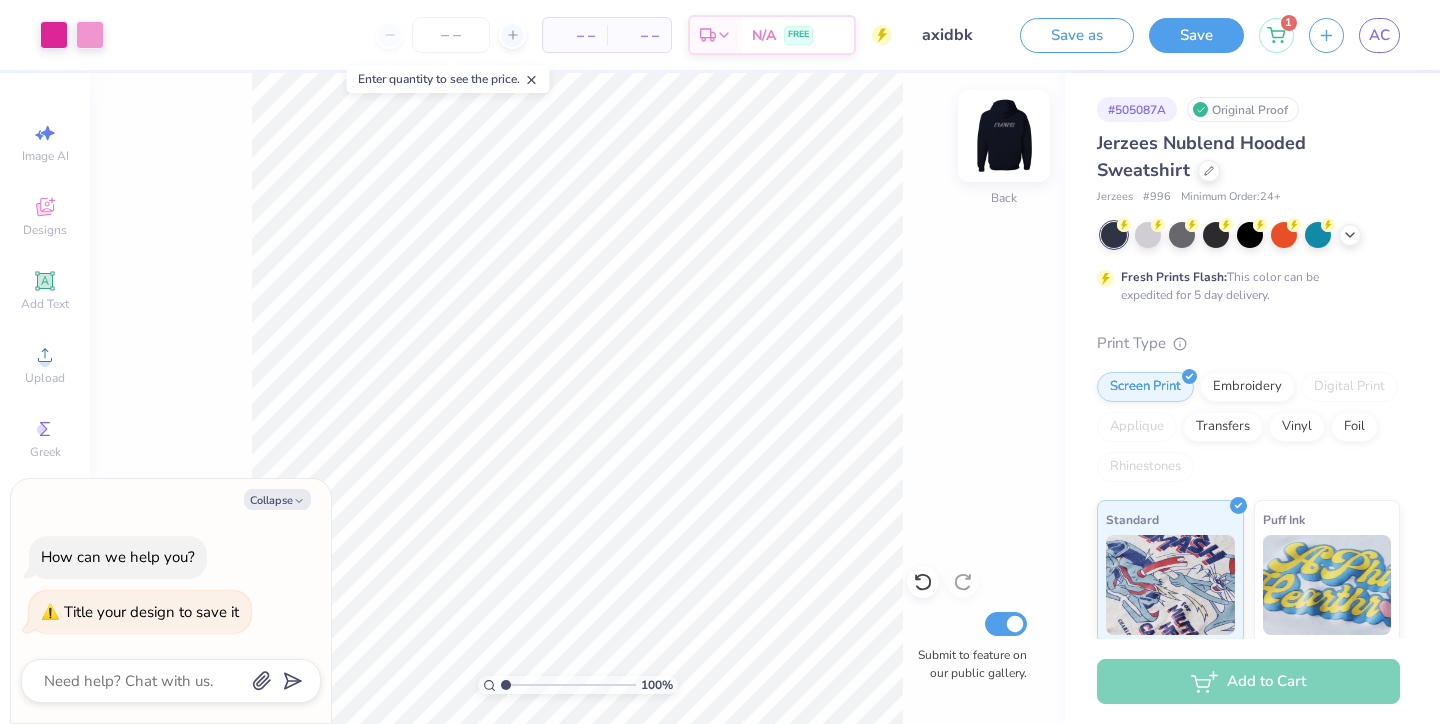 click at bounding box center [1004, 136] 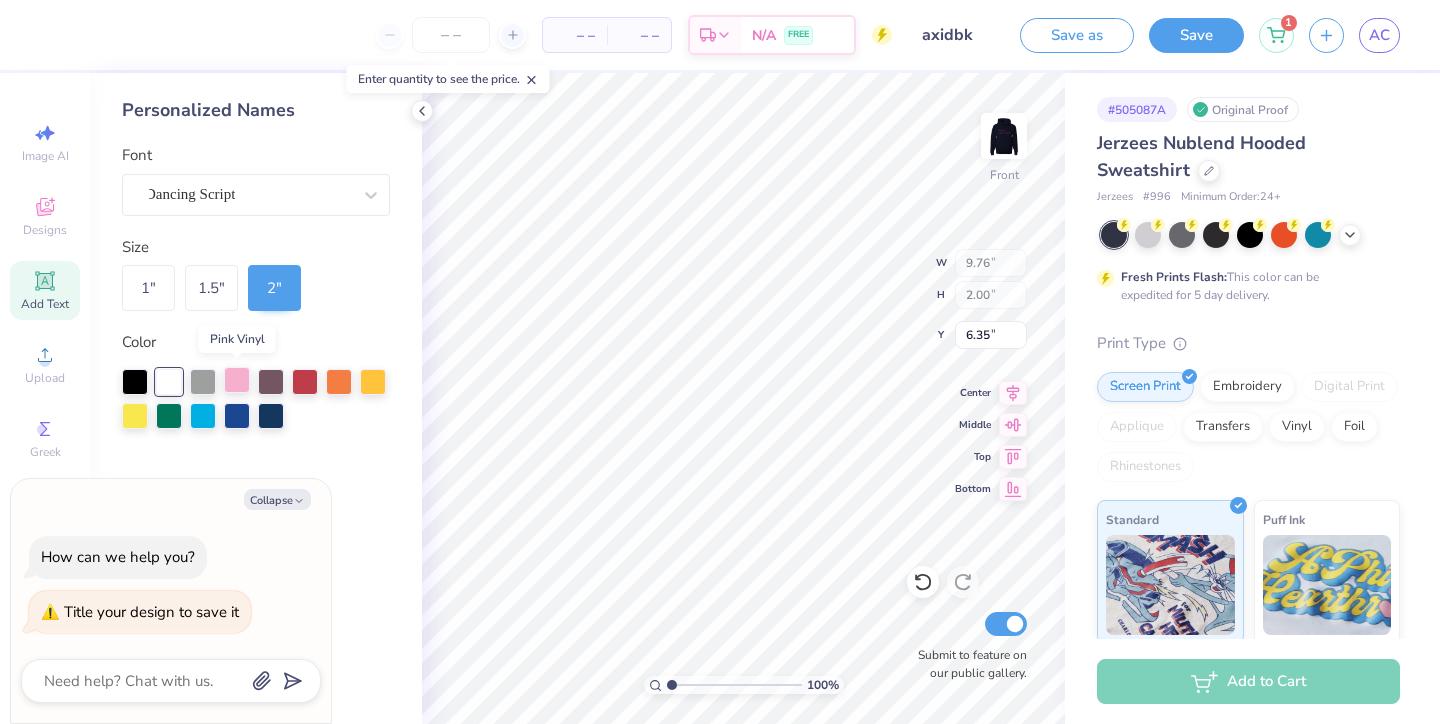 click at bounding box center [237, 380] 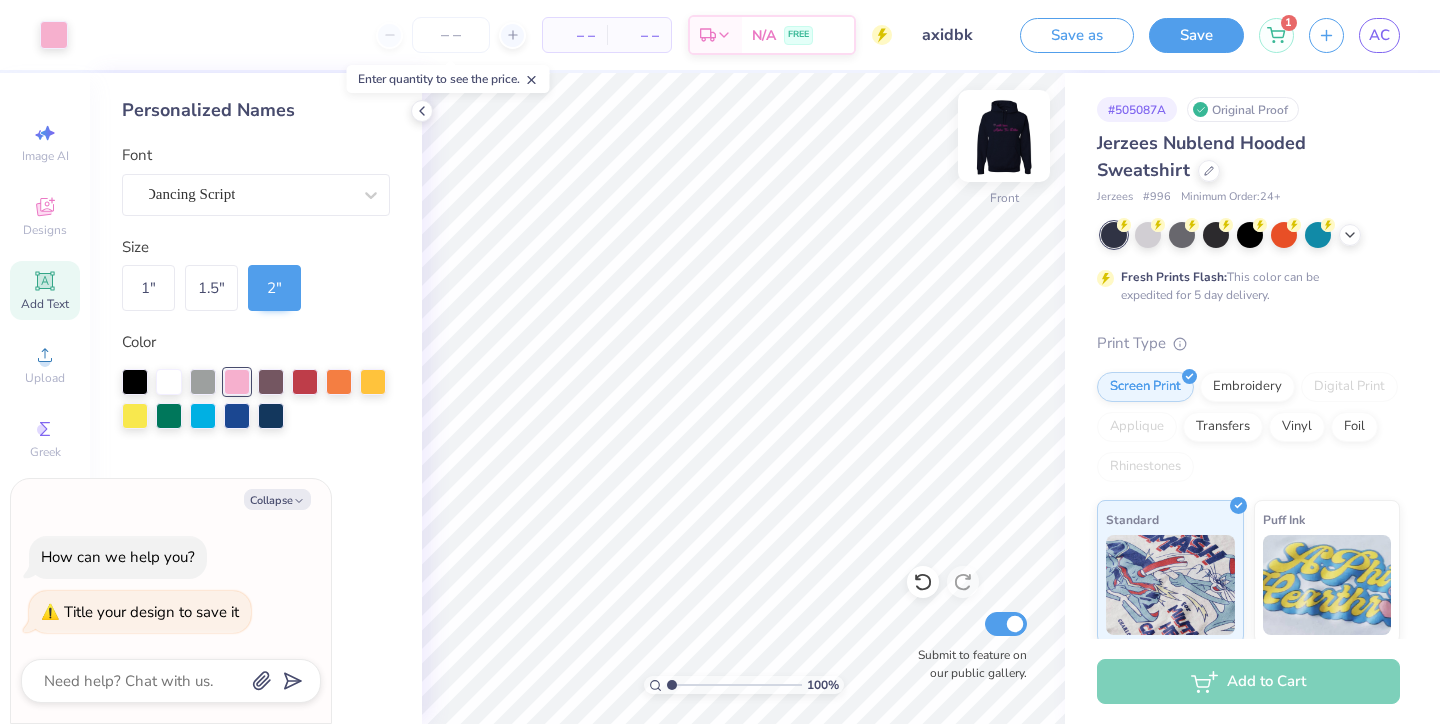 click at bounding box center (1004, 136) 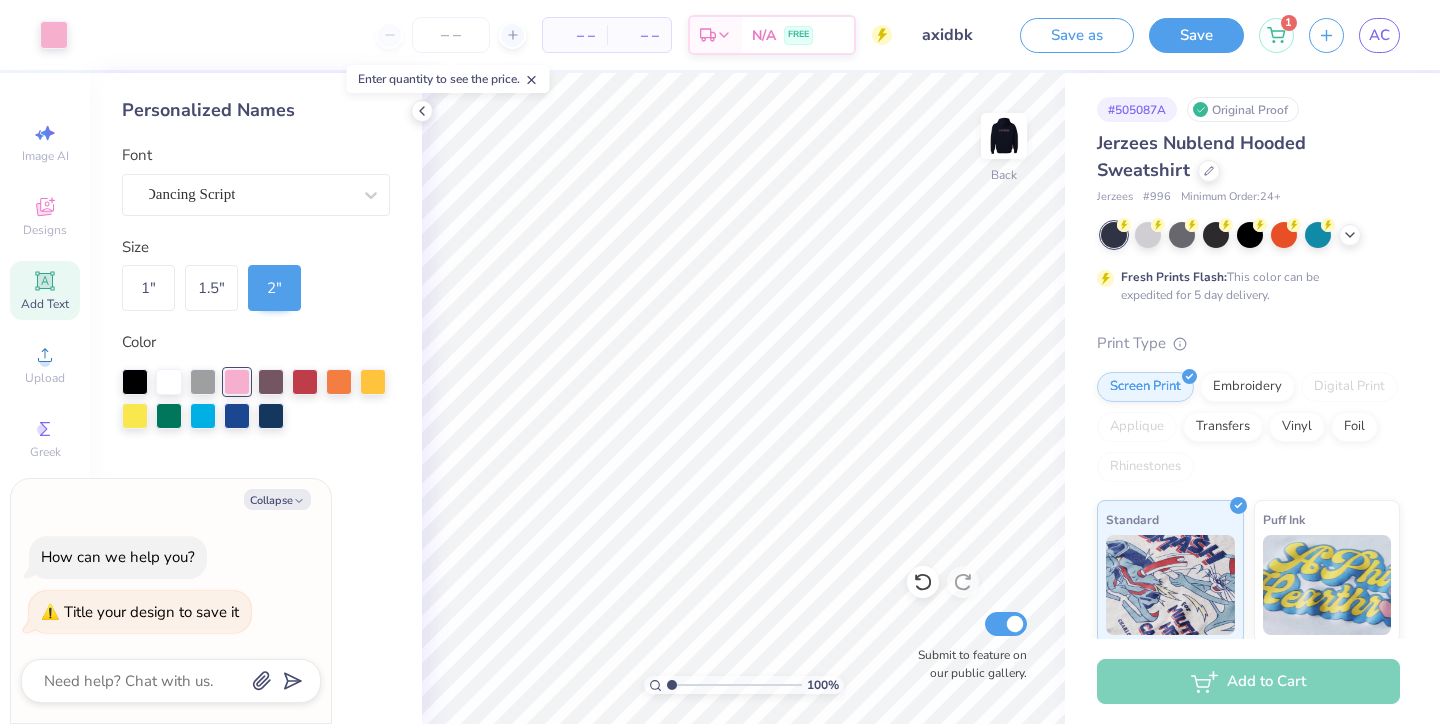 type on "x" 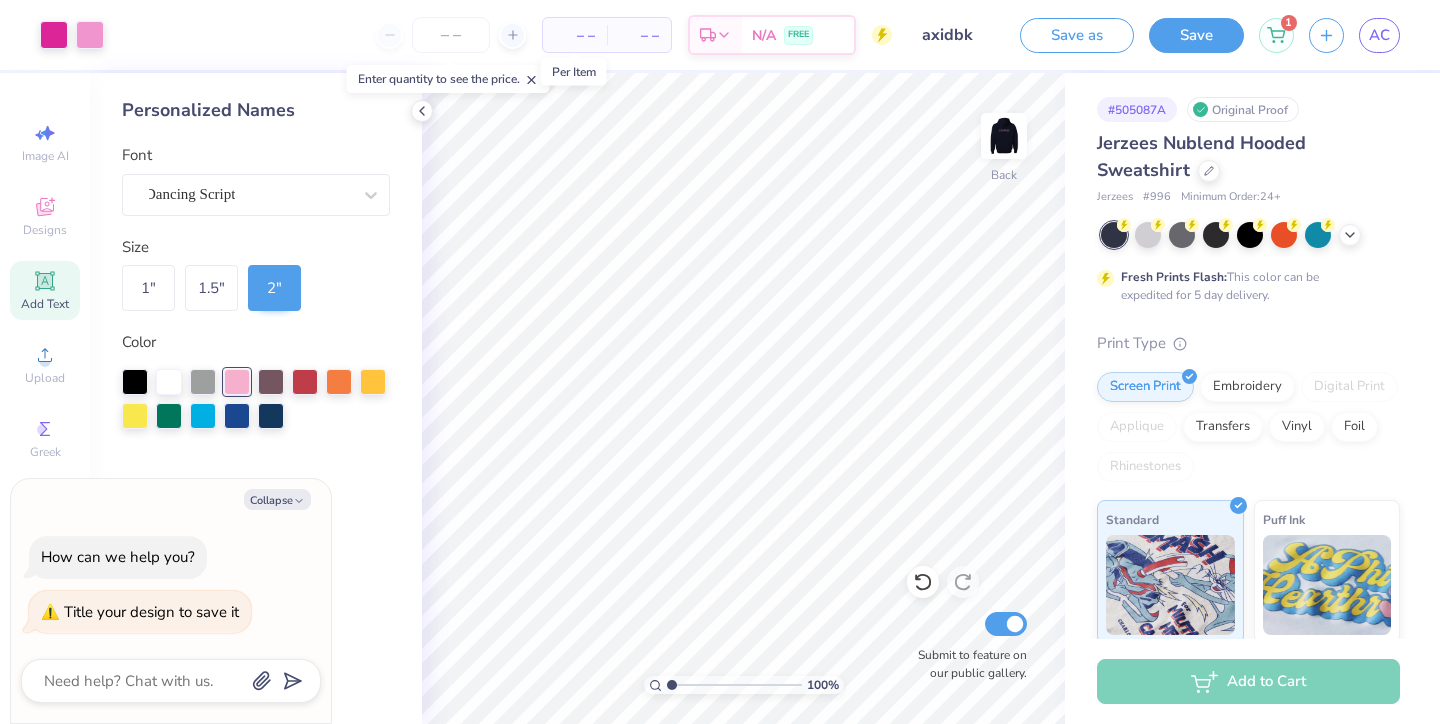 click on "– –" at bounding box center [575, 35] 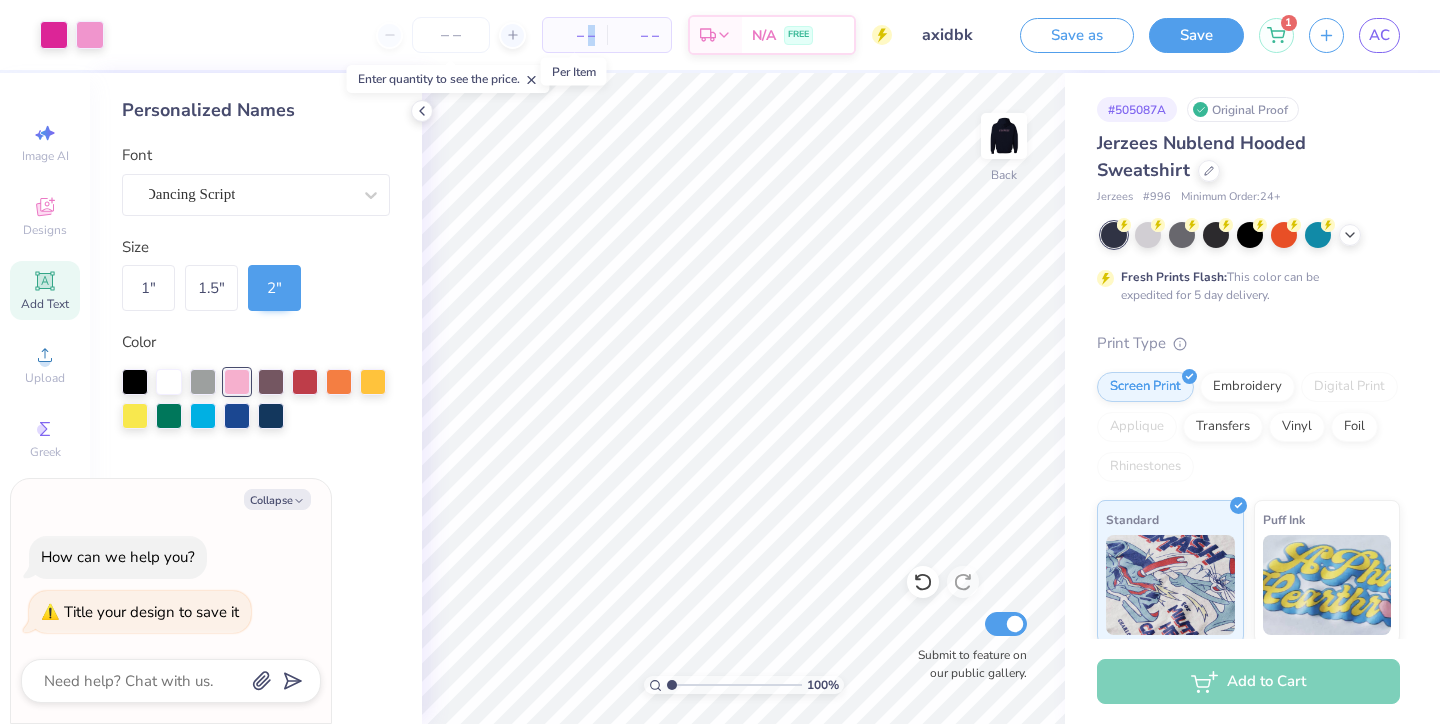 click on "– –" at bounding box center [575, 35] 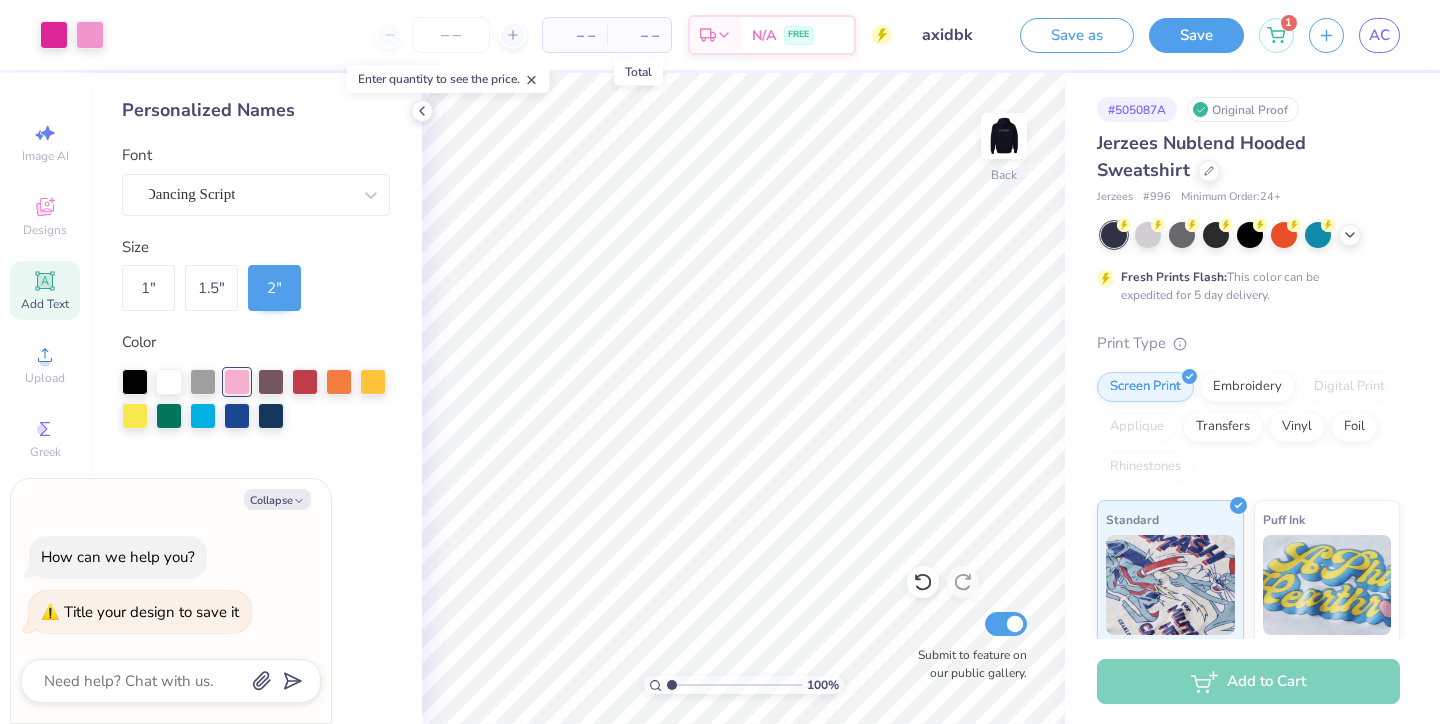 click on "– –" at bounding box center [639, 35] 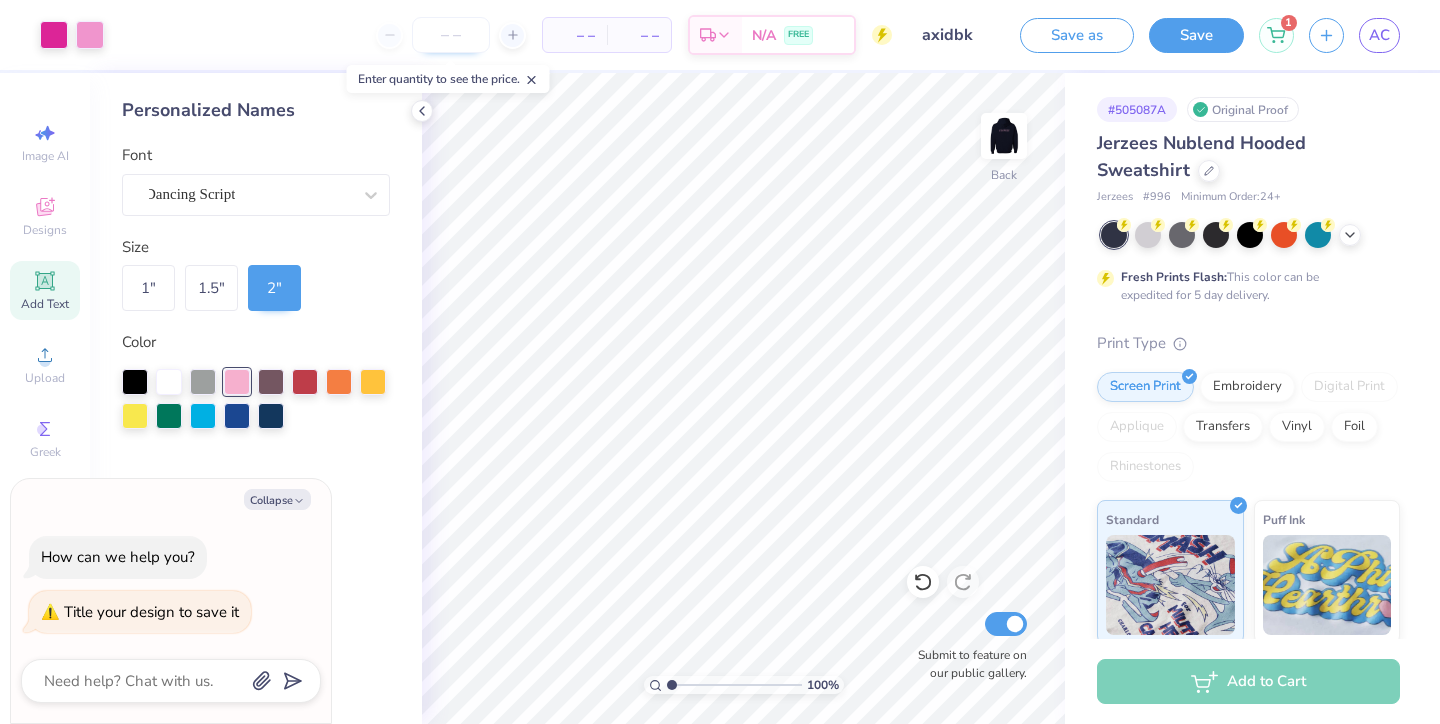 click at bounding box center [451, 35] 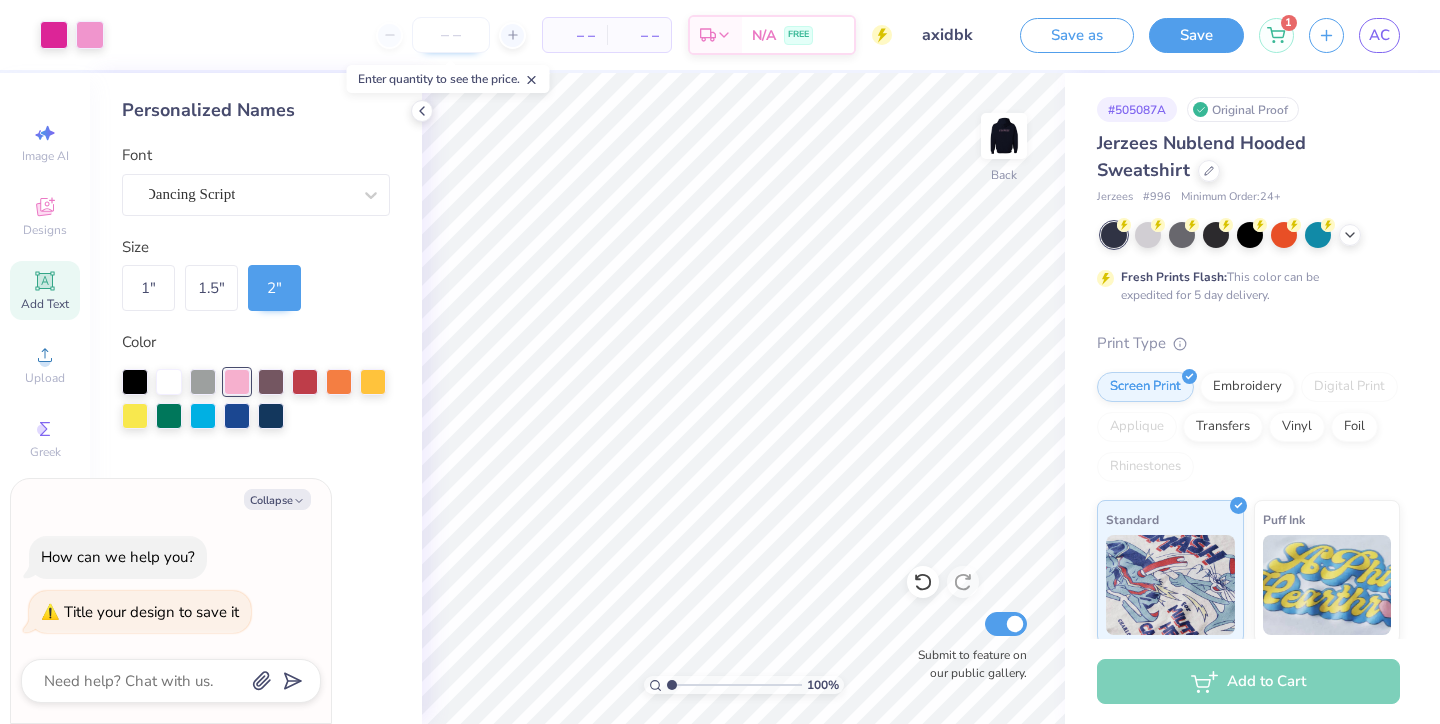 click at bounding box center [451, 35] 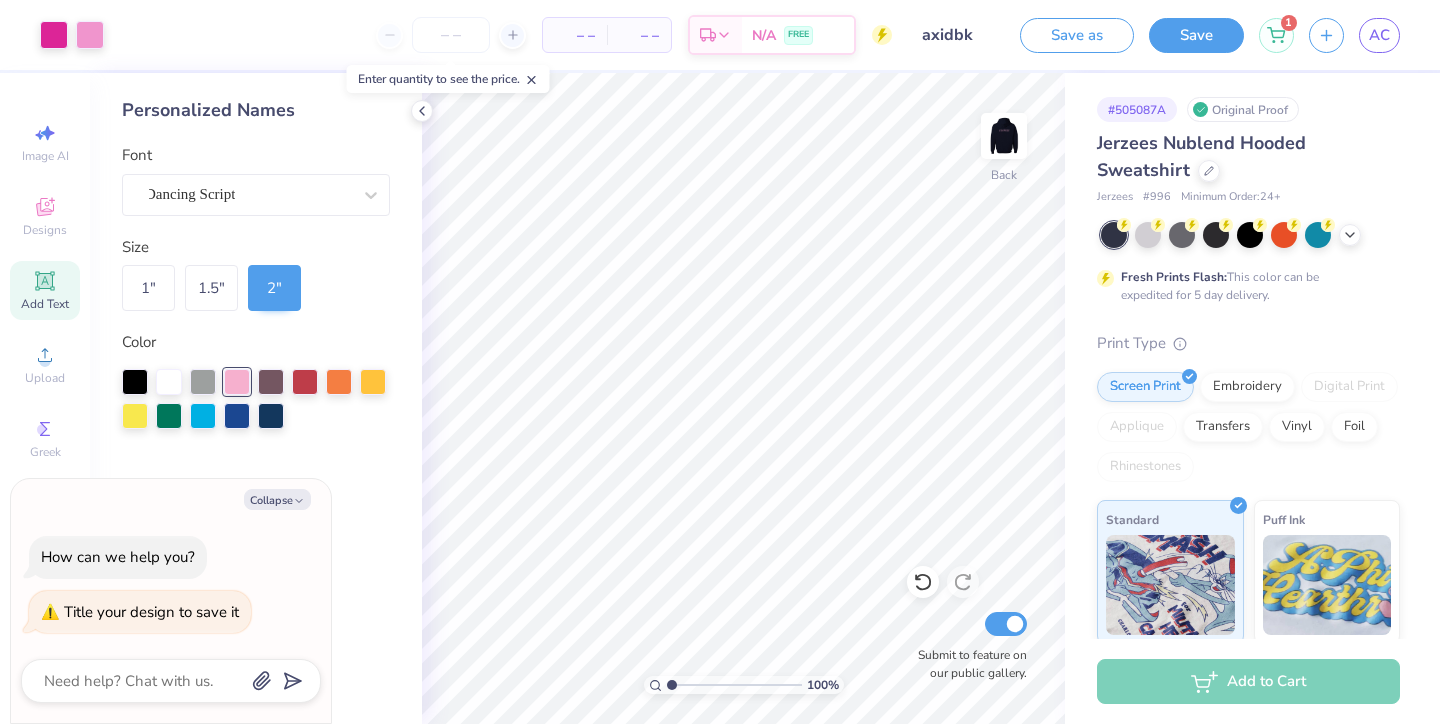 type on "1" 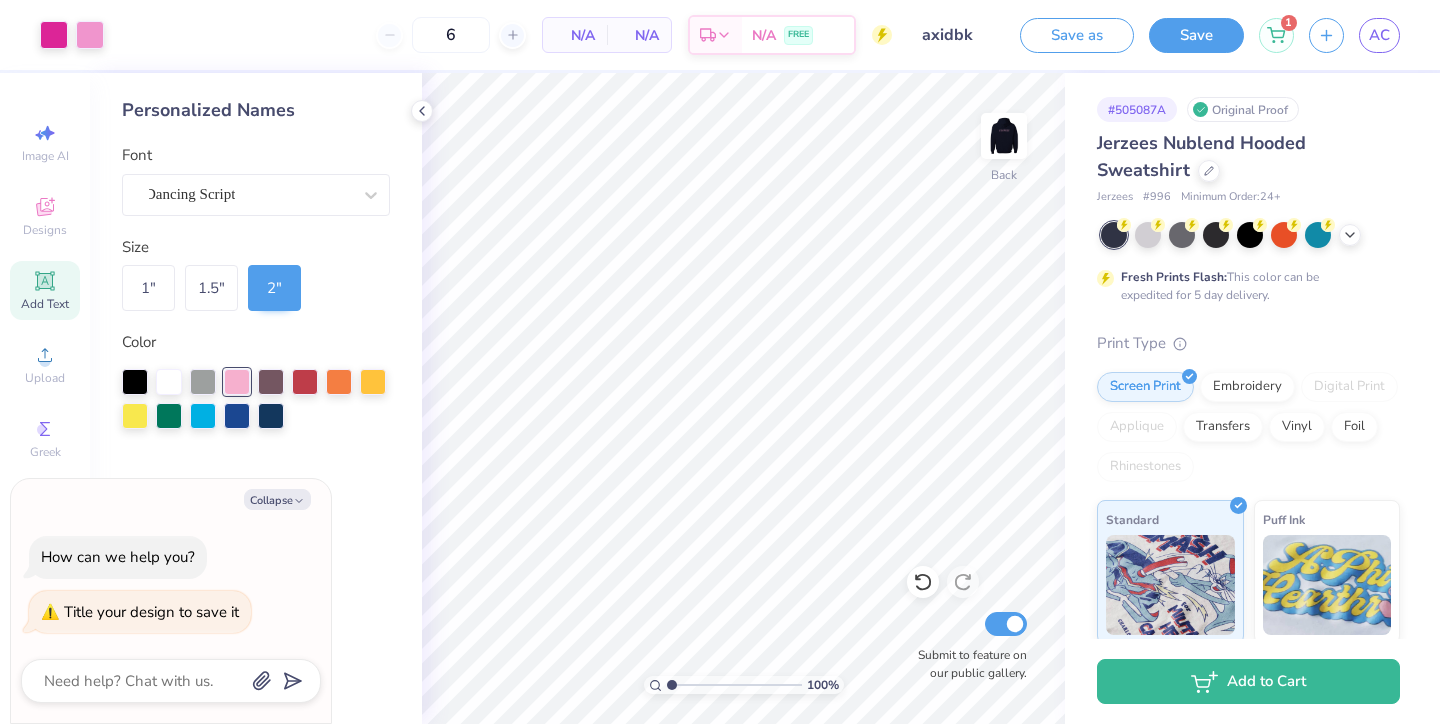 type on "12" 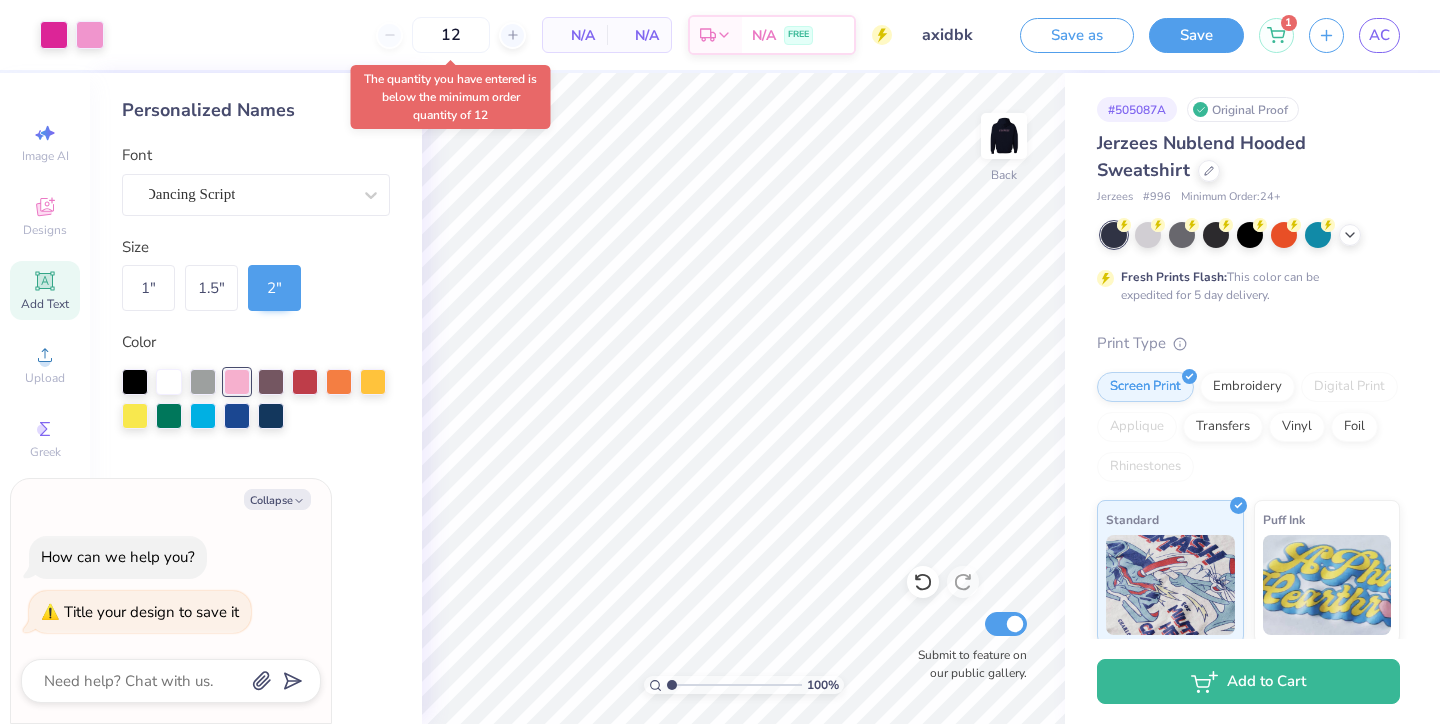 click on "Art colors 12 N/A Per Item N/A Total Est. Delivery N/A FREE Design Title axidbk Save as Save 1 AC Image AI Designs Add Text Upload Greek Clipart & logos Decorate Personalized Names Font Dancing Script Size 1 " 1.5 " 2 " Color 100 % Back Submit to feature on our public gallery. # 505087A Original Proof Jerzees Nublend Hooded Sweatshirt Jerzees # 996 Minimum Order: 24 + Fresh Prints Flash: This color can be expedited for 5 day delivery. Print Type Screen Print Embroidery Digital Print Applique Transfers Vinyl Foil Rhinestones Standard Puff Ink Neon Ink Metallic & Glitter Ink Glow in the Dark Ink Water based Ink Add to Cart Stuck? Our Art team will finish your design for free. Need help? Chat with us.
Collapse How can we help you? Title your design to save it x
The quantity you have entered is below the minimum order quantity of 12" at bounding box center [720, 362] 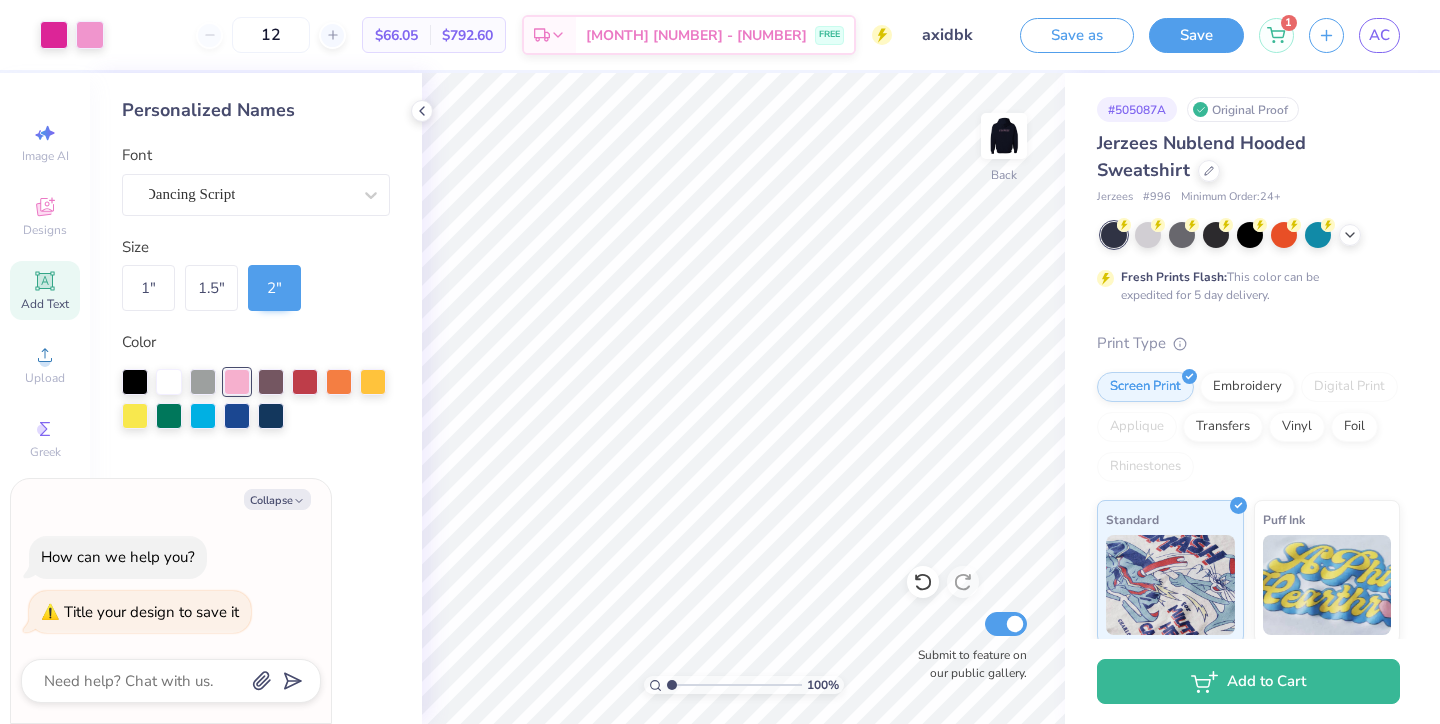 type on "x" 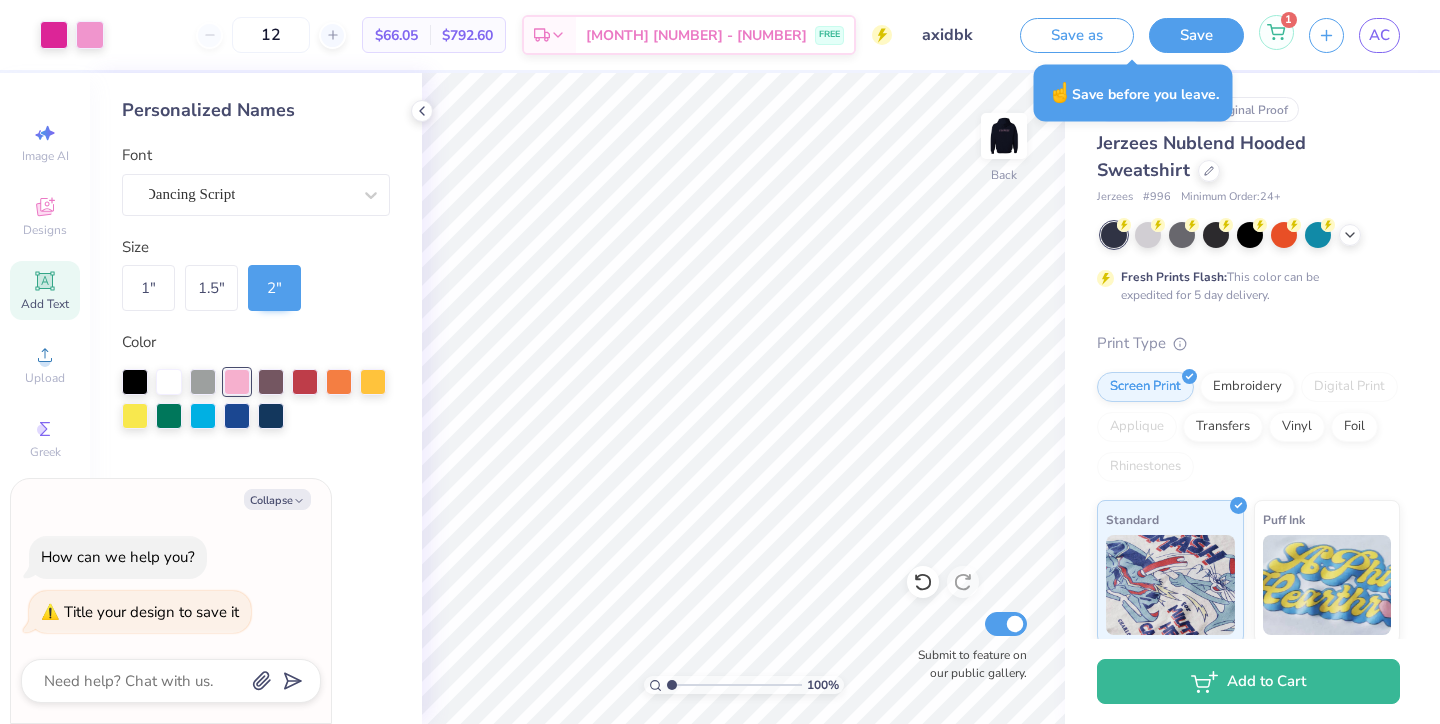 click on "1" at bounding box center (1276, 32) 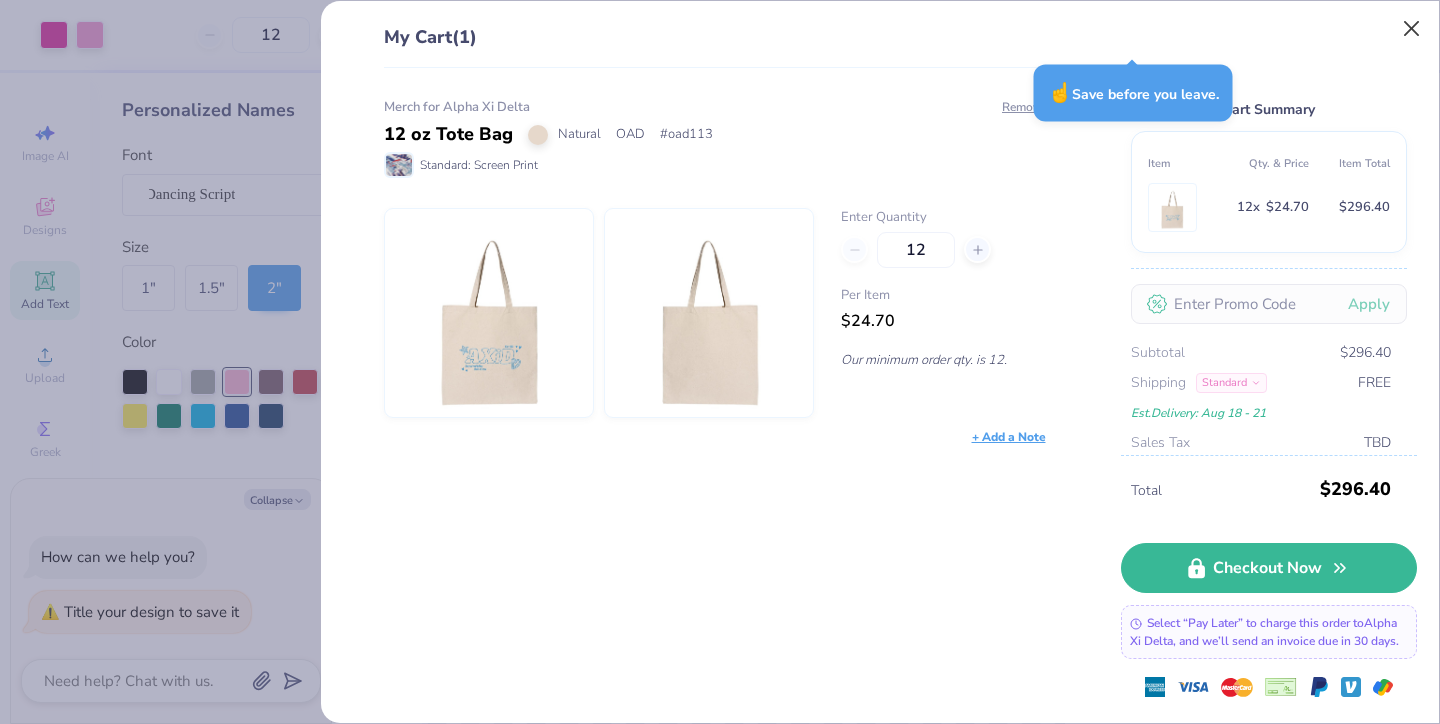 click at bounding box center [1412, 29] 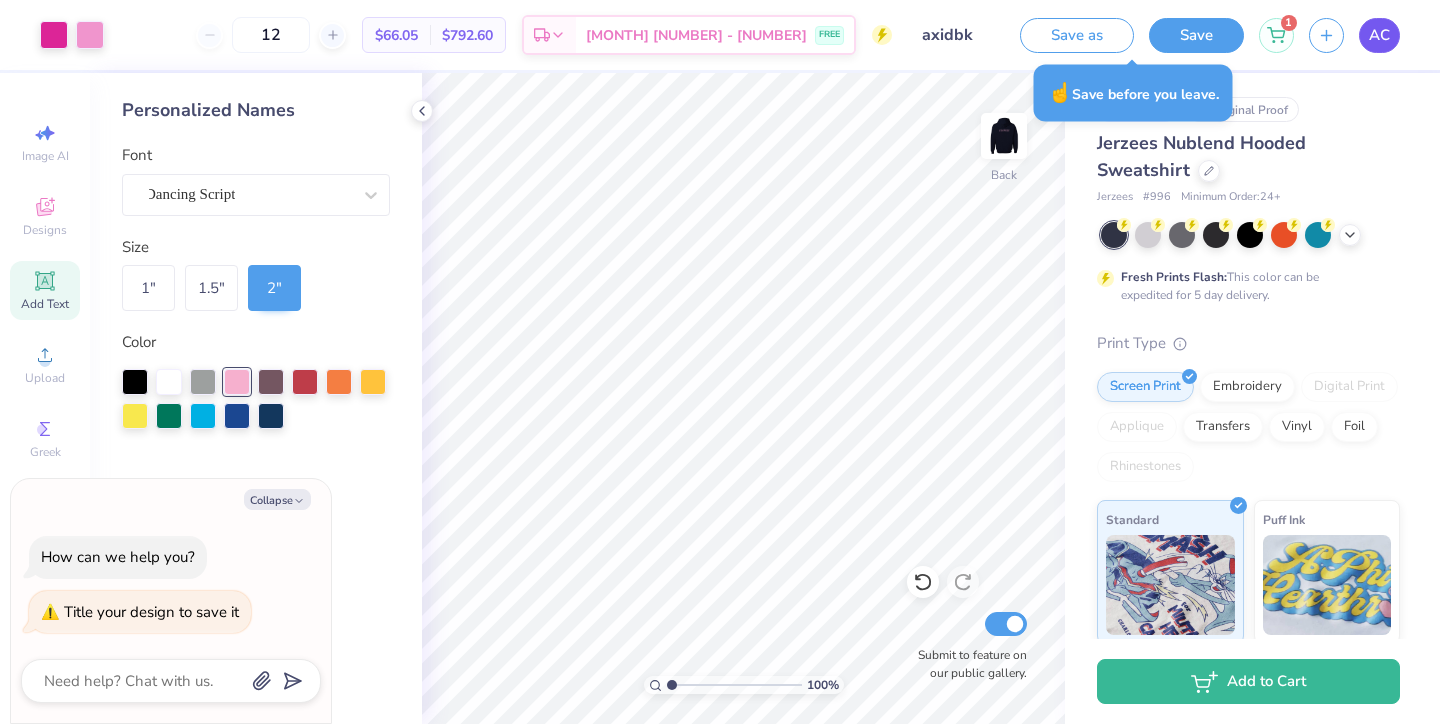 click on "AC" at bounding box center (1379, 35) 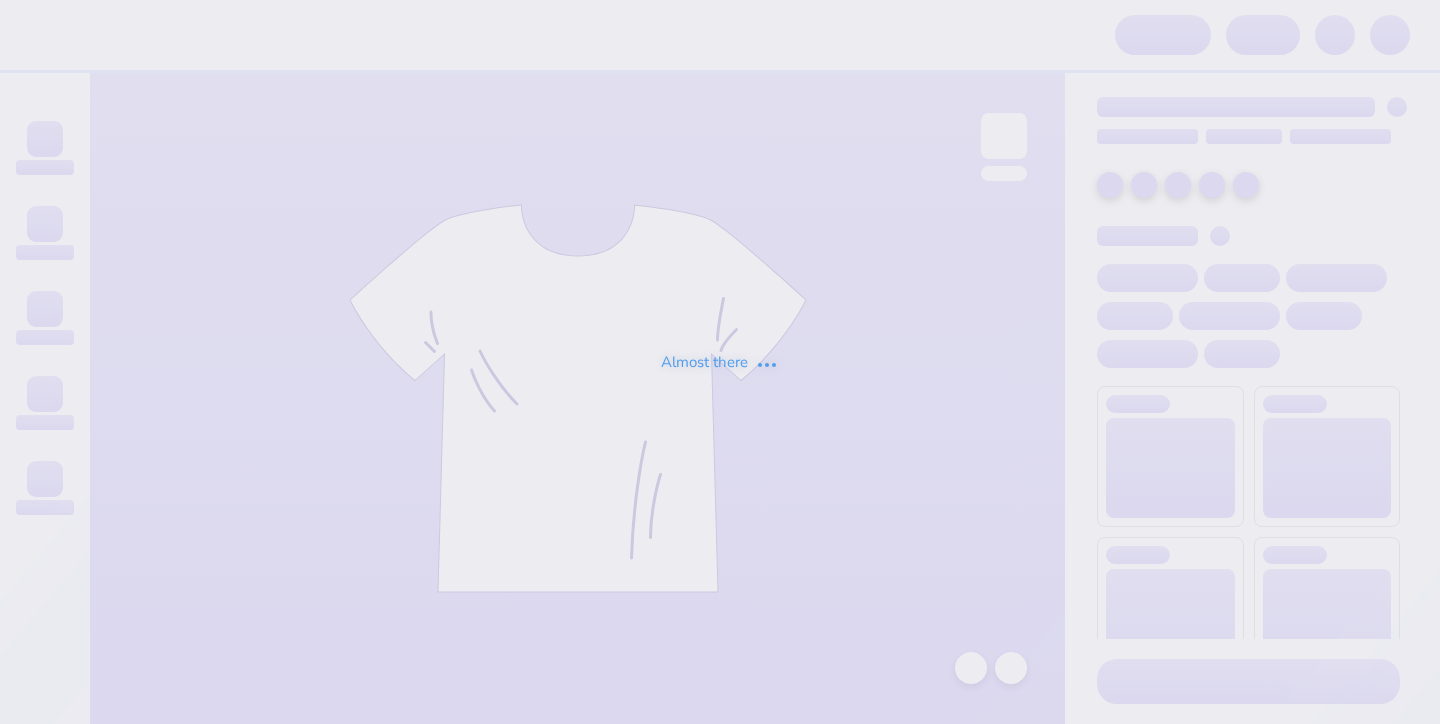 scroll, scrollTop: 0, scrollLeft: 0, axis: both 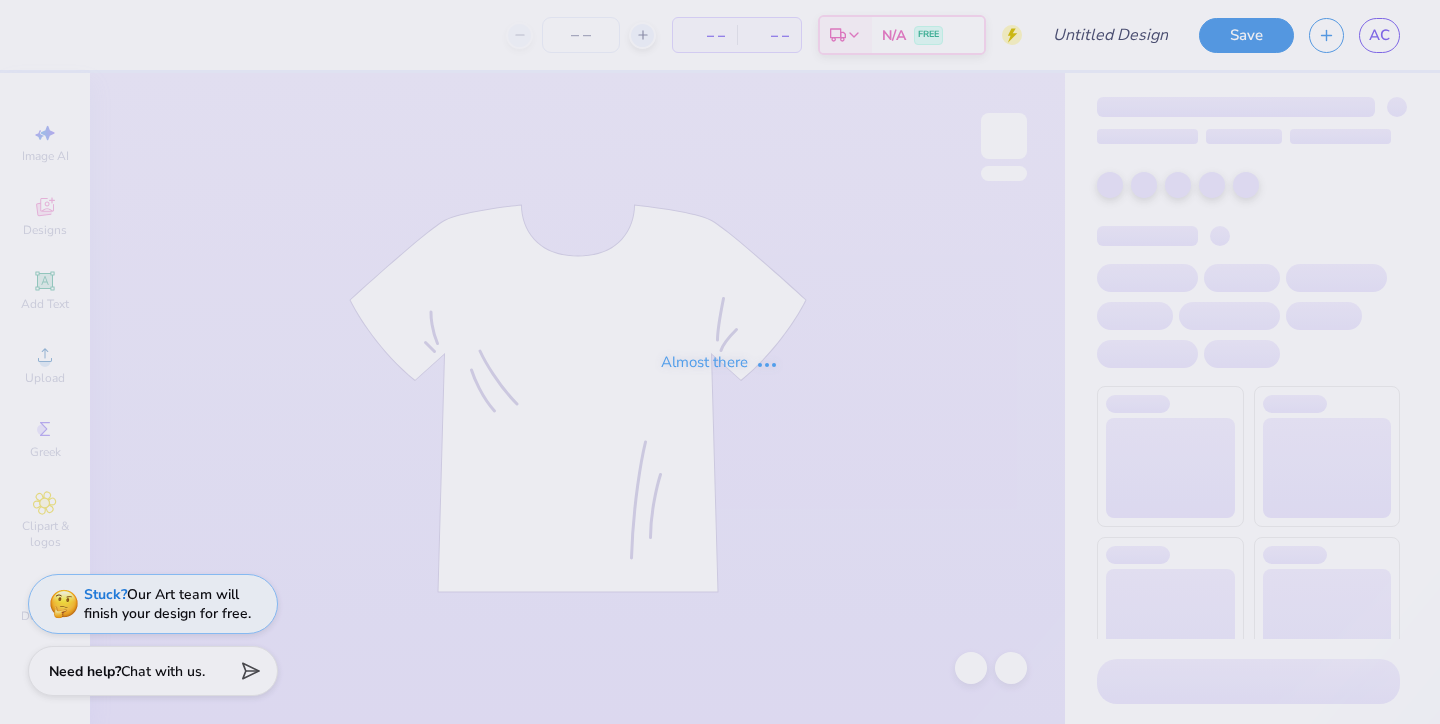 type on "axidbk" 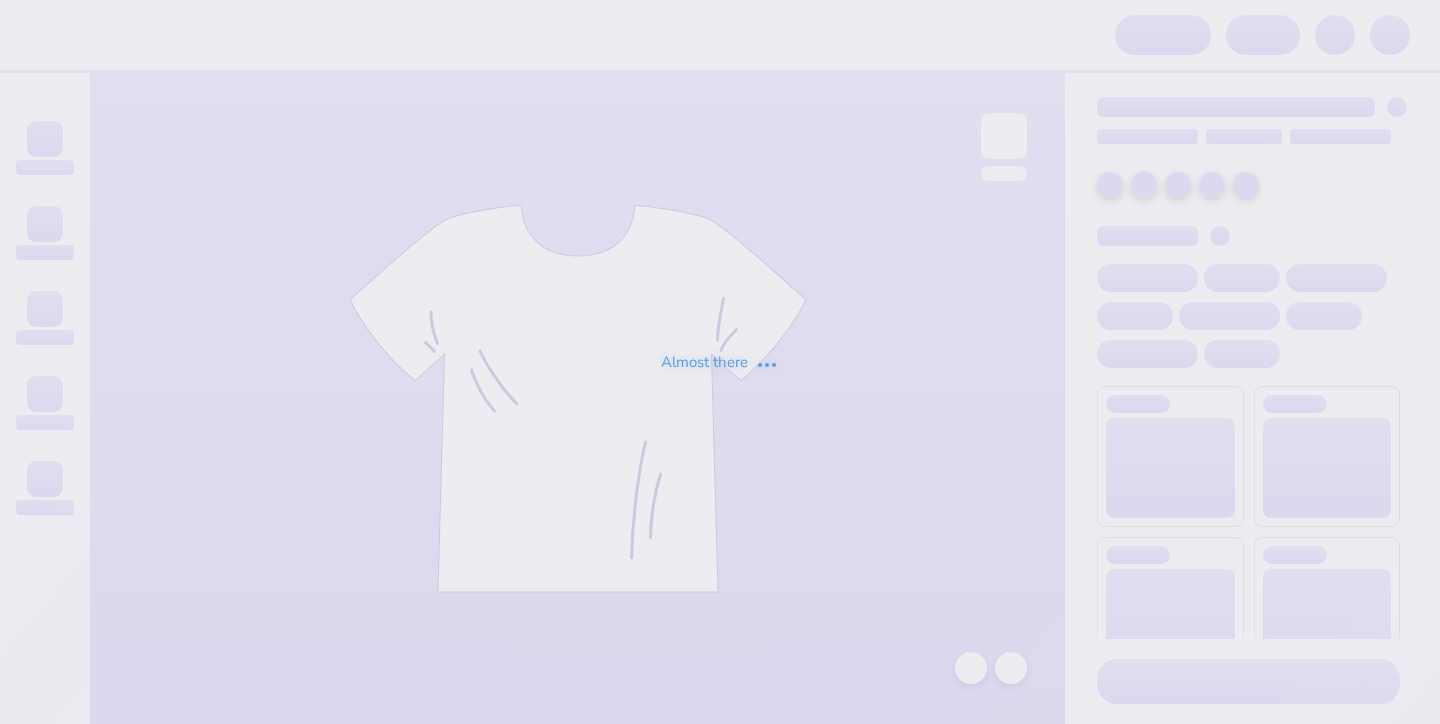 scroll, scrollTop: 0, scrollLeft: 0, axis: both 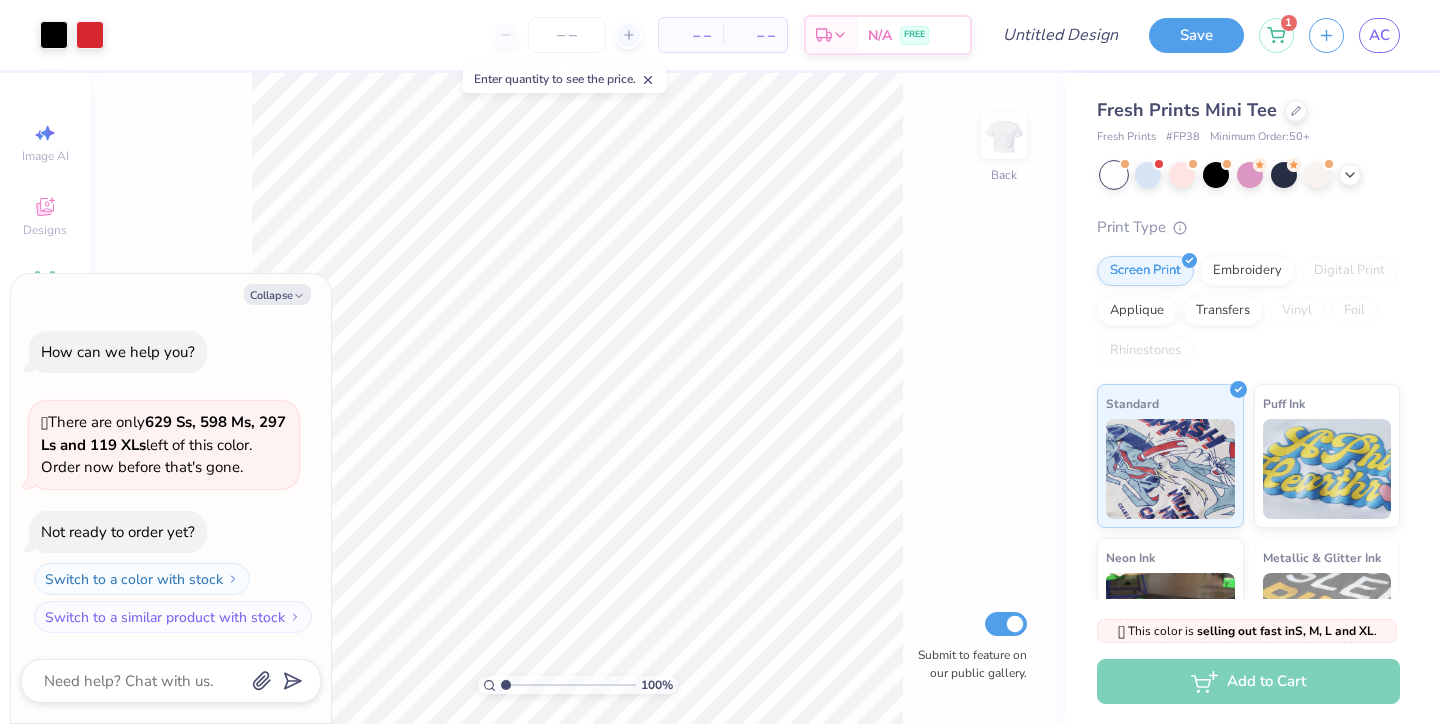 type on "x" 